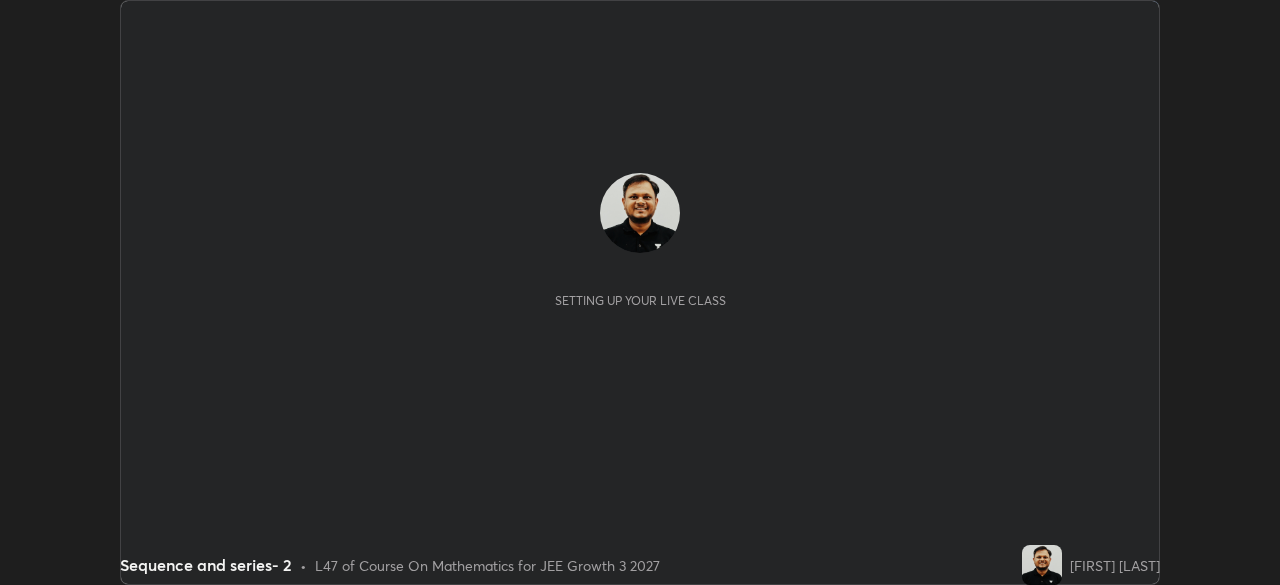 scroll, scrollTop: 0, scrollLeft: 0, axis: both 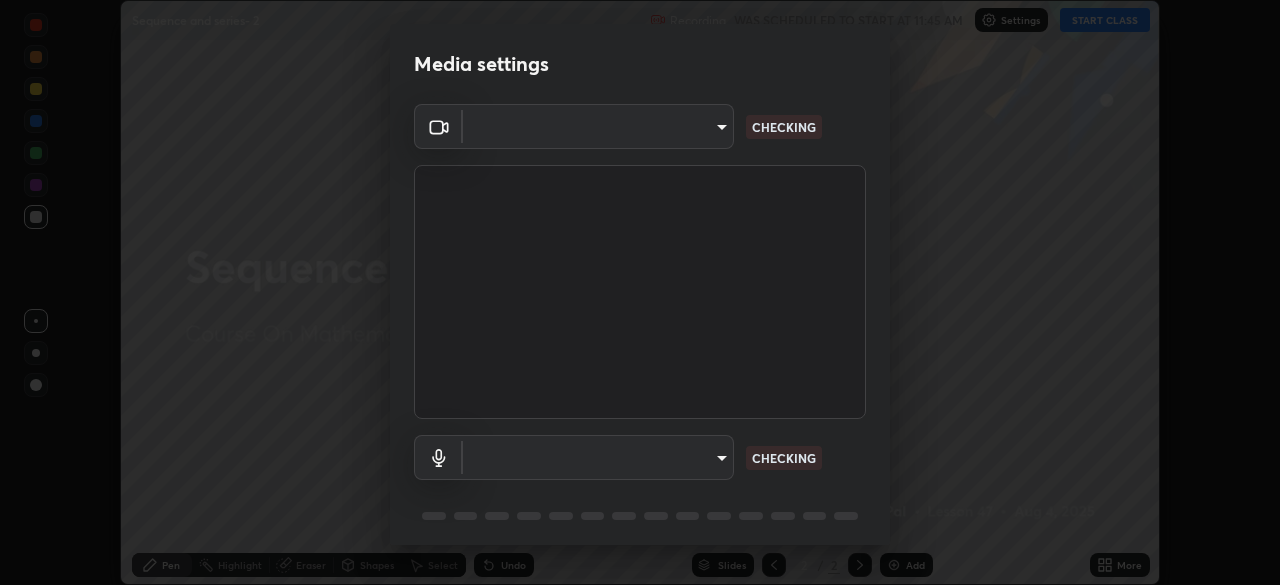 type on "0098613ca96d1cb365b3845fa694b9755ae94ec2d7c0f75973c998bbbf9ace16" 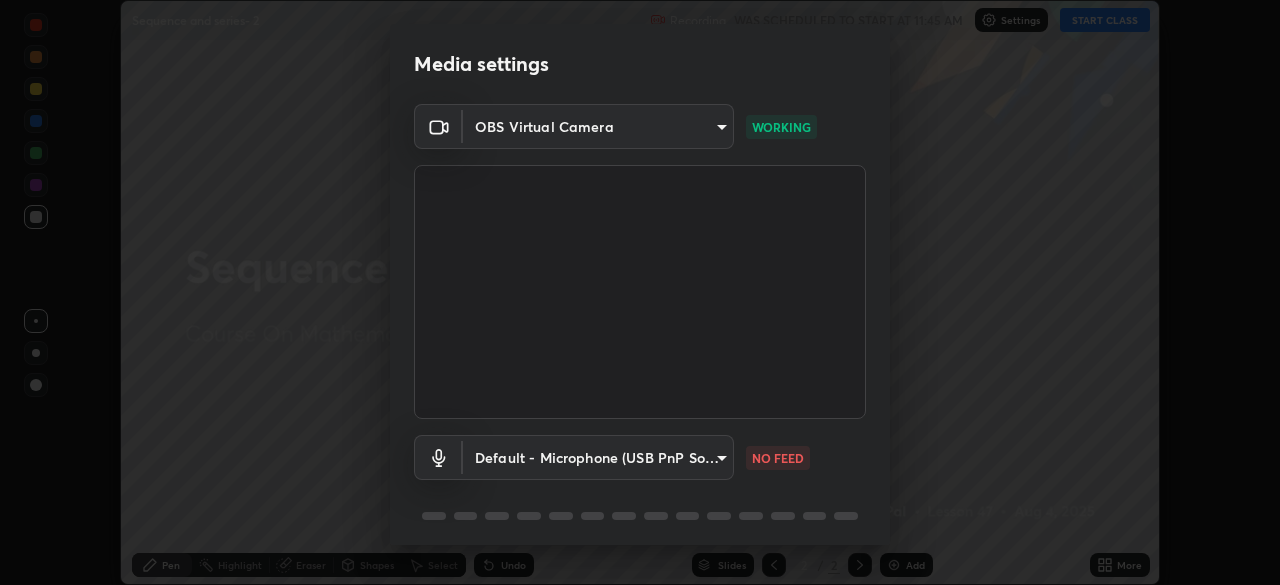 click on "Erase all Sequence and series- 2 Recording WAS SCHEDULED TO START AT  [TIME] Settings START CLASS Setting up your live class Sequence and series- 2 • L47 of Course On Mathematics for JEE Growth 3 2027 [FIRST] [LAST] Pen Highlight Eraser Shapes Select Undo Slides 2 / 2 Add More No doubts shared Encourage your learners to ask a doubt for better clarity Report an issue Reason for reporting Buffering Chat not working Audio - Video sync issue Educator video quality low ​ Attach an image Report [HASH] WORKING Default - Microphone (USB PnP Sound Device) default NO FEED 1 / 5 Next" at bounding box center [640, 292] 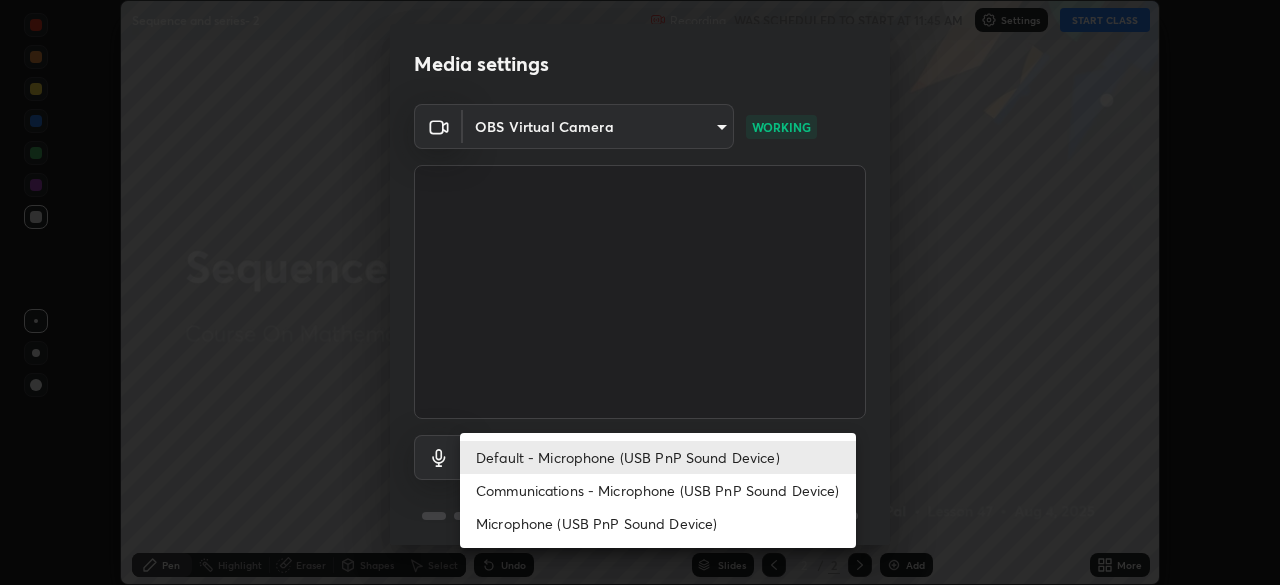 click on "Communications - Microphone (USB PnP Sound Device)" at bounding box center (658, 490) 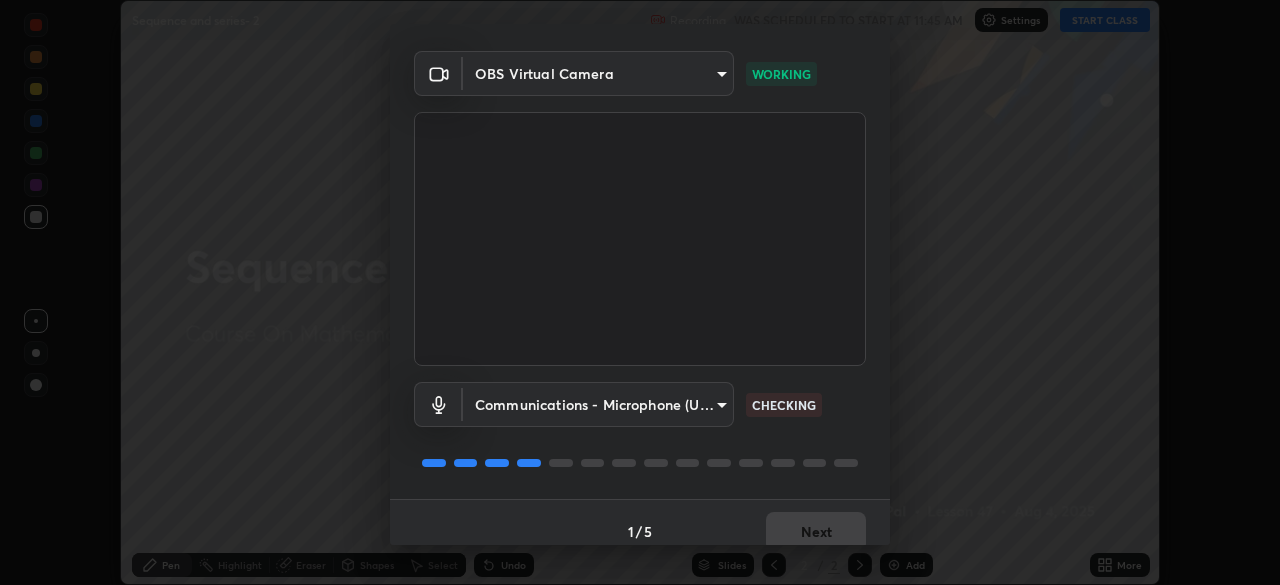 scroll, scrollTop: 71, scrollLeft: 0, axis: vertical 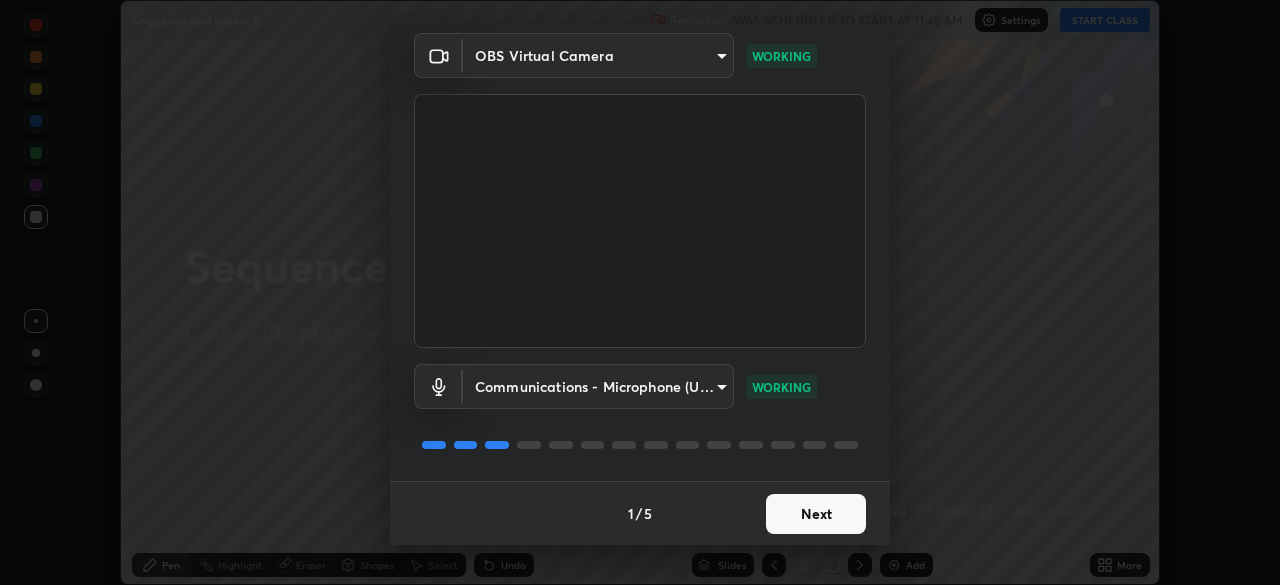 click on "Next" at bounding box center [816, 514] 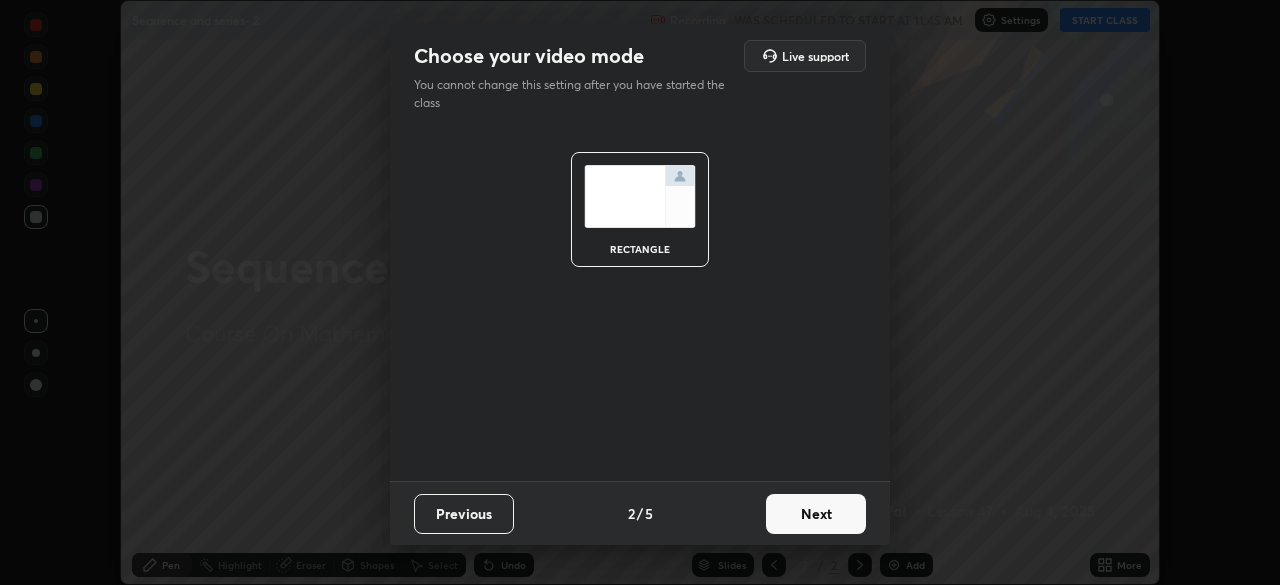 scroll, scrollTop: 0, scrollLeft: 0, axis: both 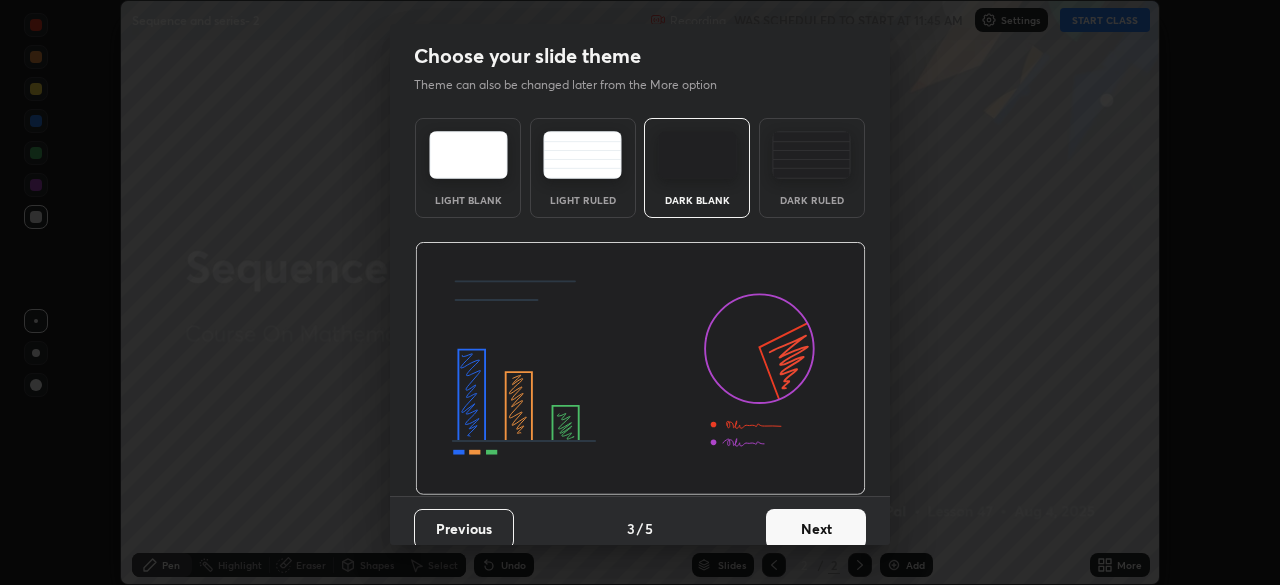 click on "Next" at bounding box center (816, 529) 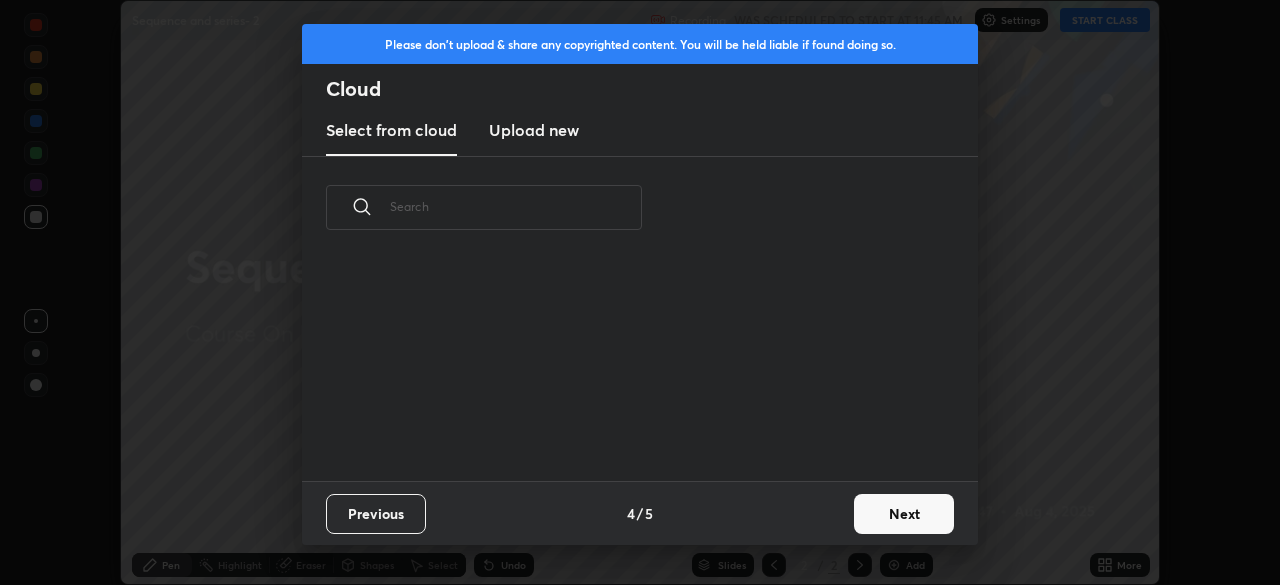 click on "Next" at bounding box center [904, 514] 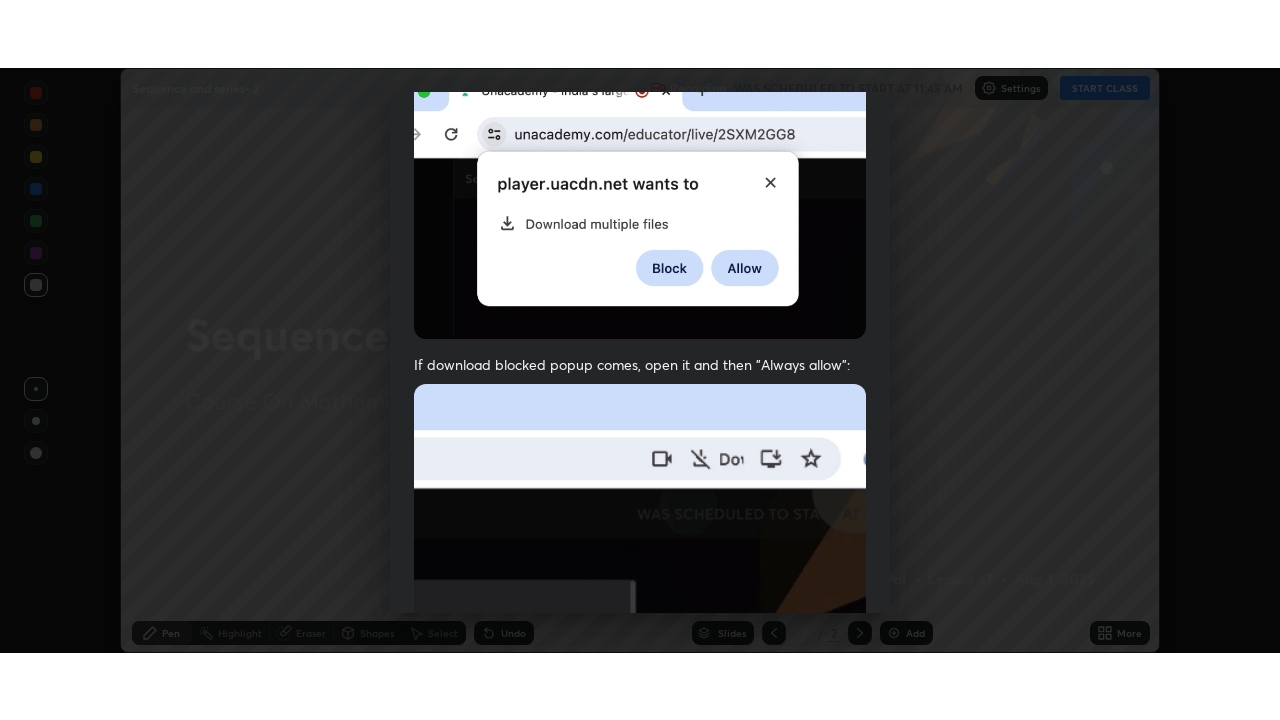 scroll, scrollTop: 479, scrollLeft: 0, axis: vertical 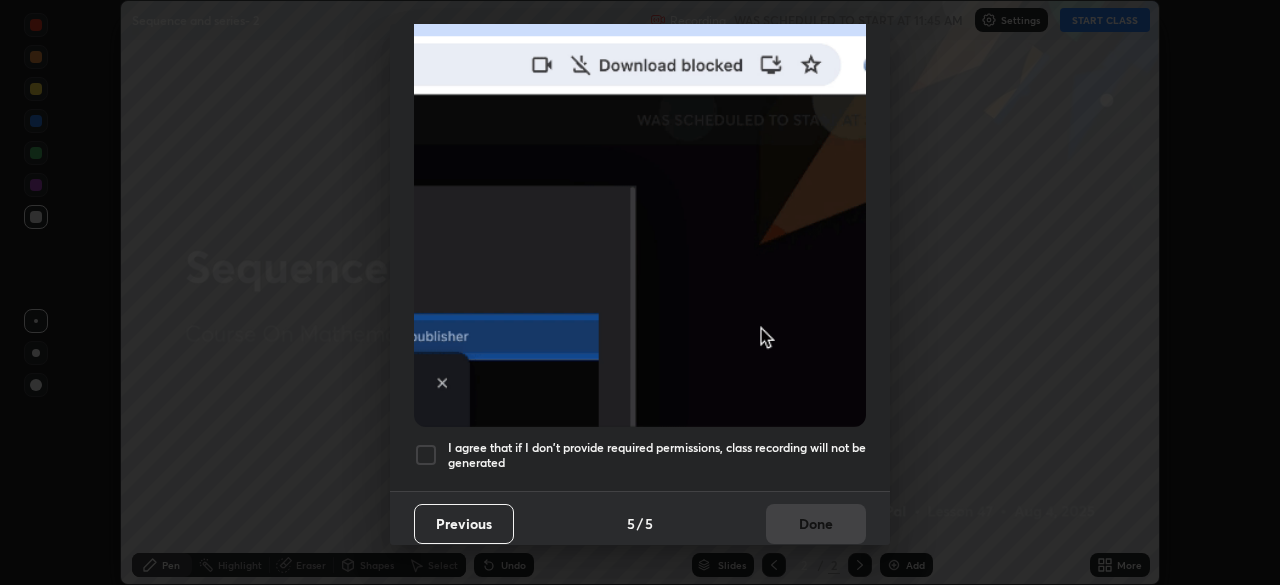 click at bounding box center (426, 455) 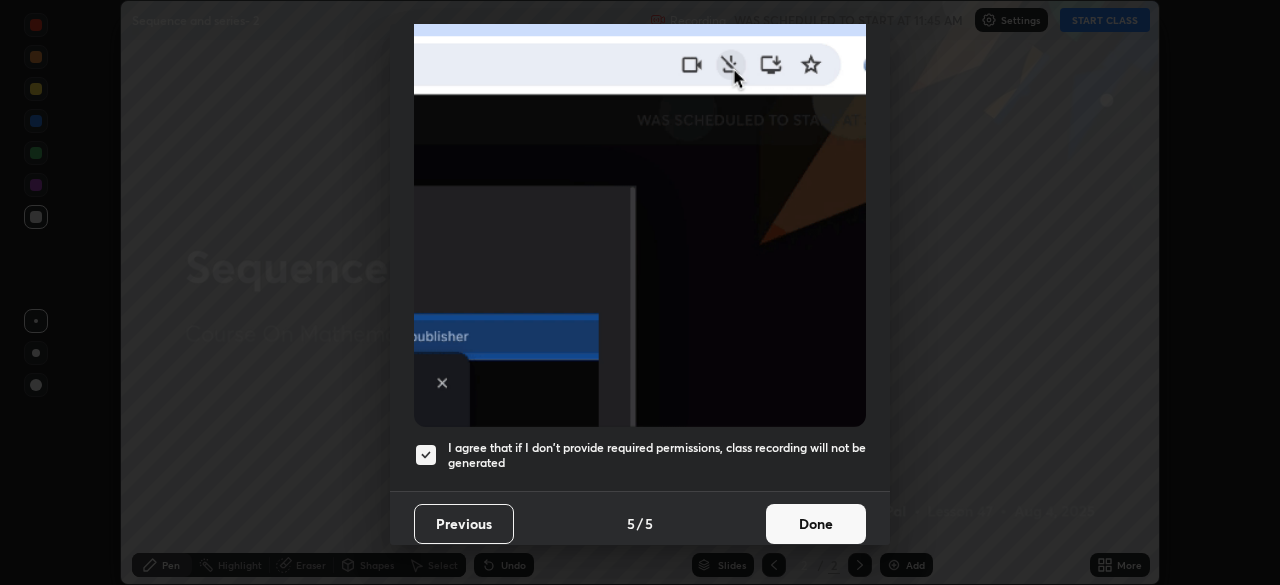 click on "Done" at bounding box center (816, 524) 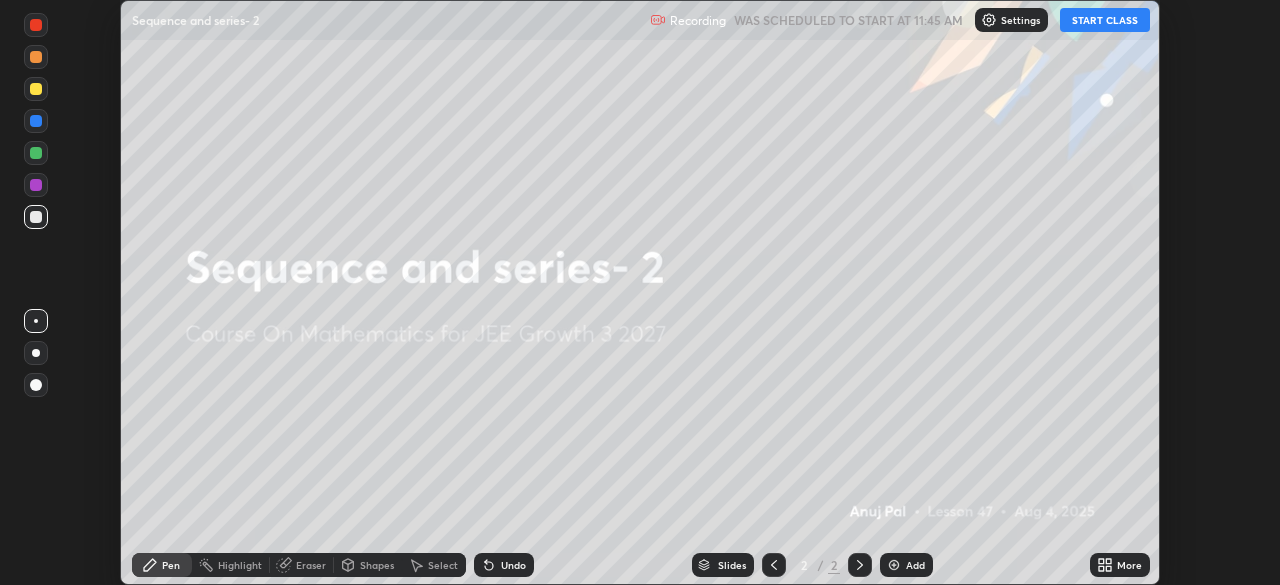 click on "START CLASS" at bounding box center (1105, 20) 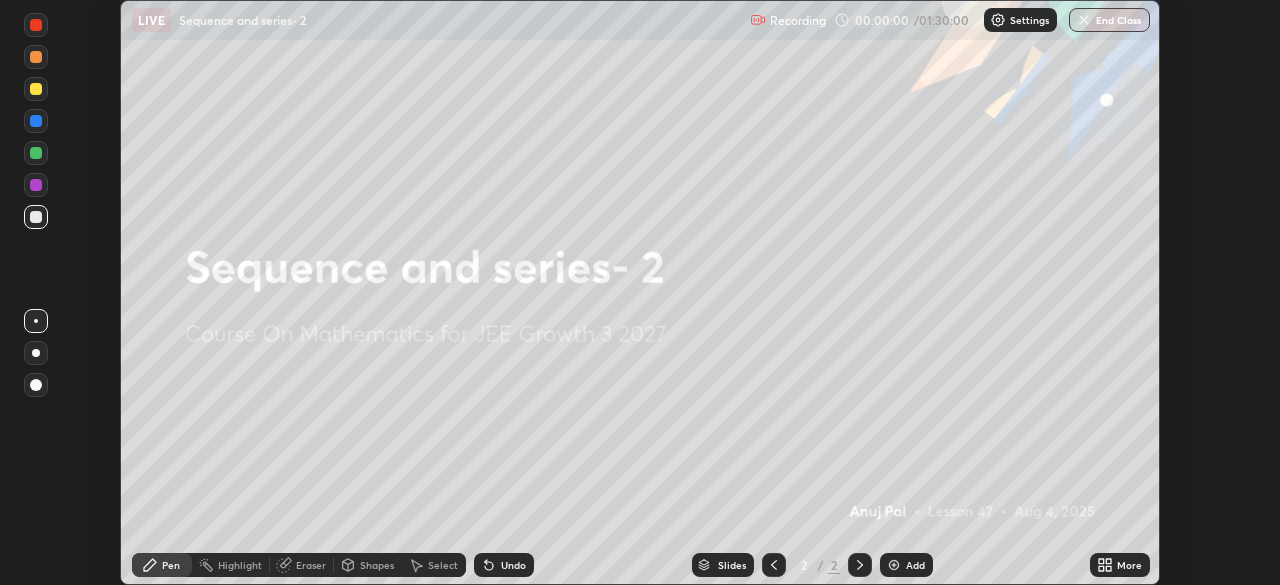 click 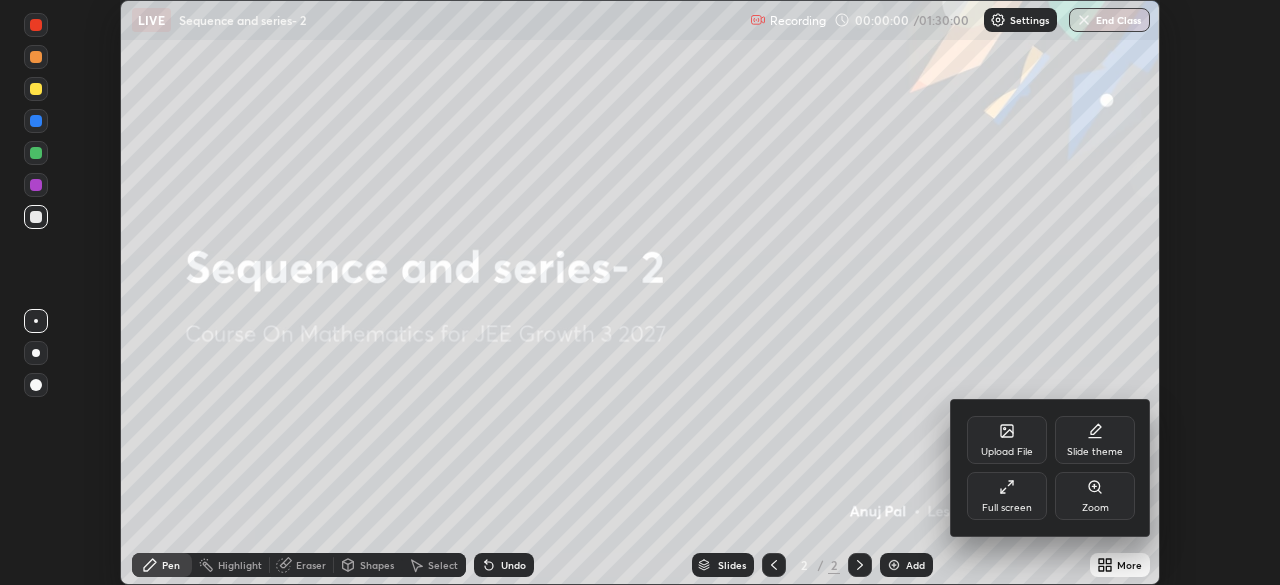 click on "Full screen" at bounding box center (1007, 496) 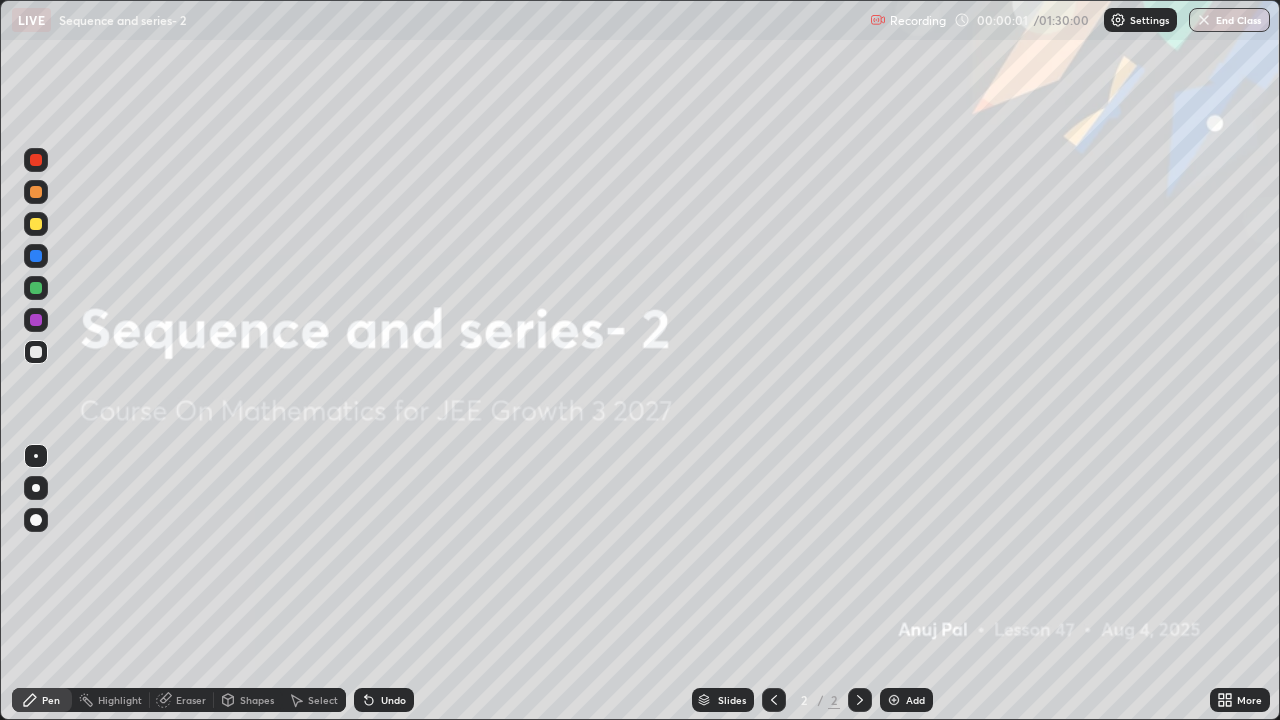 scroll, scrollTop: 99280, scrollLeft: 98720, axis: both 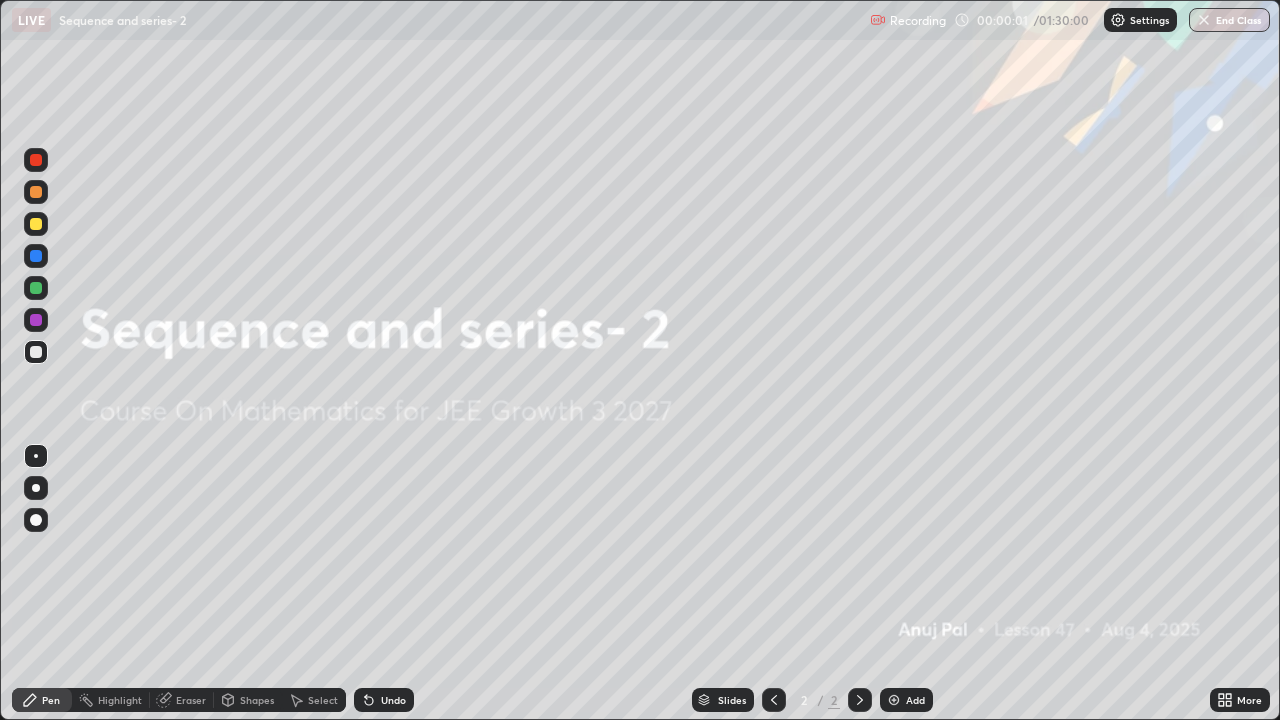 click on "Add" at bounding box center [906, 700] 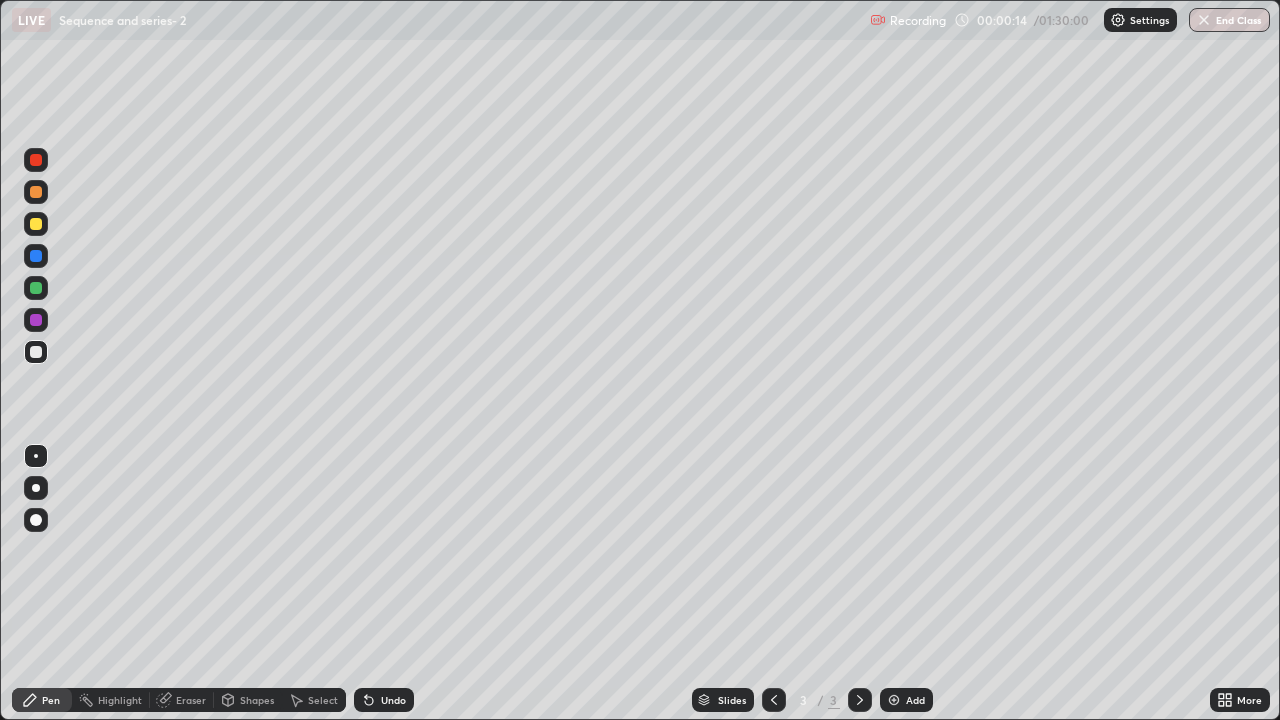 click at bounding box center [36, 224] 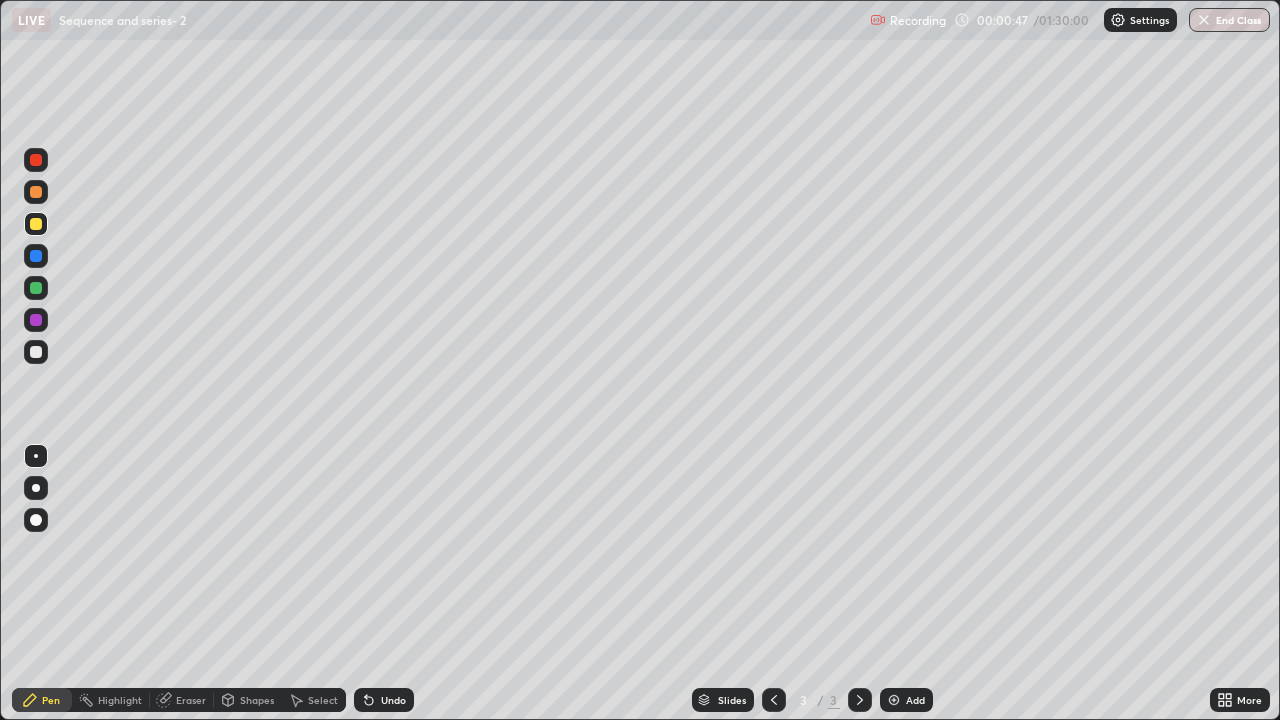 click at bounding box center [36, 352] 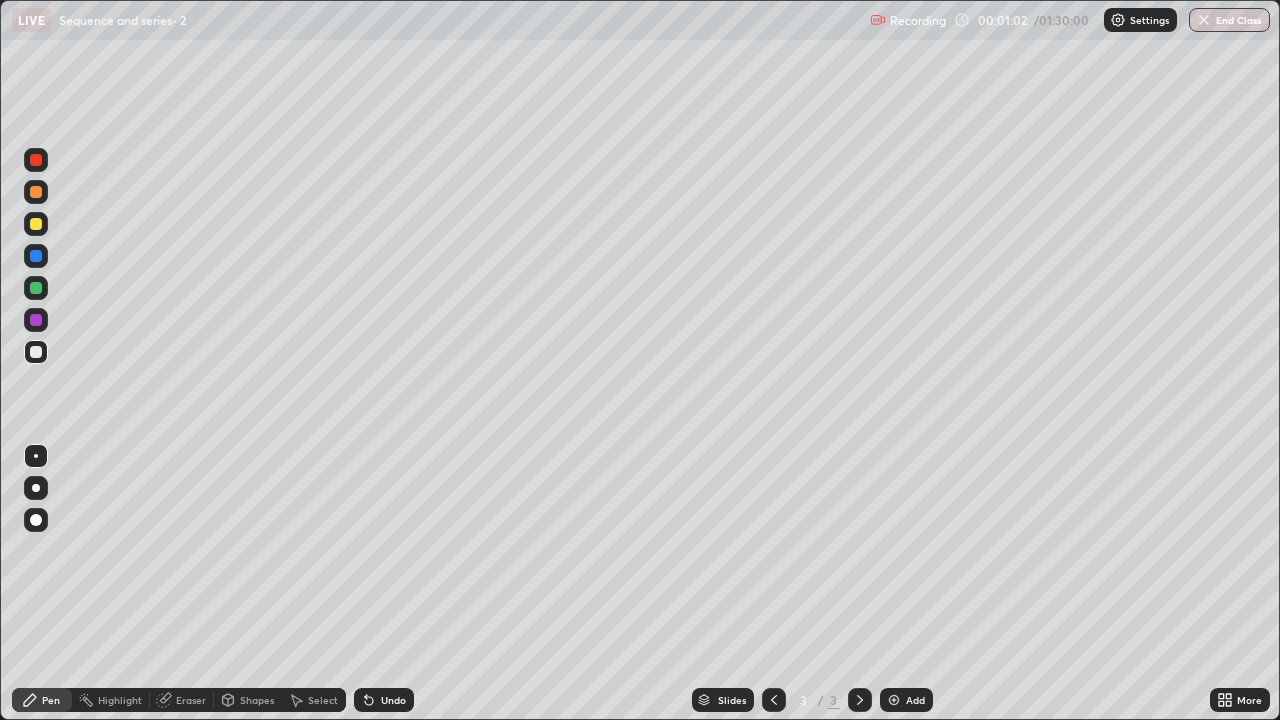 click on "Undo" at bounding box center [384, 700] 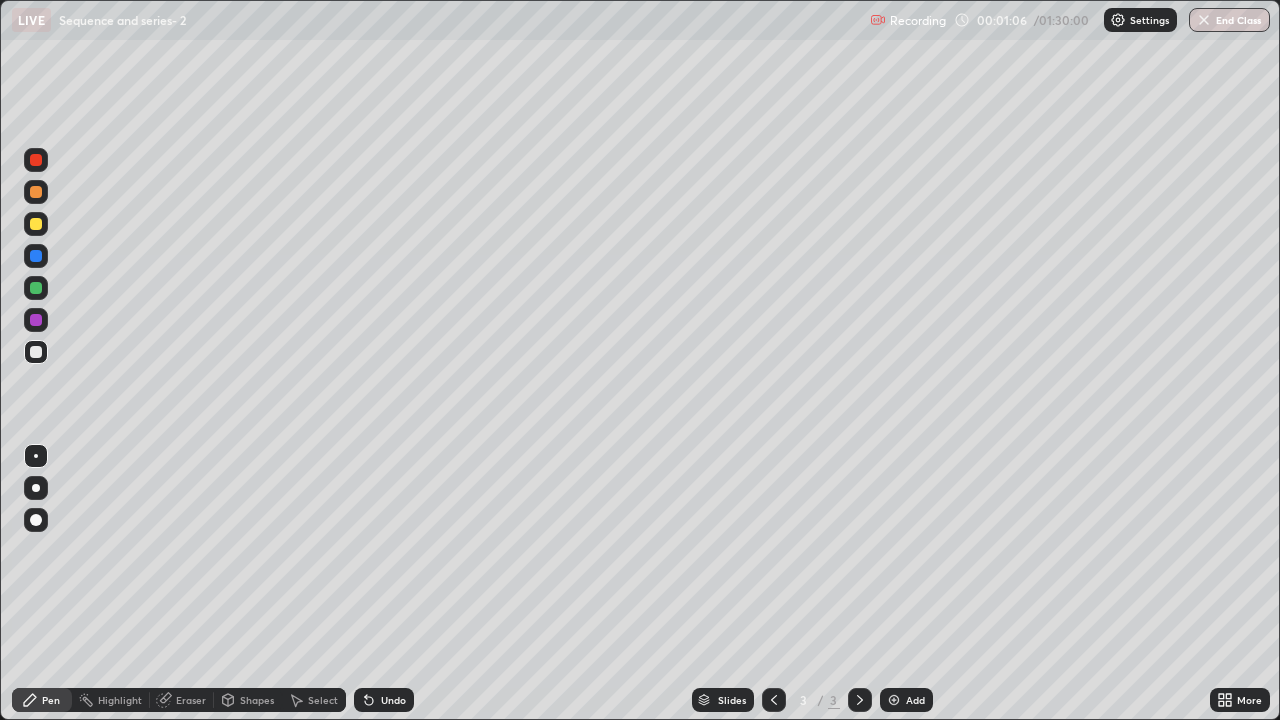 click at bounding box center (36, 256) 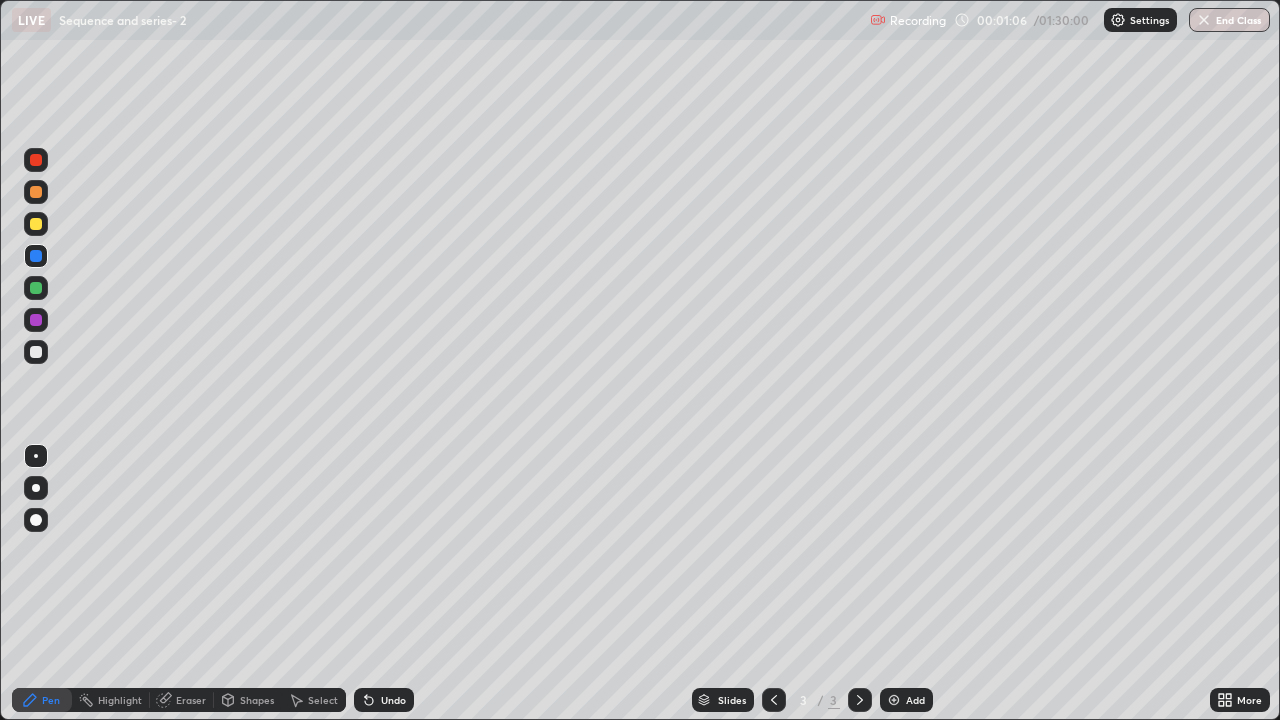 click at bounding box center [36, 288] 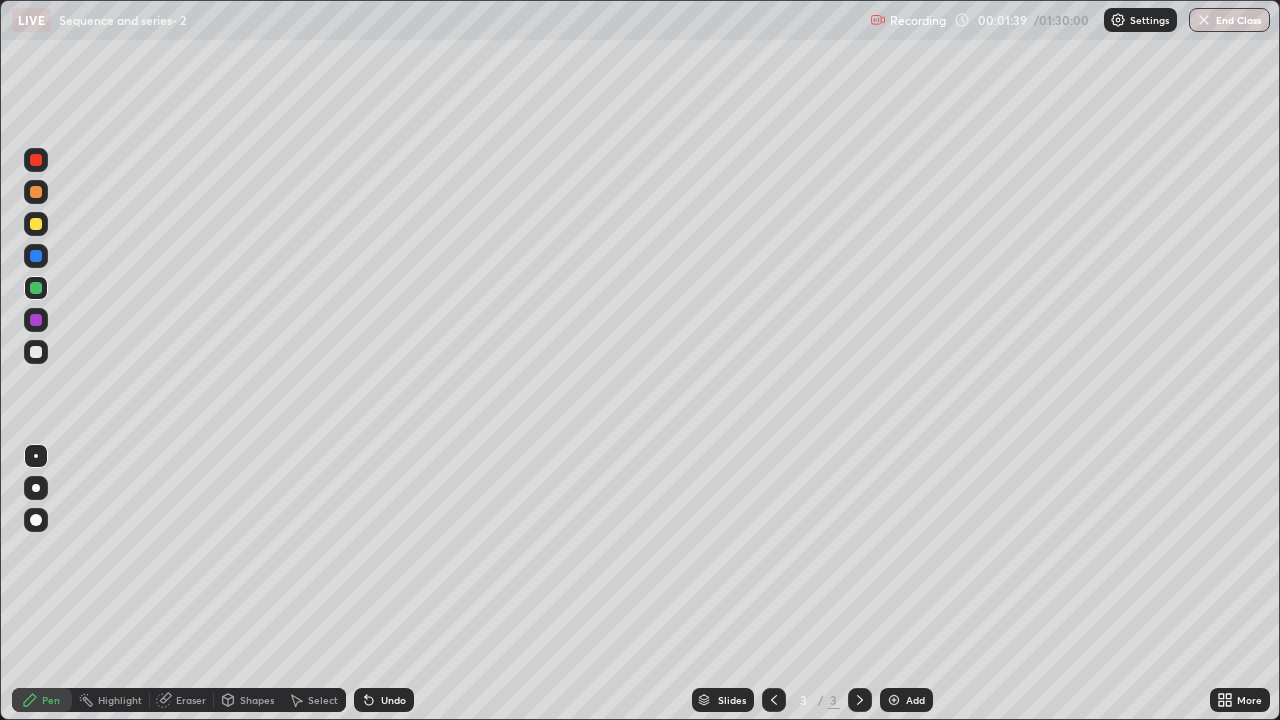 click at bounding box center [36, 352] 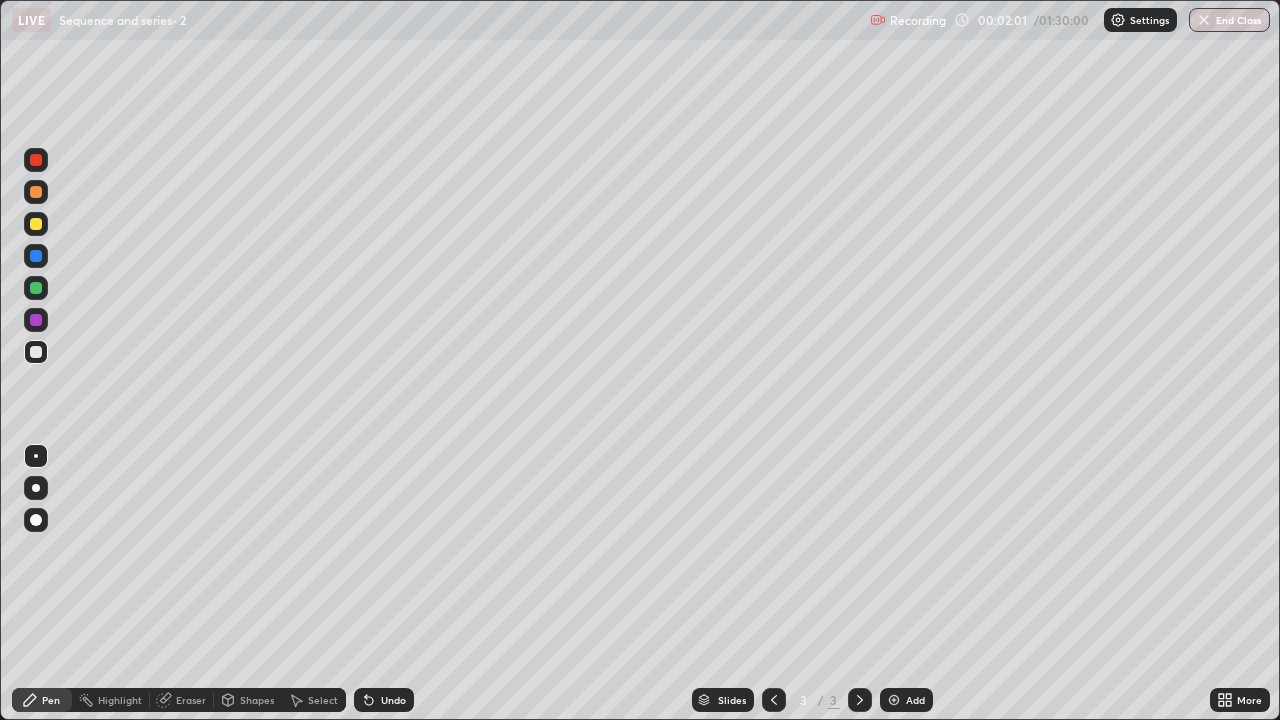 click on "Undo" at bounding box center (393, 700) 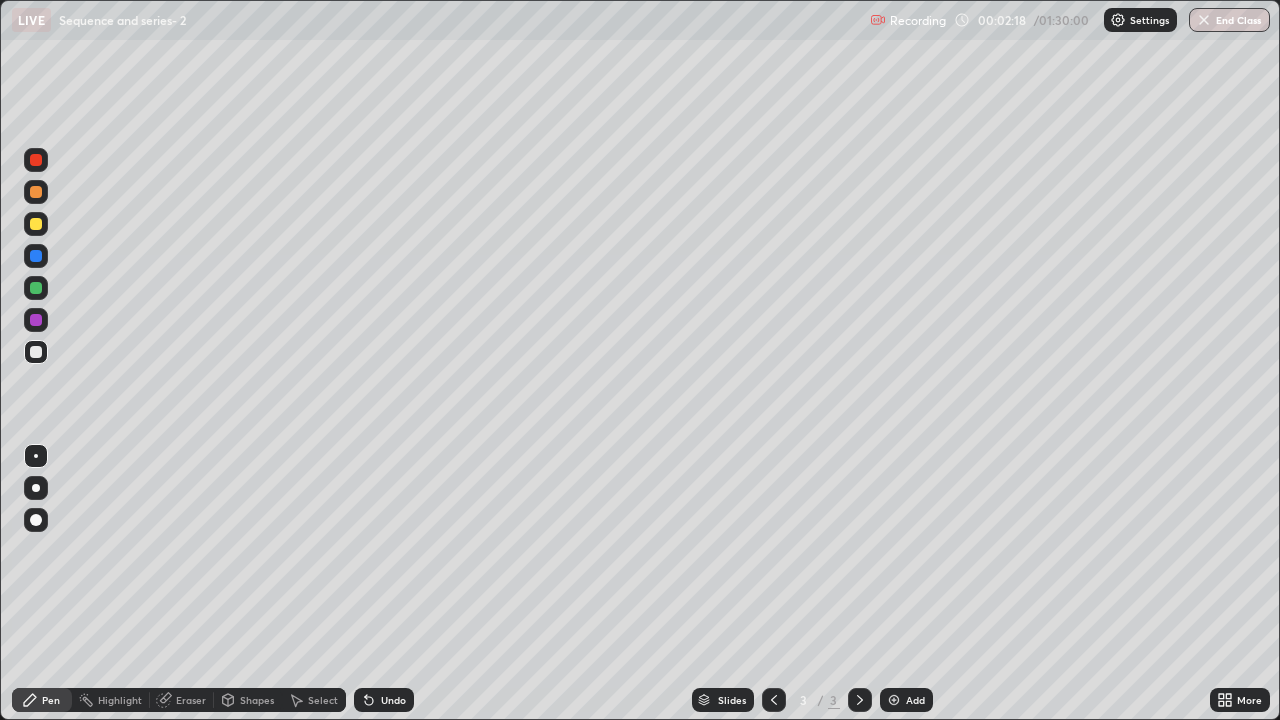 click on "Undo" at bounding box center (393, 700) 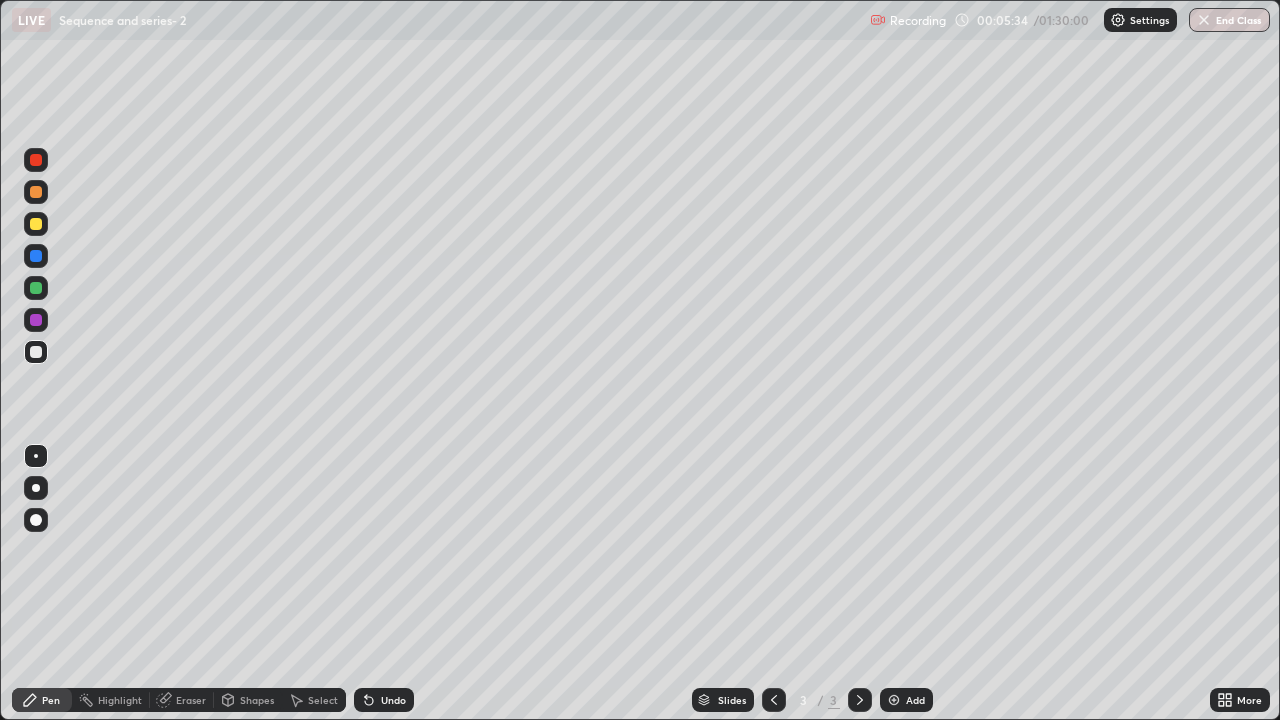 click at bounding box center (894, 700) 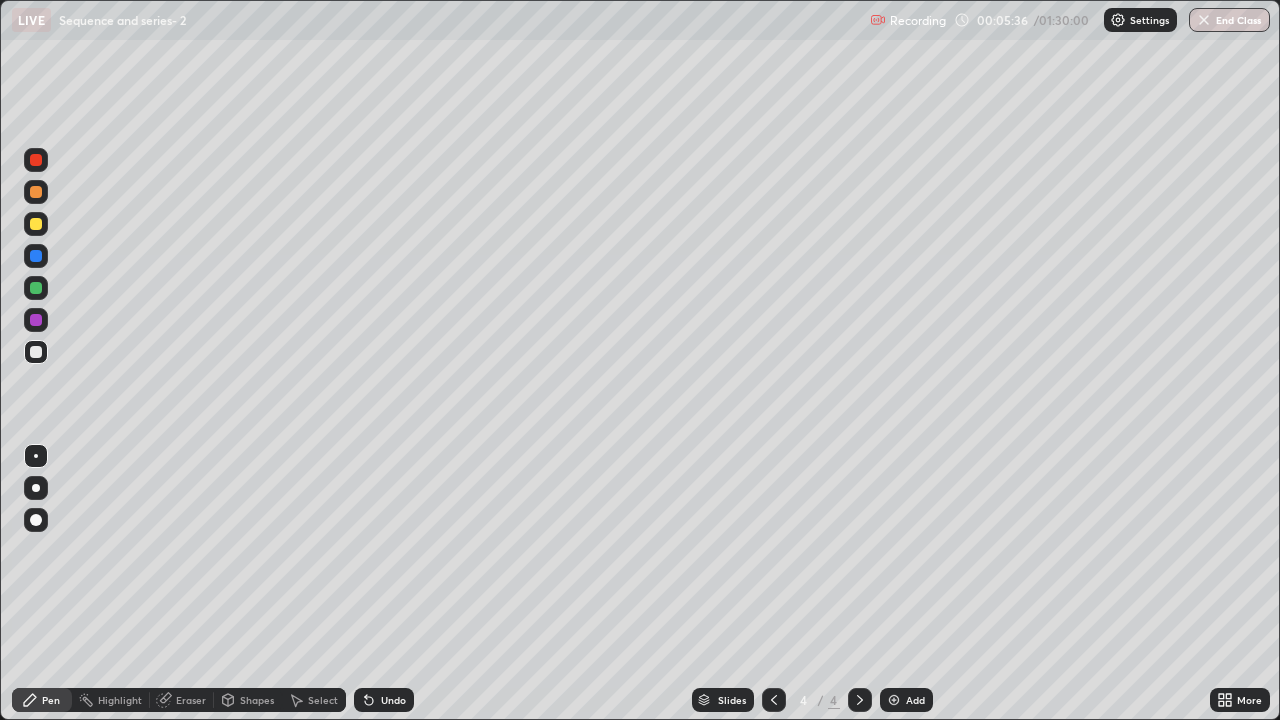 click at bounding box center (36, 192) 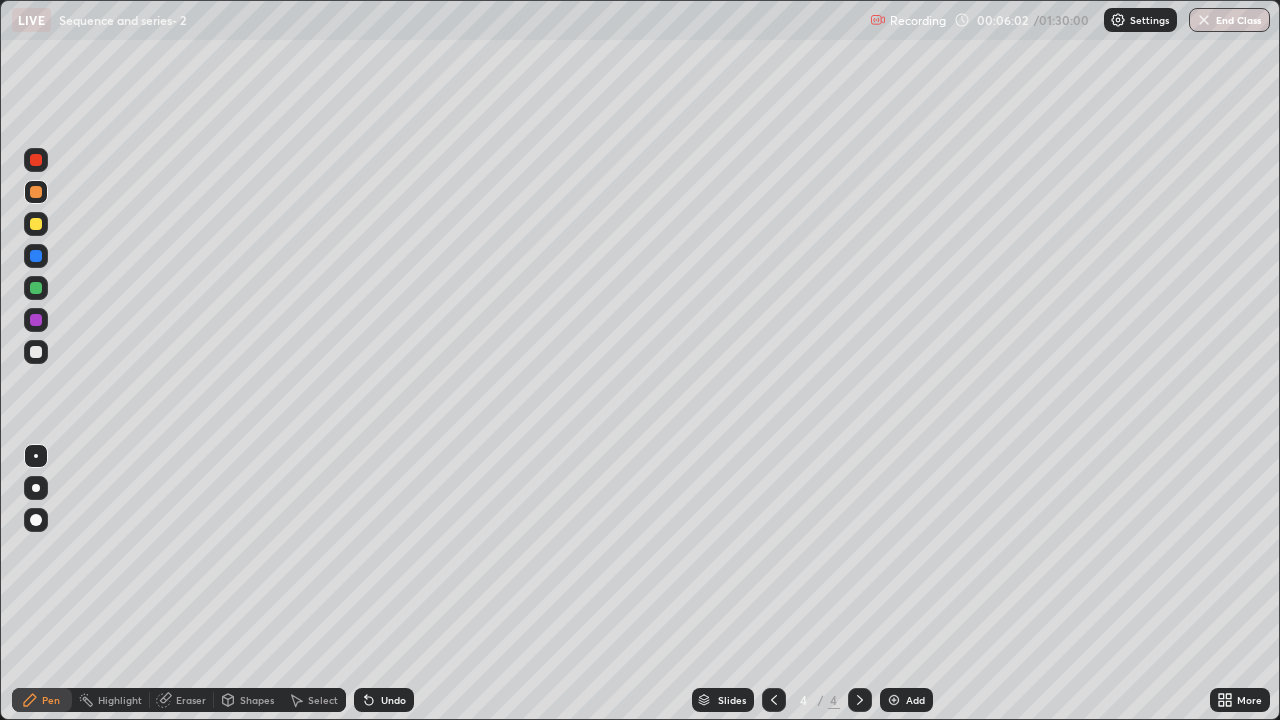 click on "Undo" at bounding box center (384, 700) 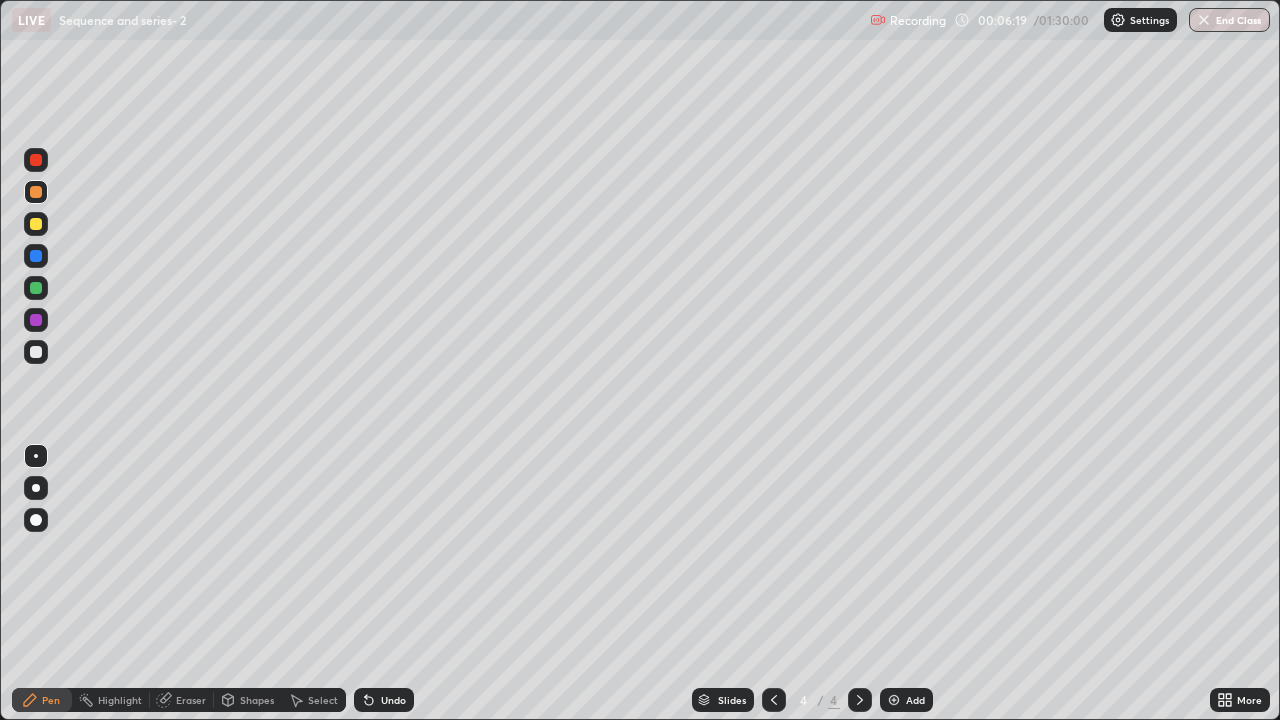 click at bounding box center [36, 352] 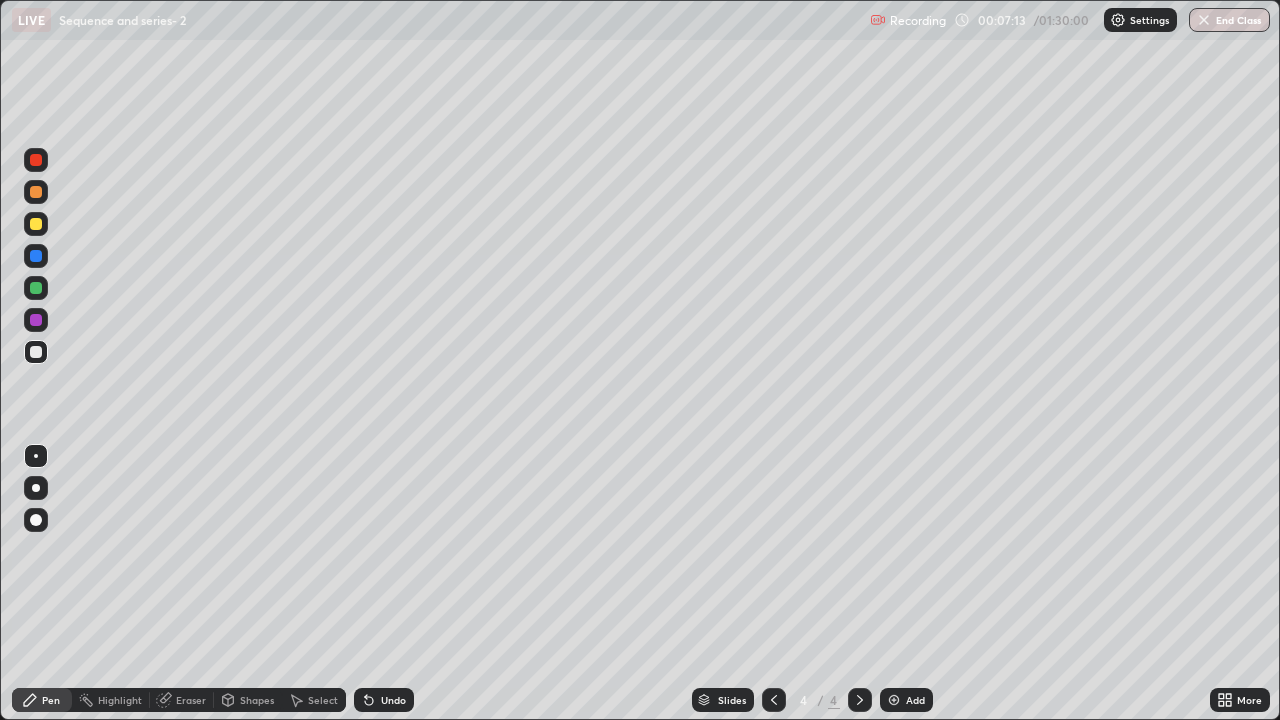 click on "Eraser" at bounding box center (191, 700) 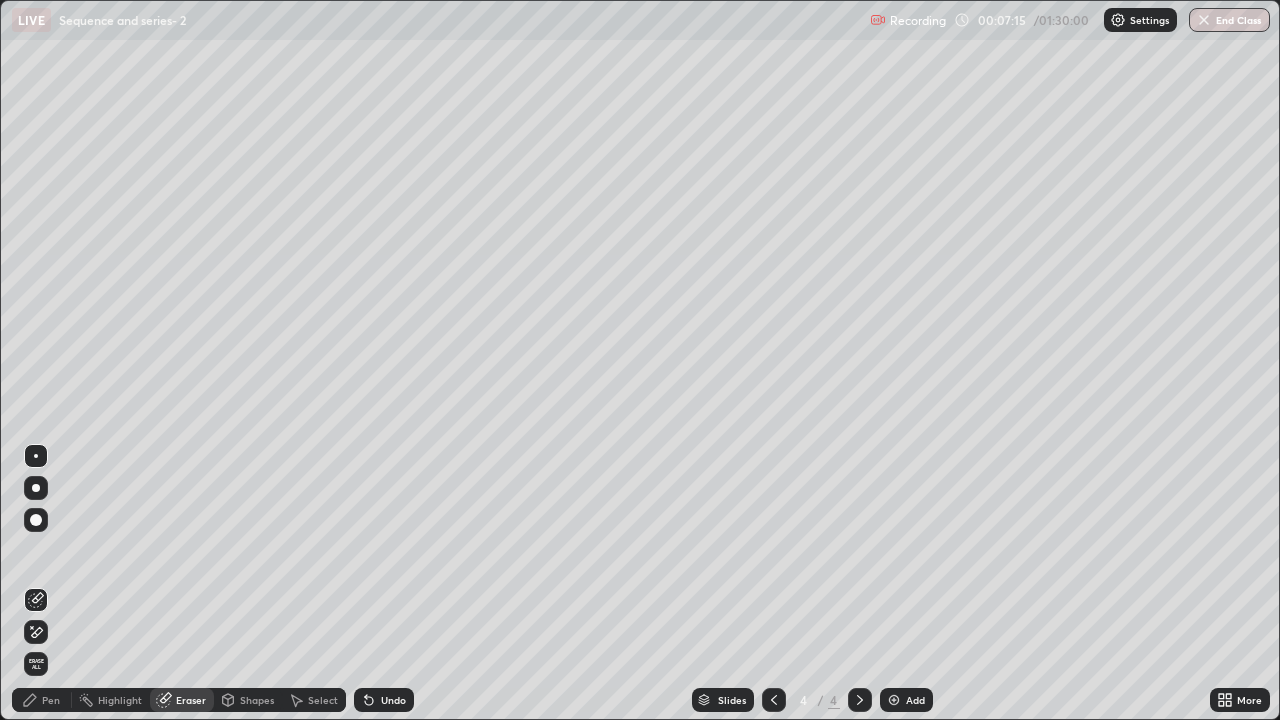 click on "Pen" at bounding box center (42, 700) 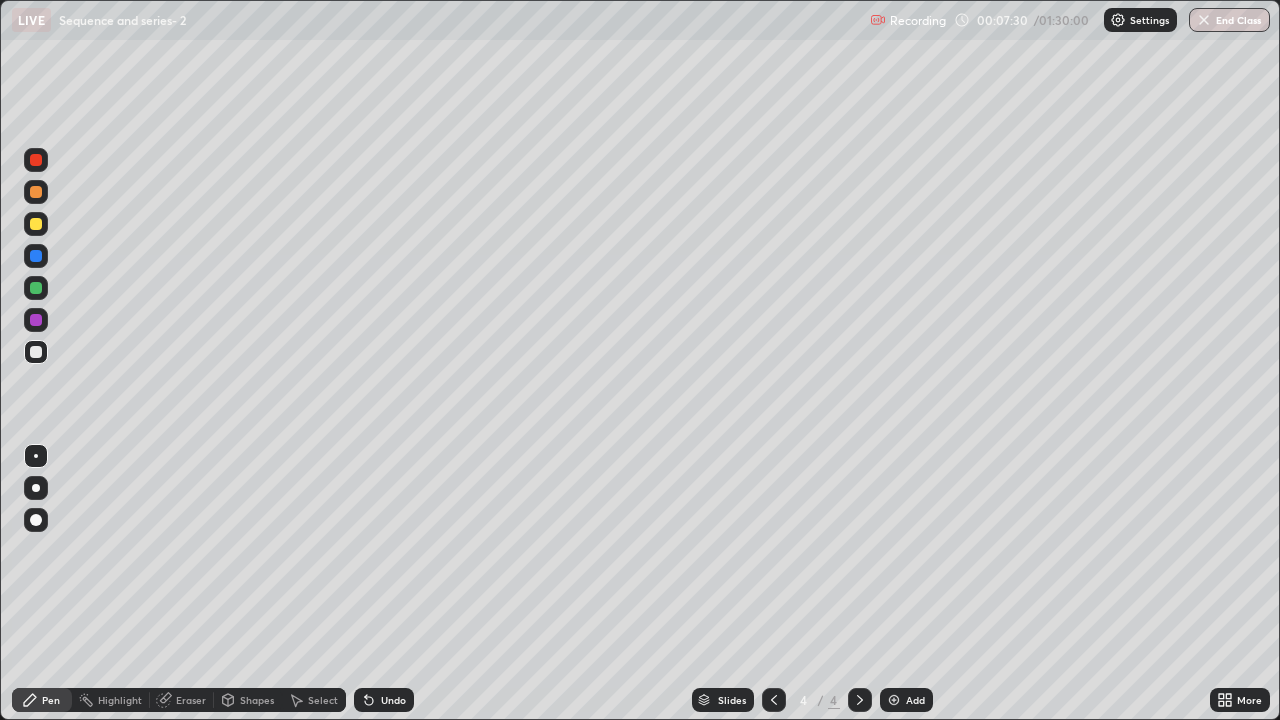 click on "Eraser" at bounding box center (191, 700) 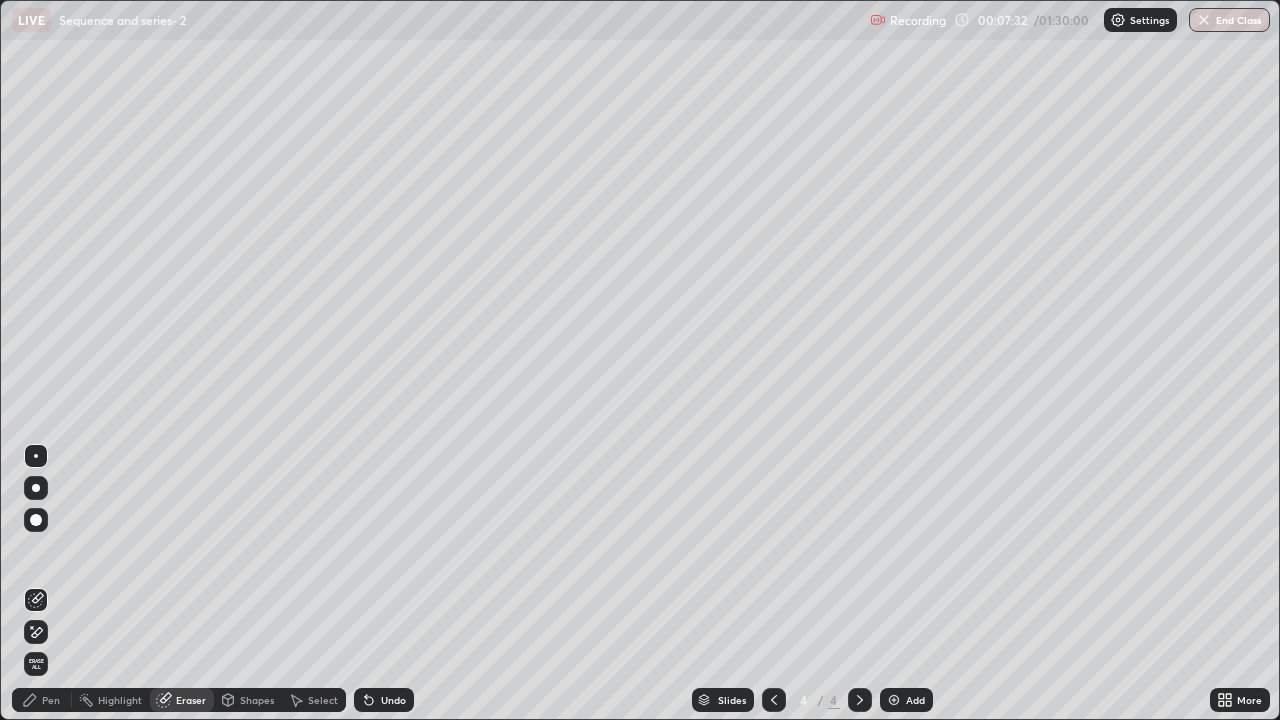 click on "Pen" at bounding box center (51, 700) 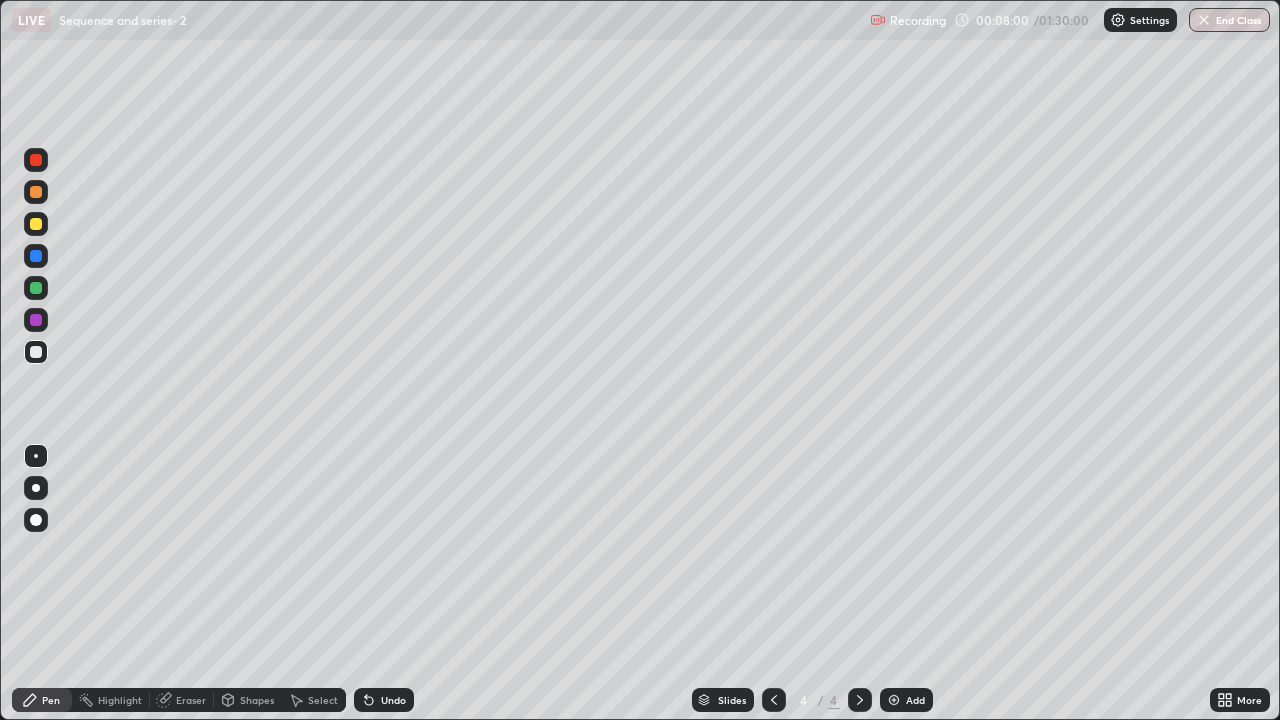click on "Undo" at bounding box center [393, 700] 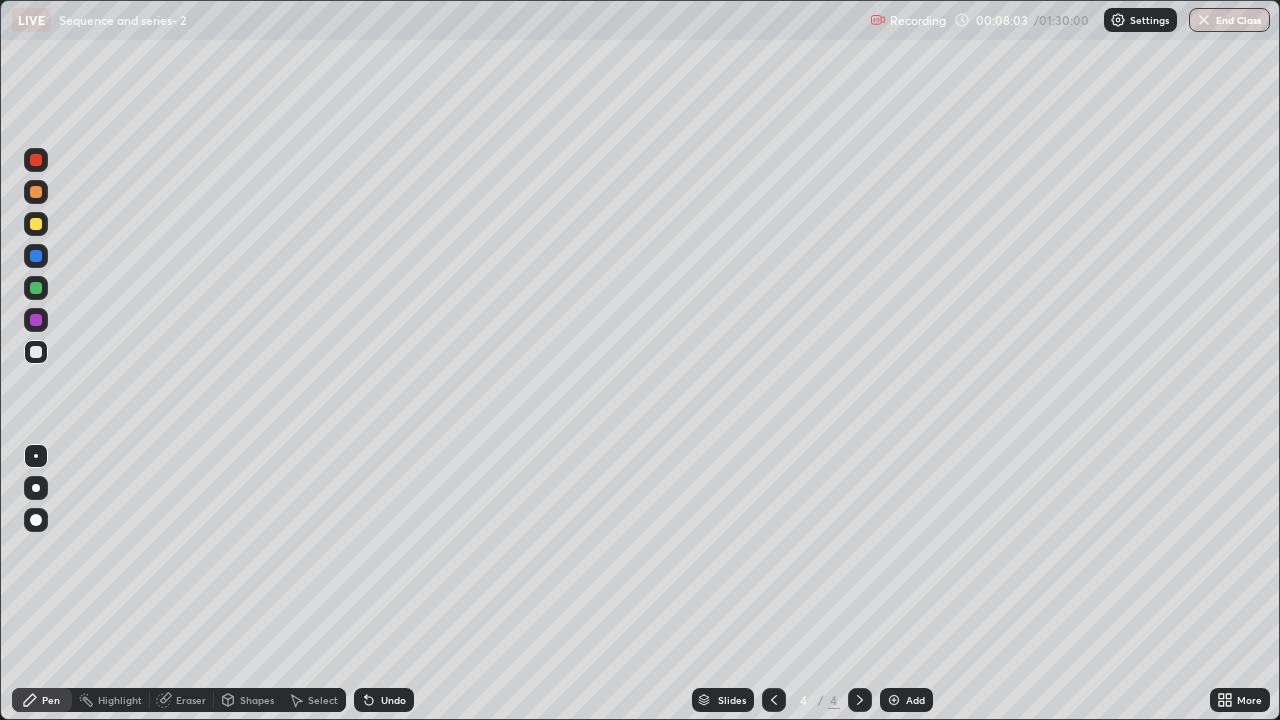click on "Undo" at bounding box center [384, 700] 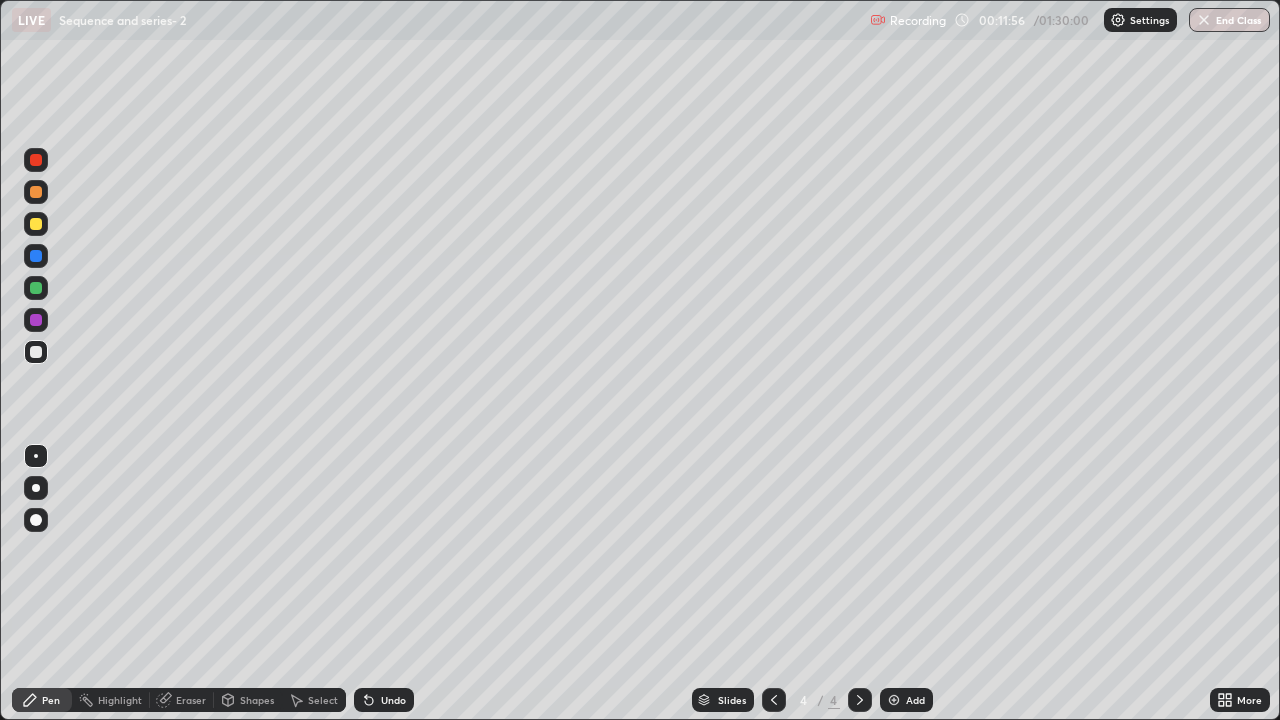 click at bounding box center (36, 192) 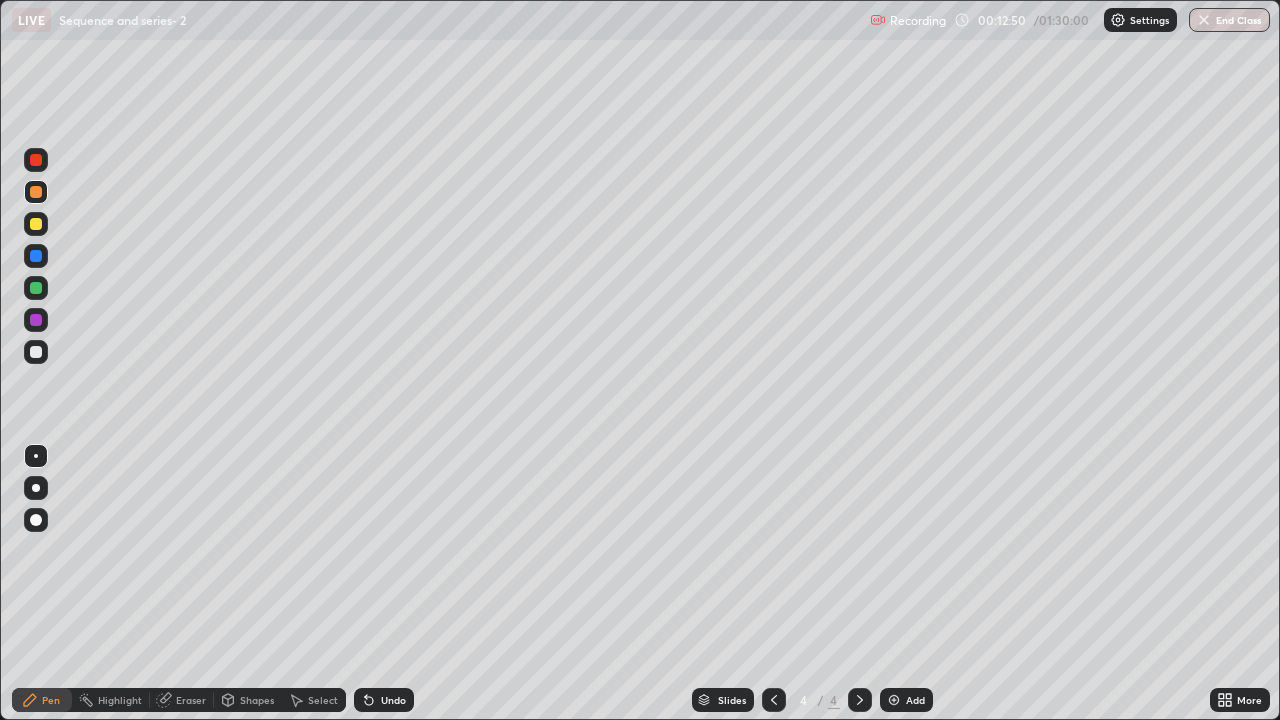 click on "Add" at bounding box center (915, 700) 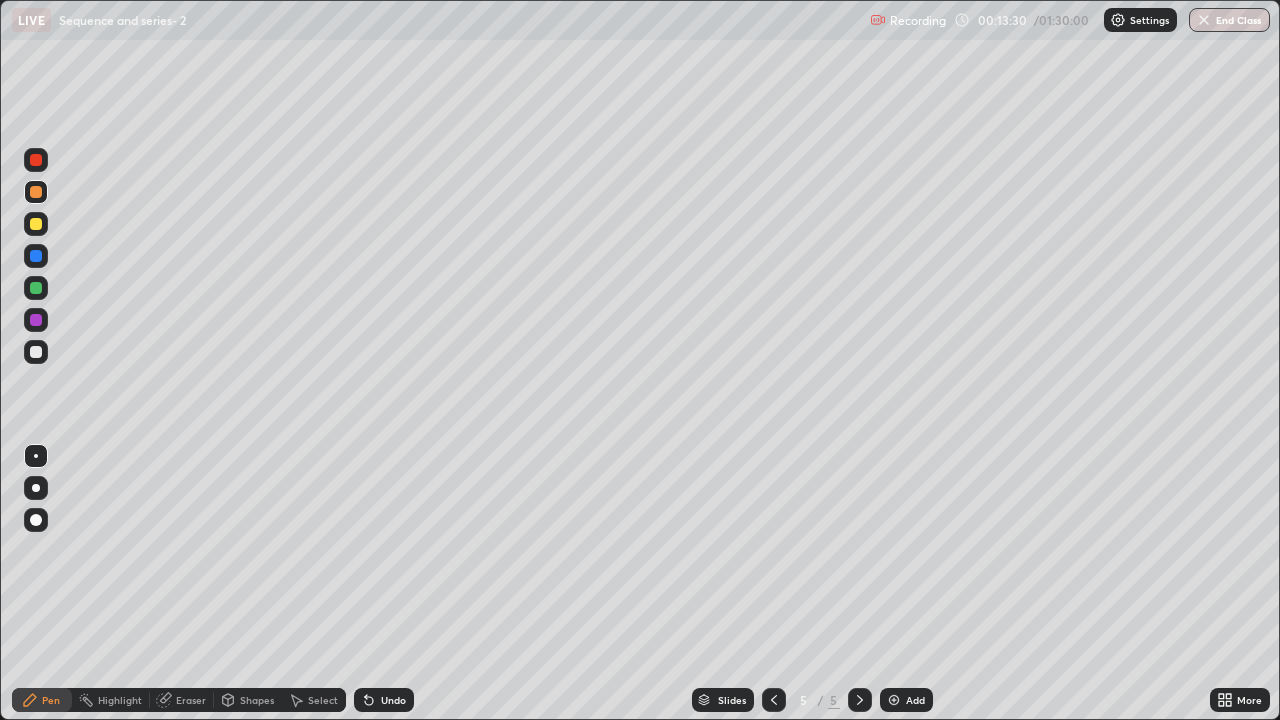 click at bounding box center [36, 352] 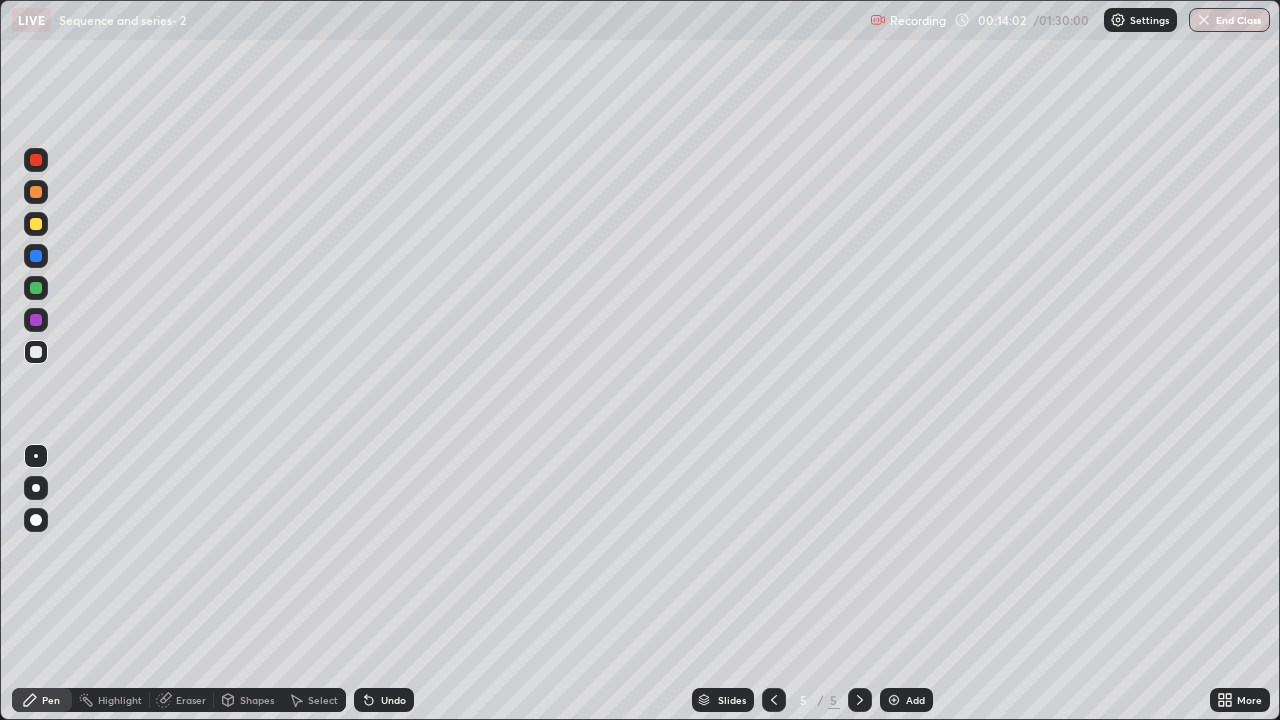click 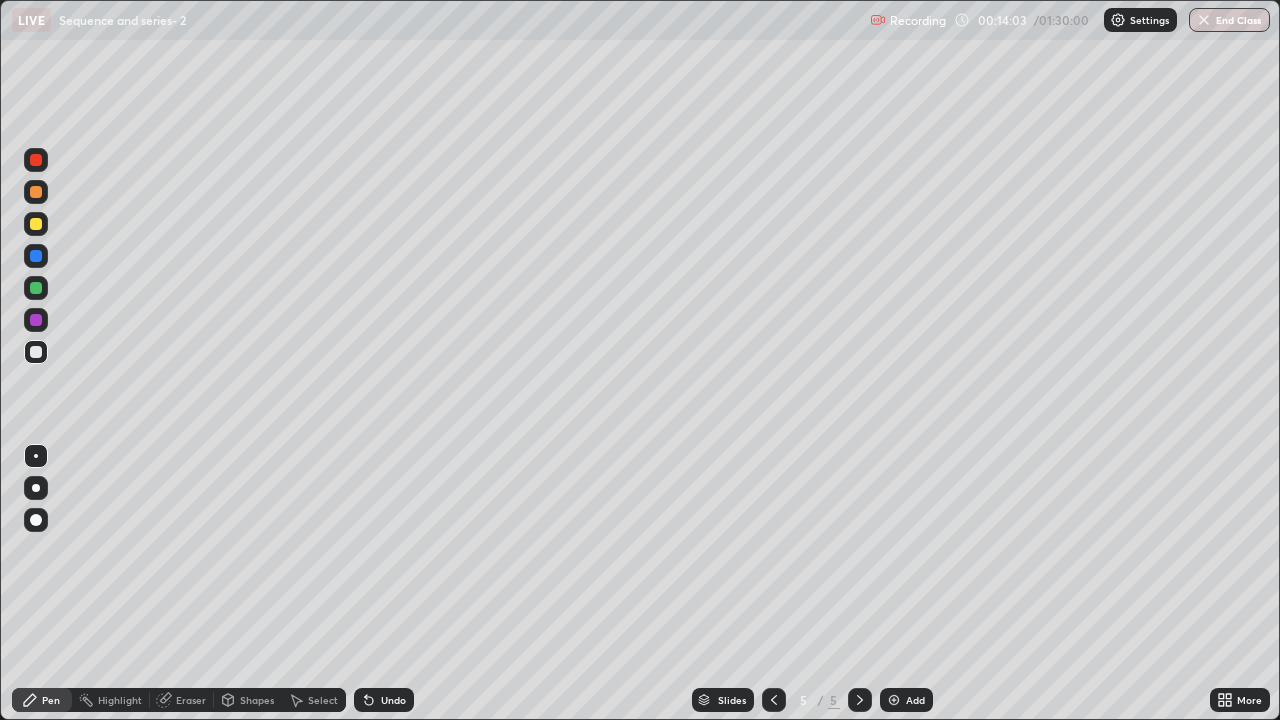 click 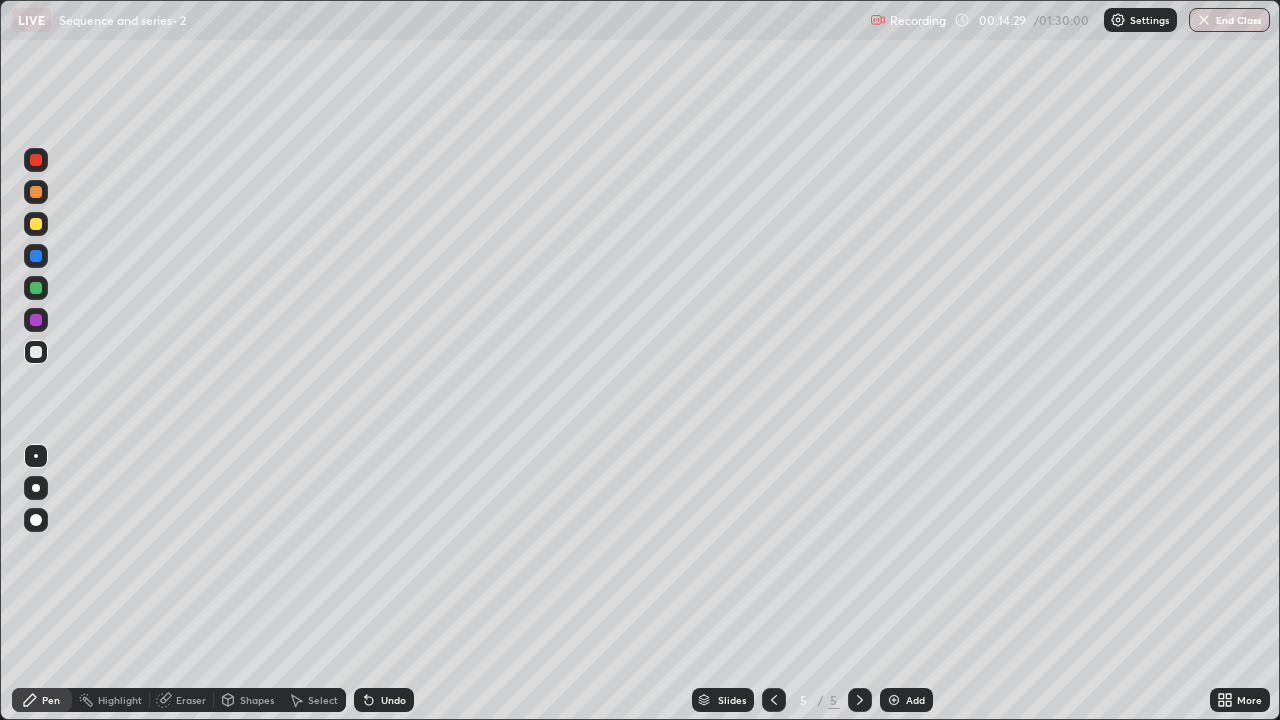 click at bounding box center (36, 288) 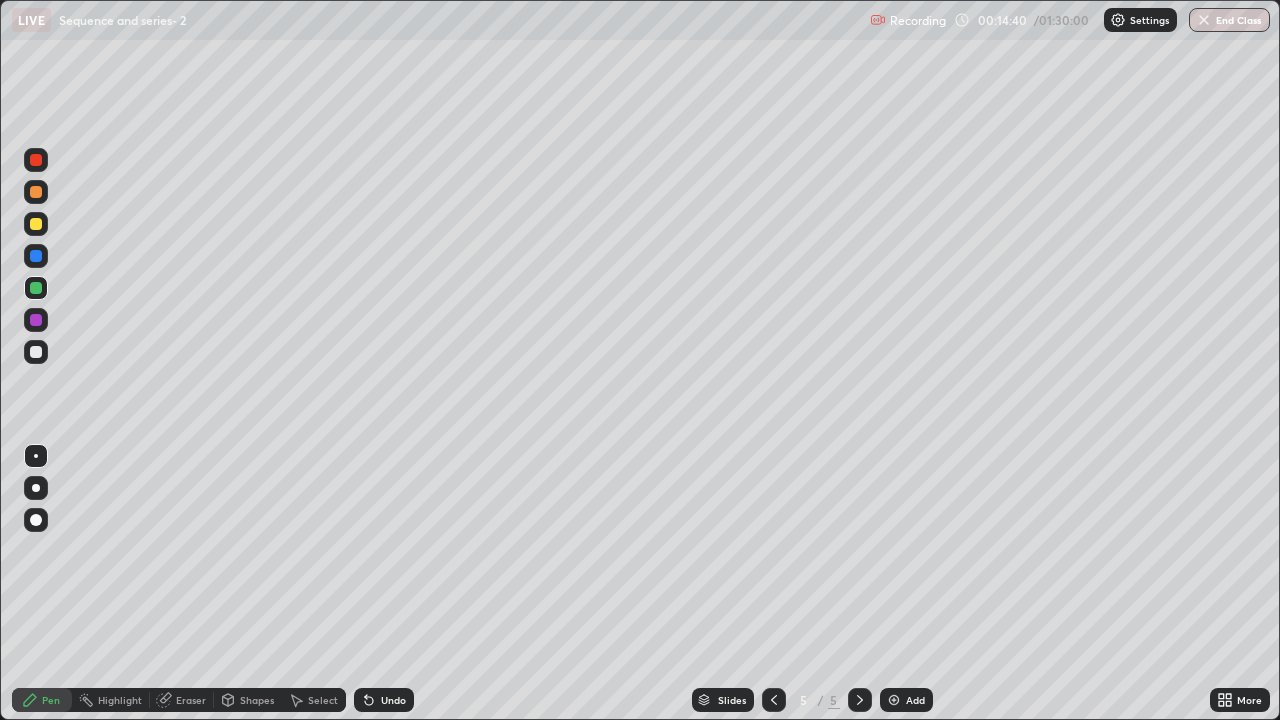 click on "Undo" at bounding box center (393, 700) 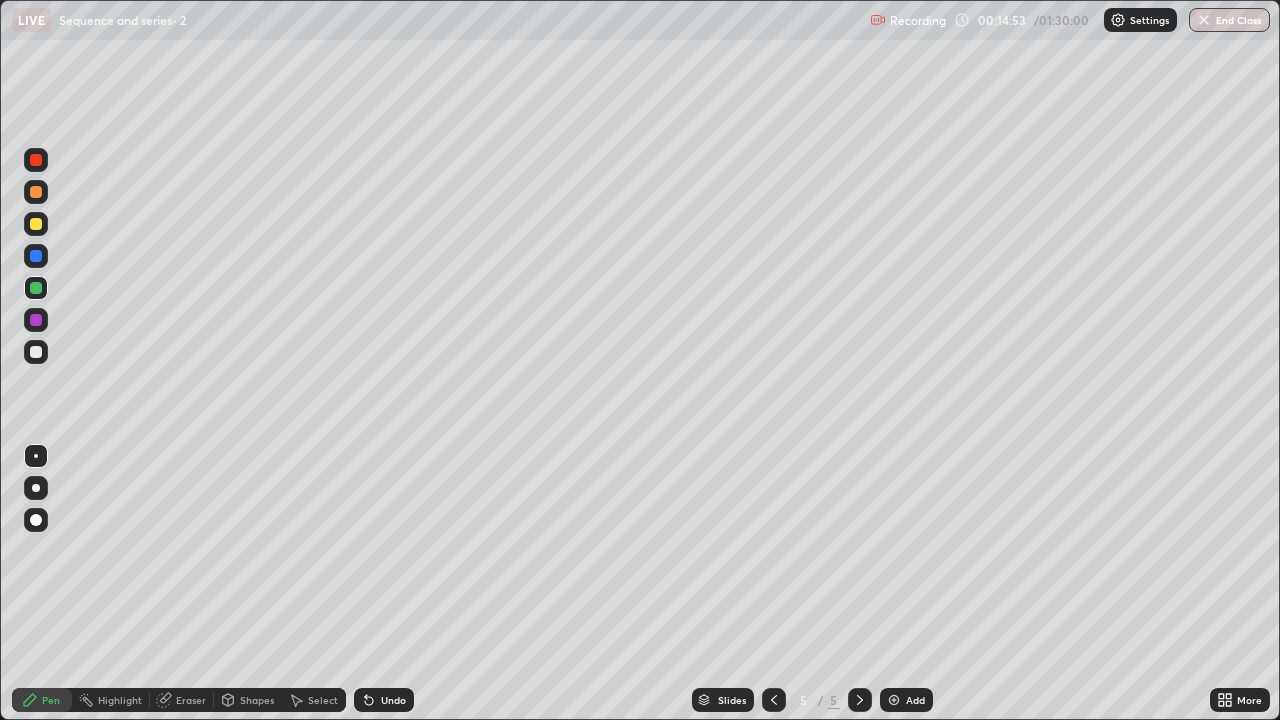click at bounding box center [36, 352] 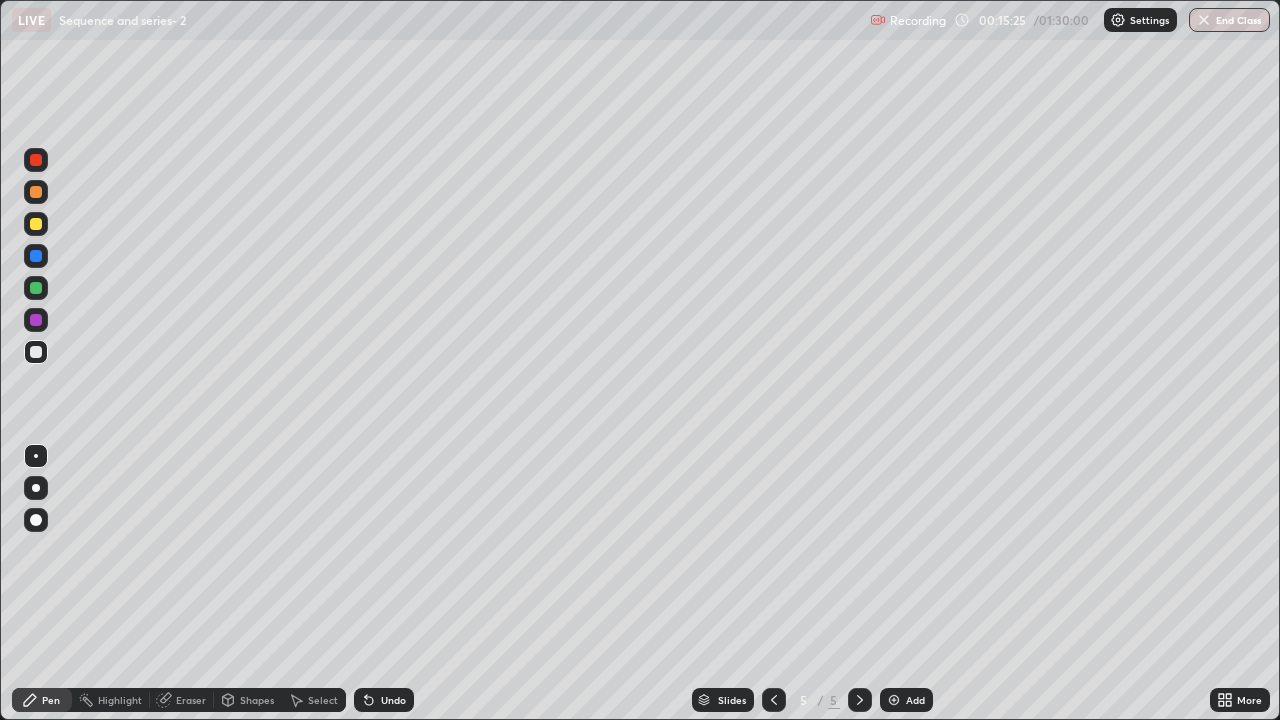 click on "Eraser" at bounding box center (191, 700) 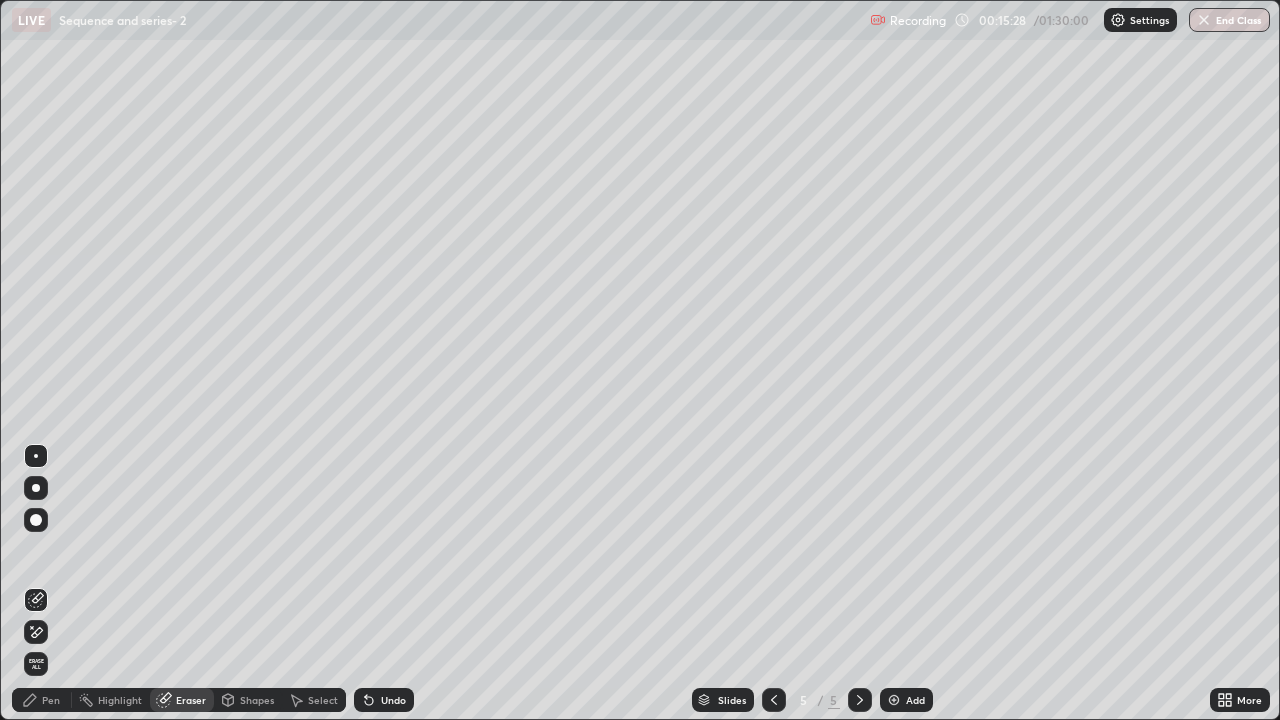 click on "Pen" at bounding box center [42, 700] 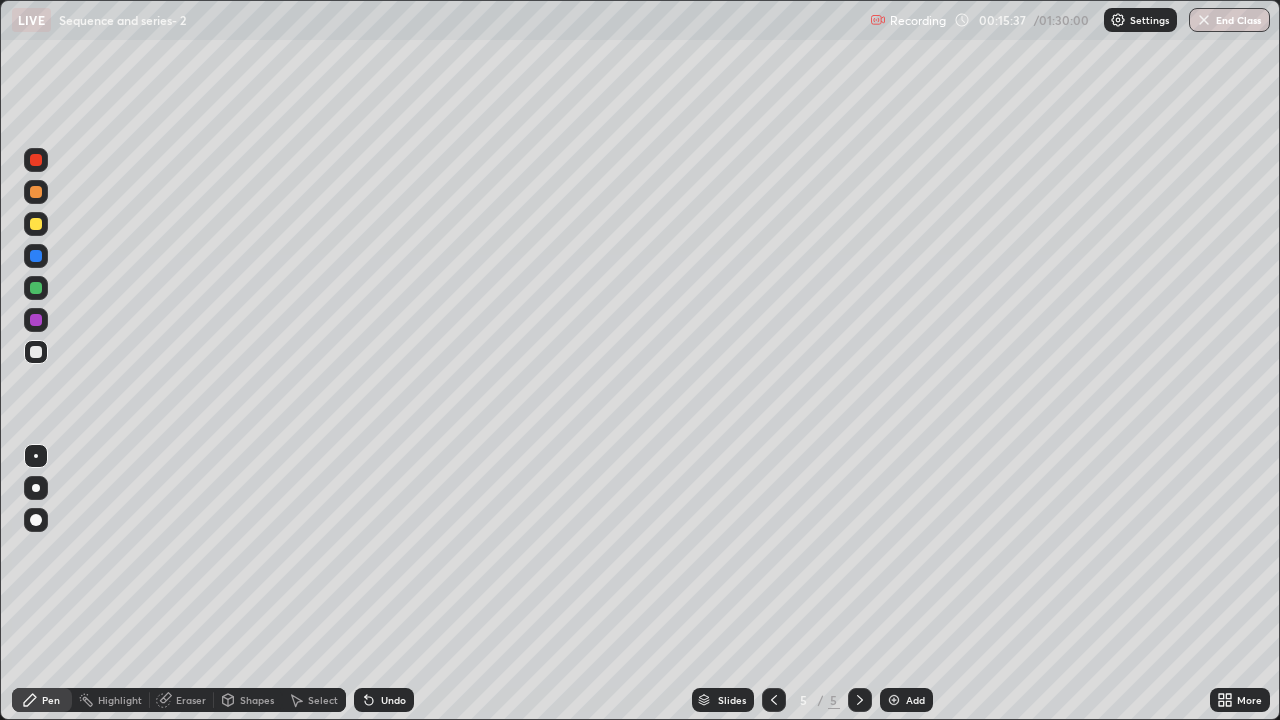 click on "Eraser" at bounding box center [191, 700] 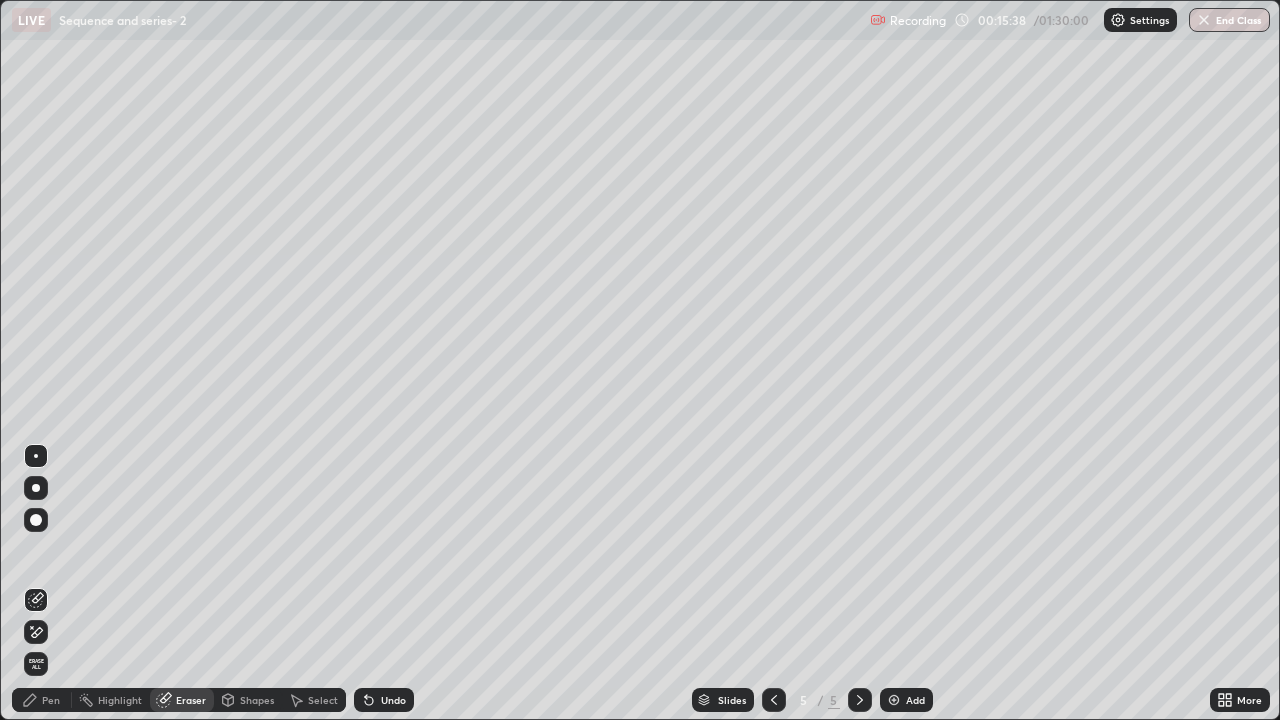 click on "Pen" at bounding box center (51, 700) 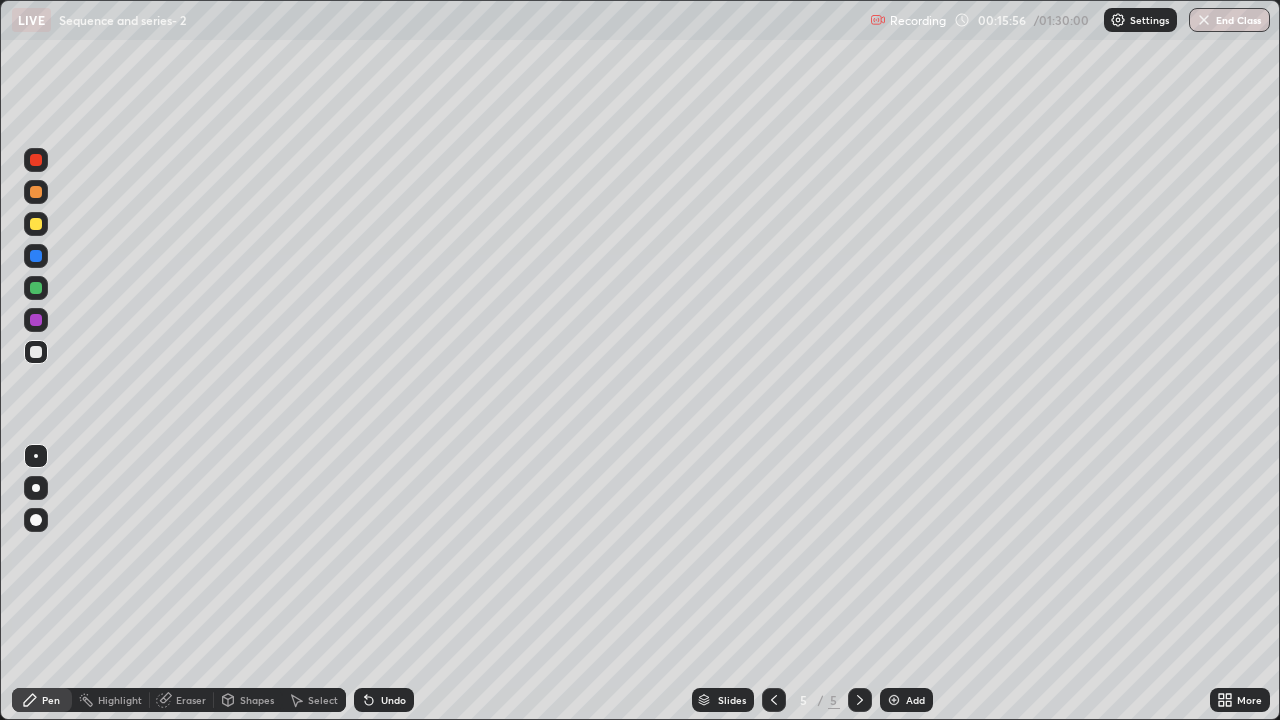 click on "Eraser" at bounding box center (182, 700) 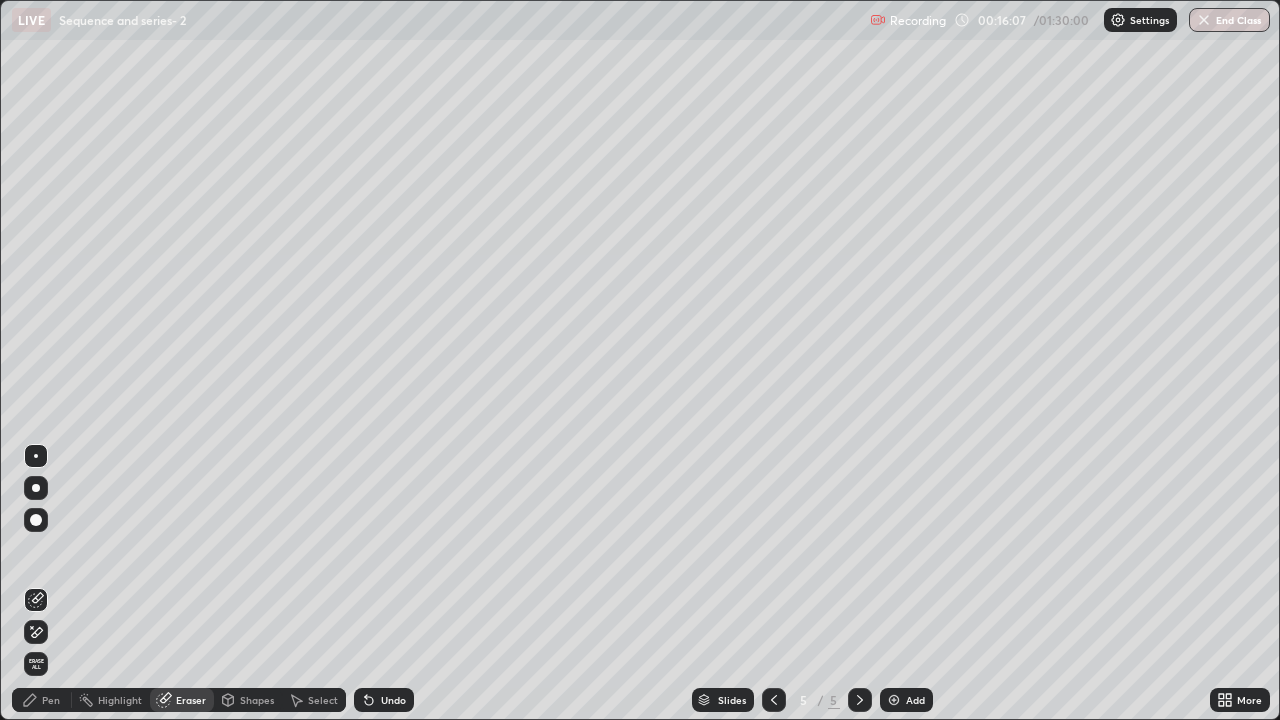 click on "Pen" at bounding box center (51, 700) 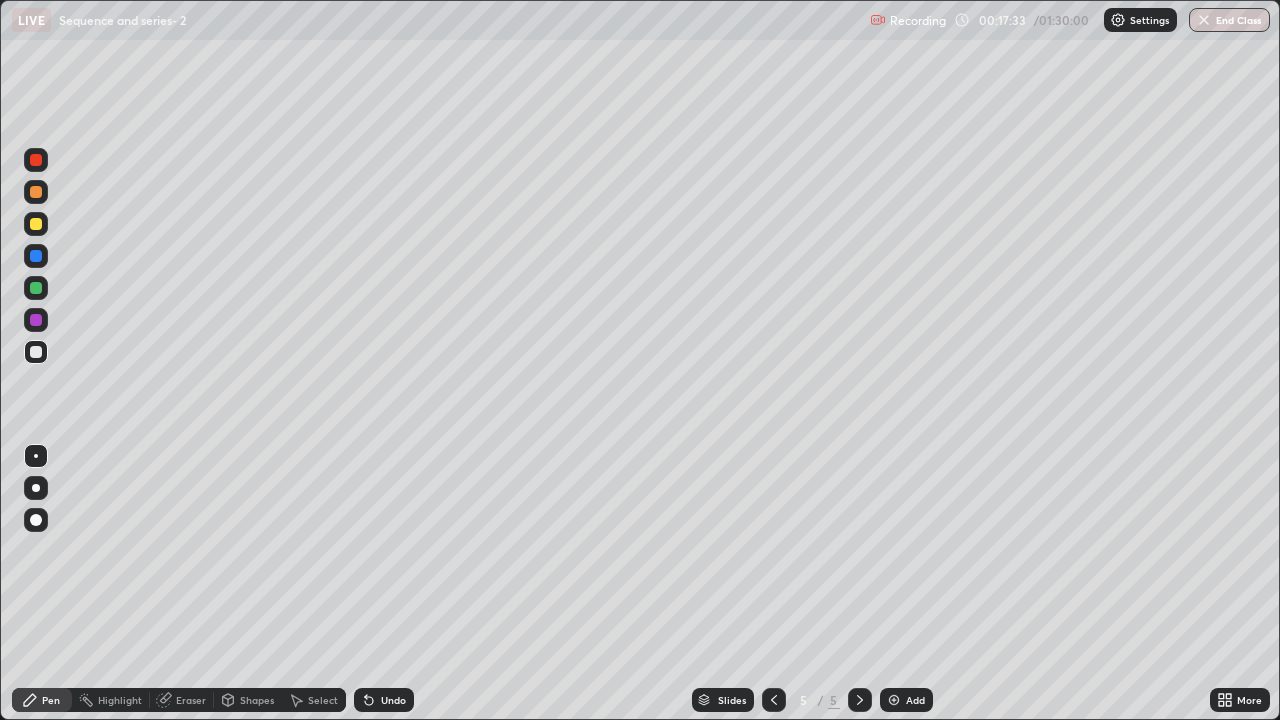 click at bounding box center (36, 288) 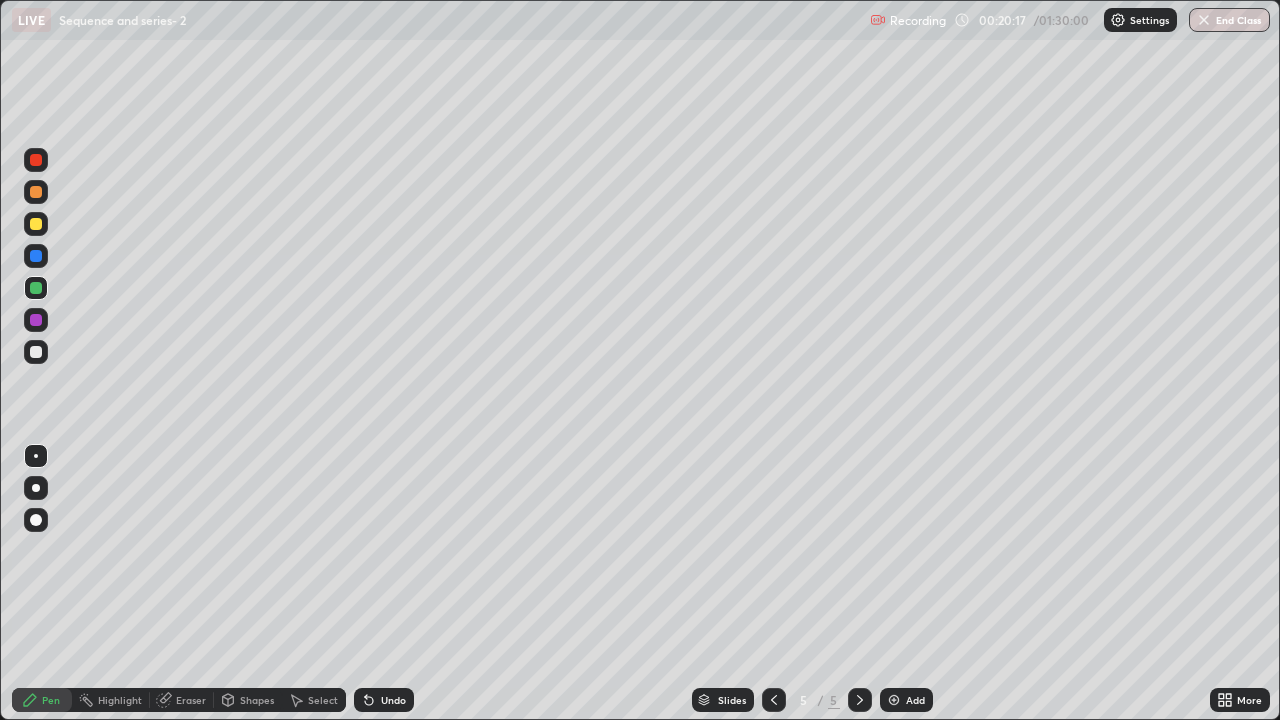 click 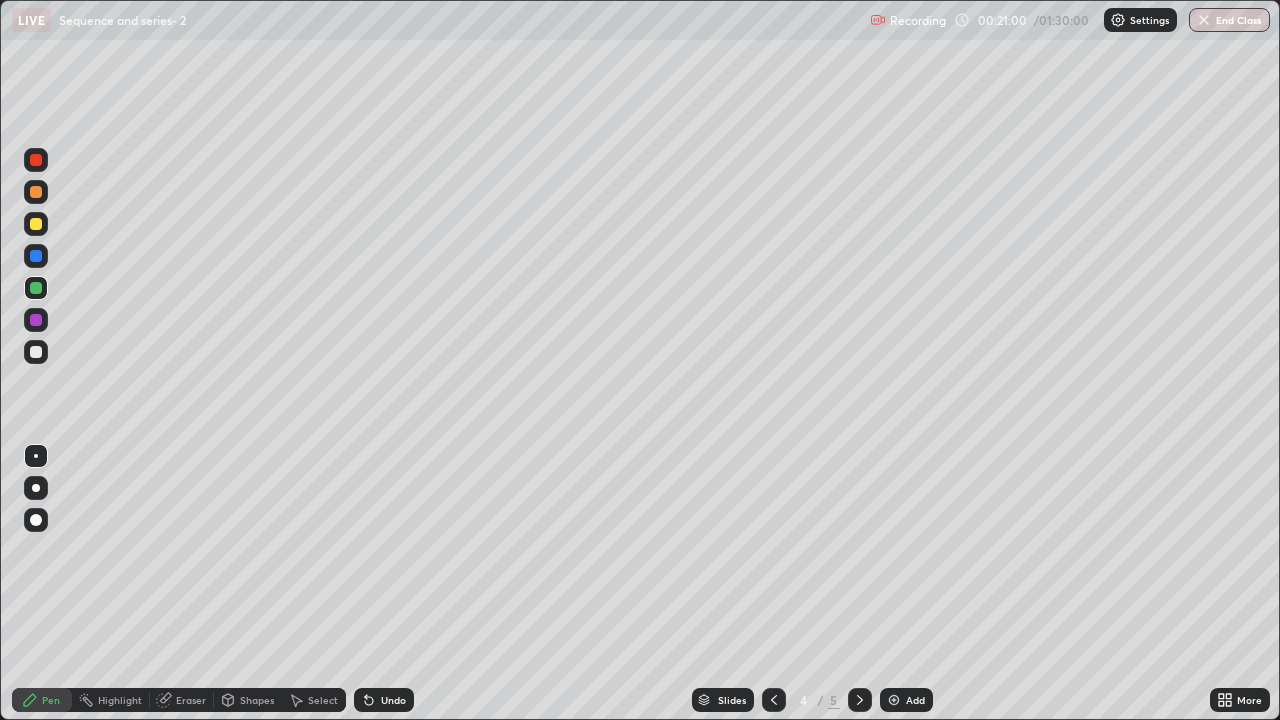 click at bounding box center (894, 700) 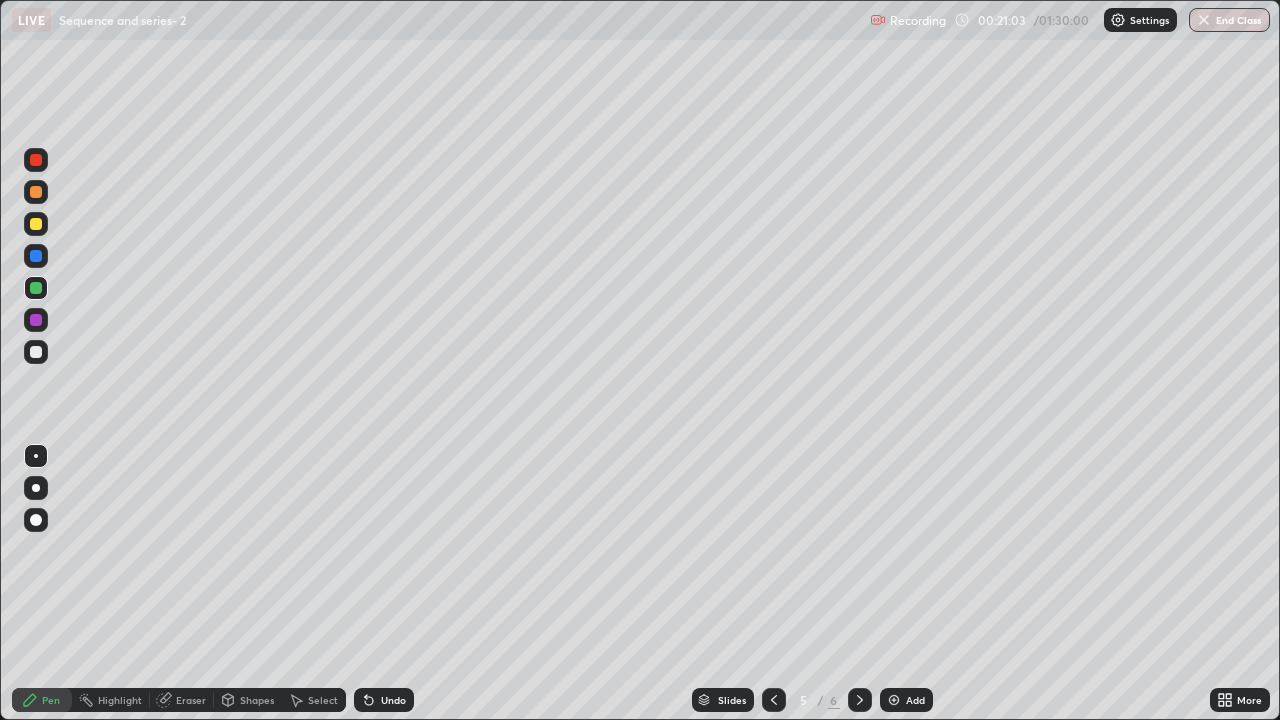 click 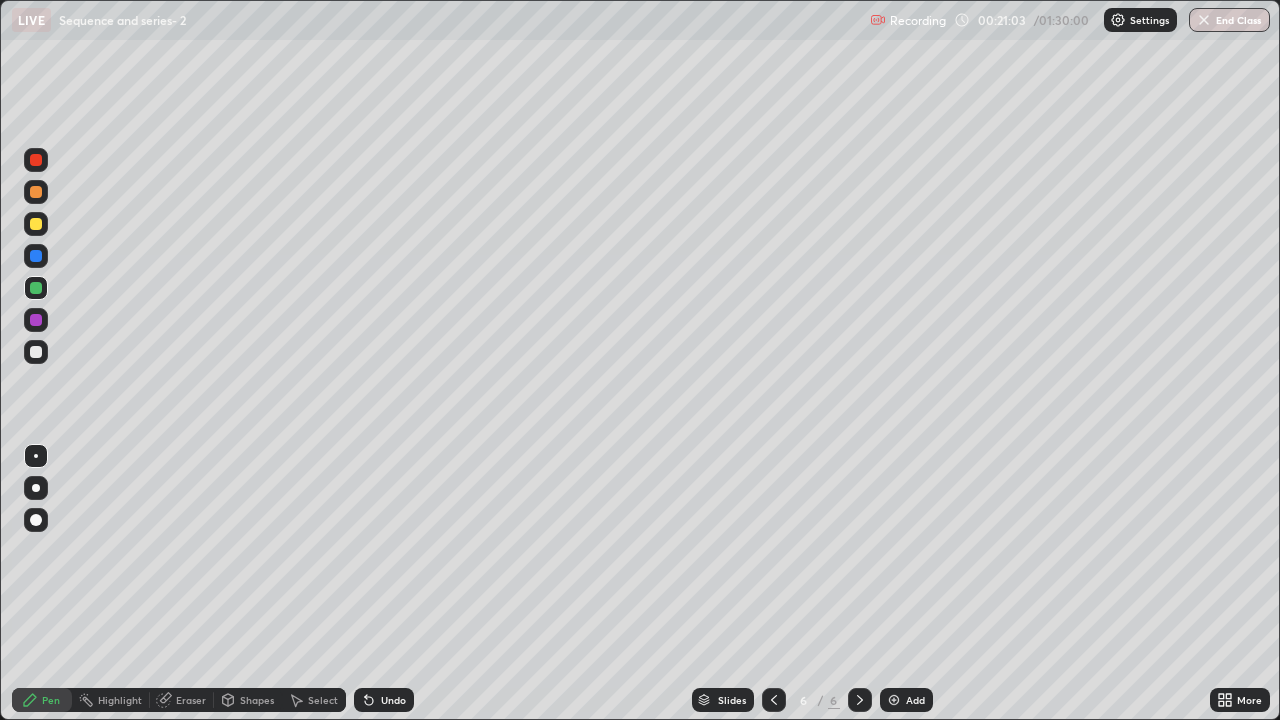 click 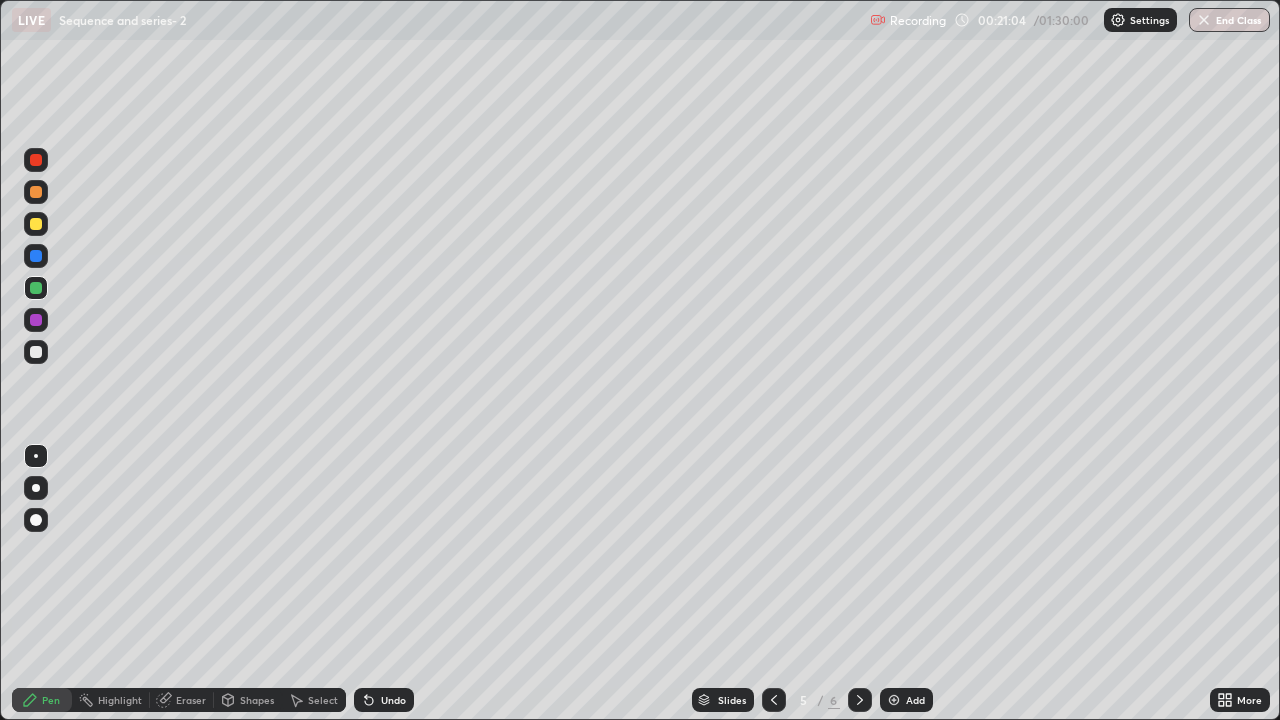 click 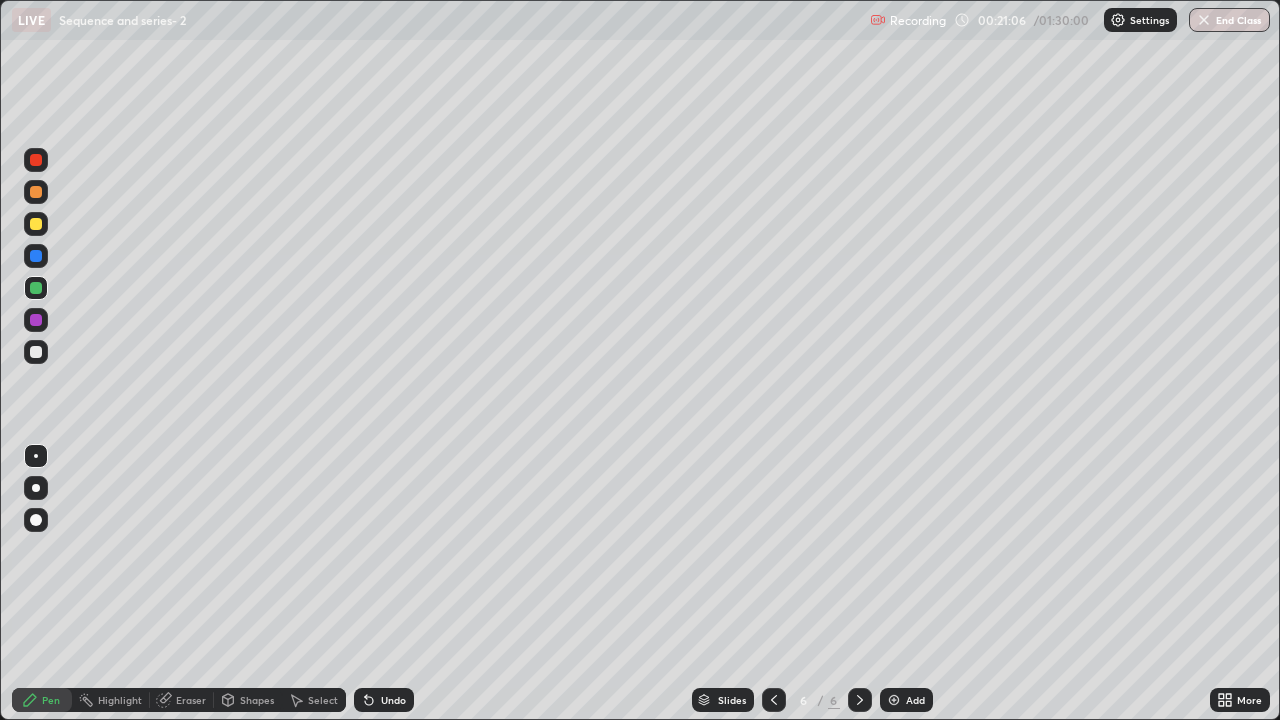 click 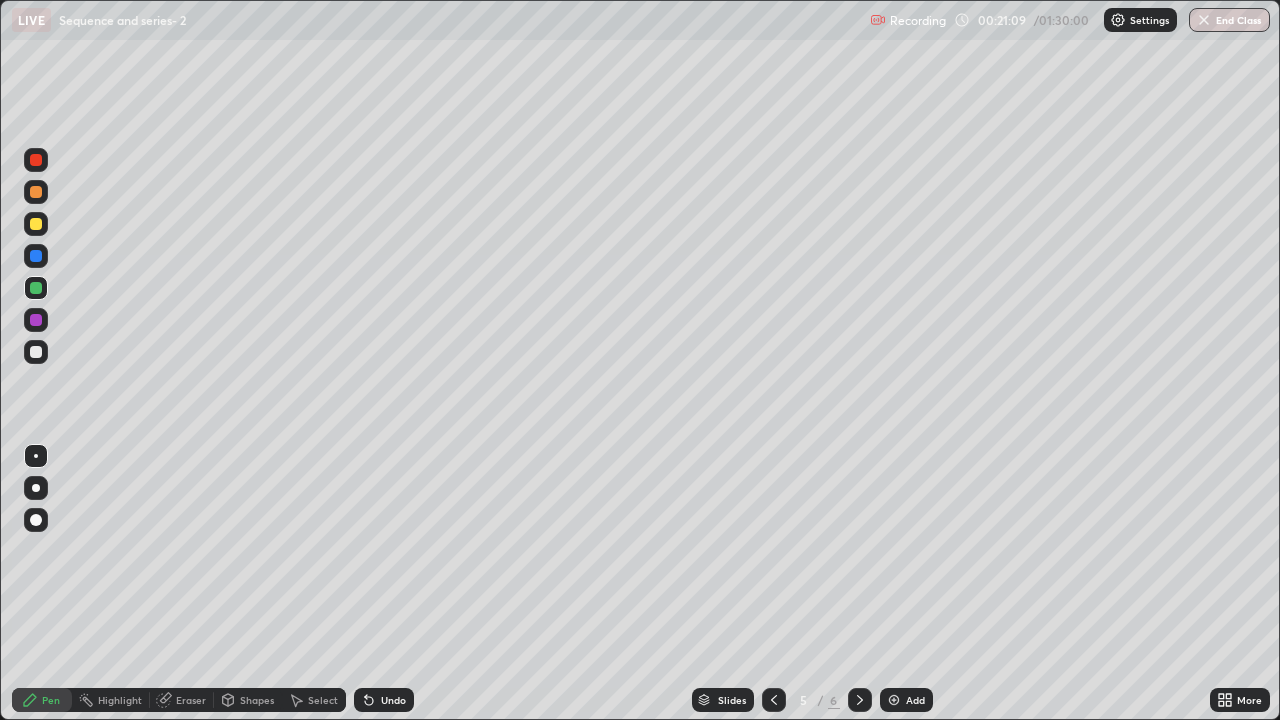 click at bounding box center [36, 192] 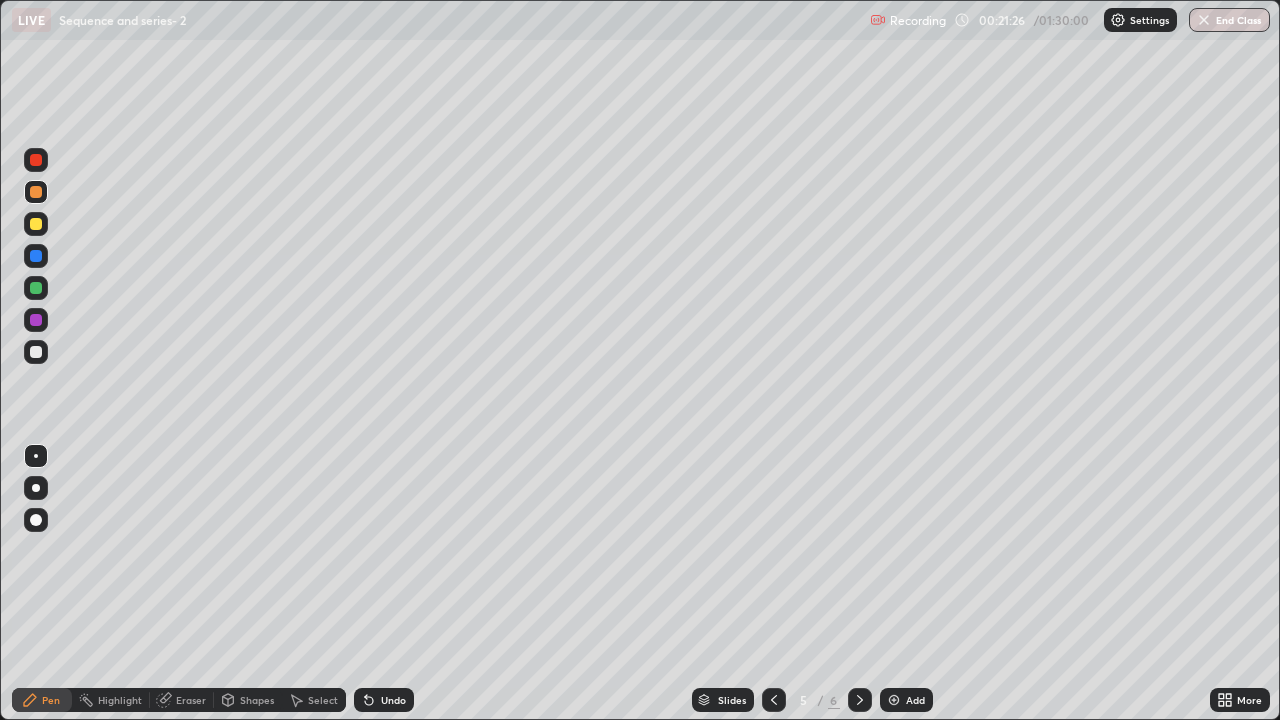 click on "Undo" at bounding box center (393, 700) 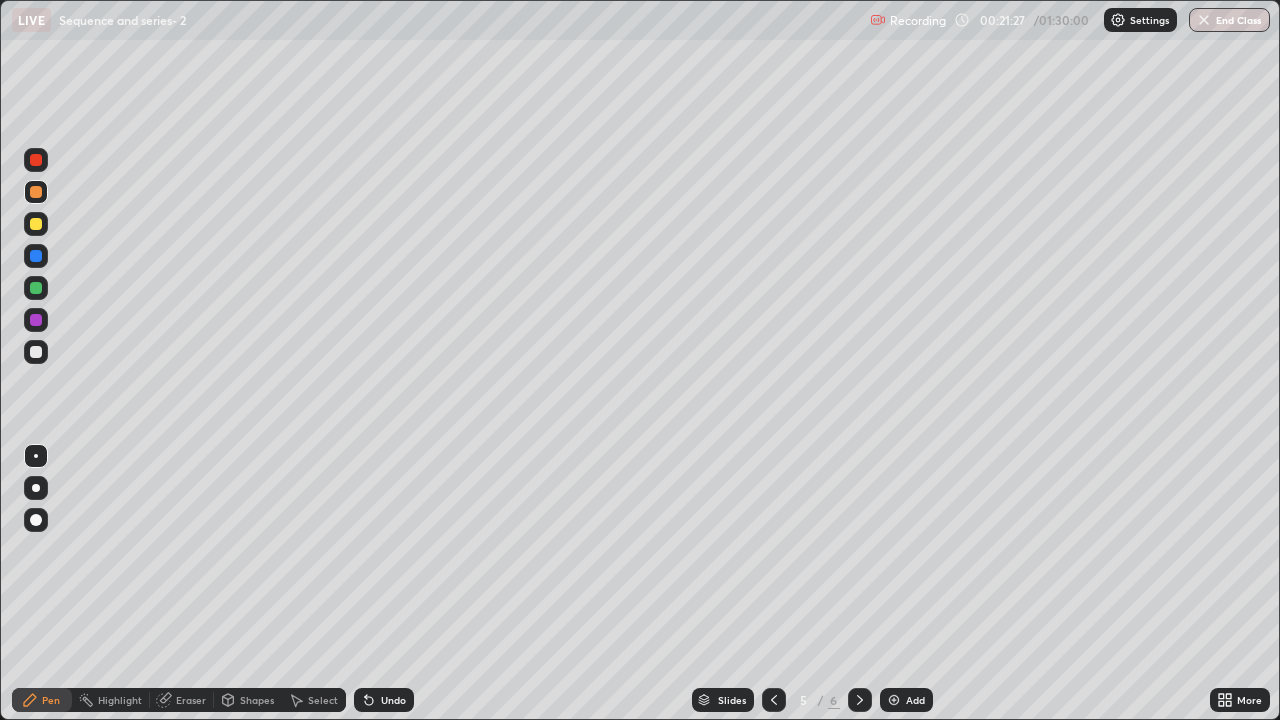 click on "Undo" at bounding box center (393, 700) 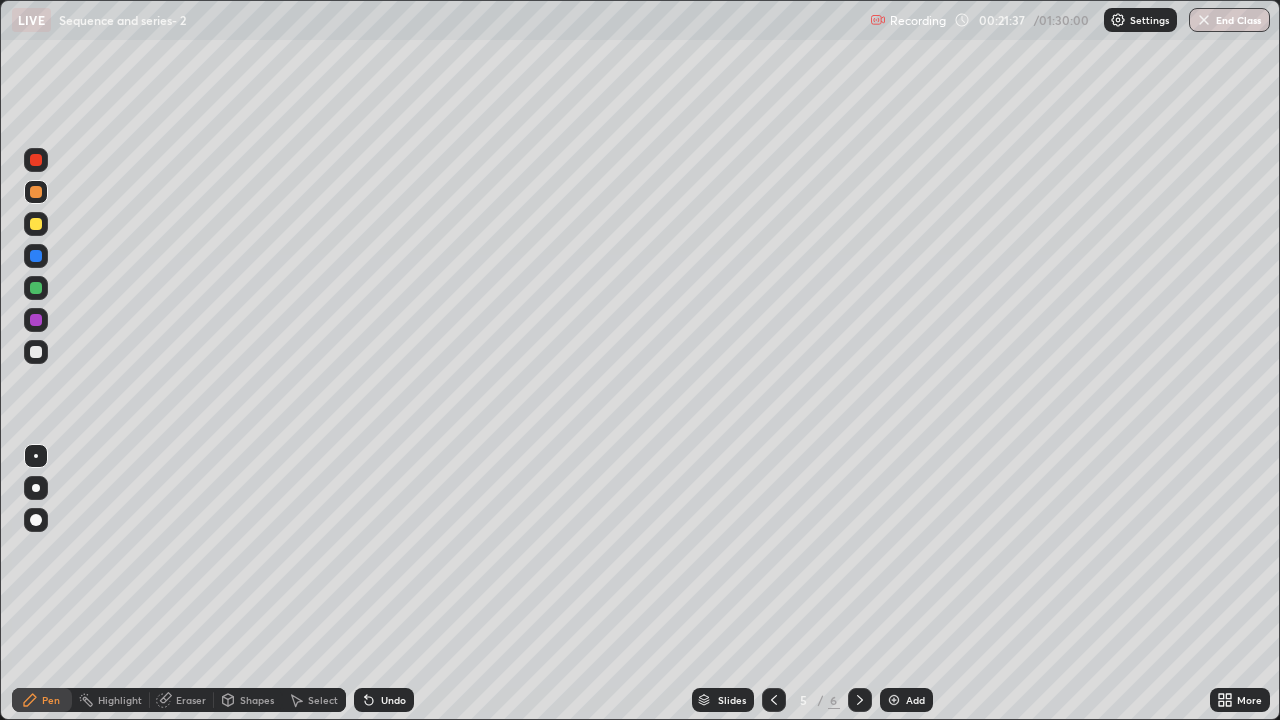 click on "Undo" at bounding box center (393, 700) 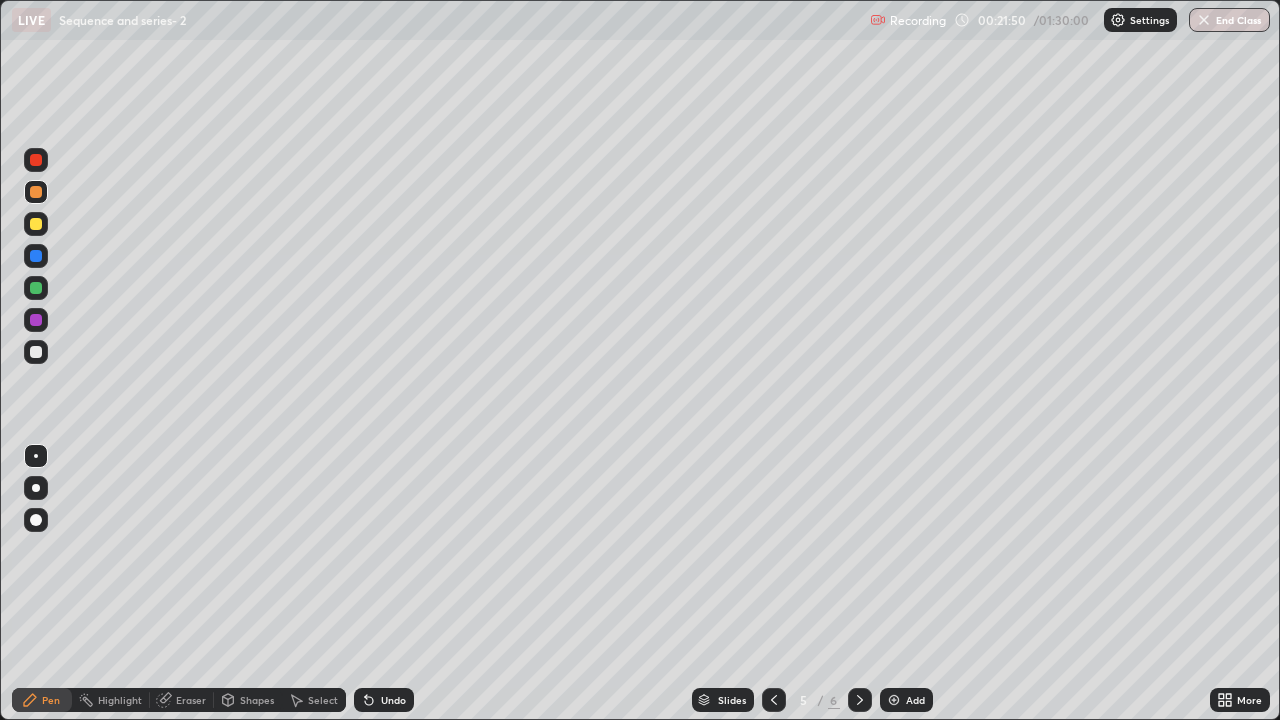 click at bounding box center (36, 352) 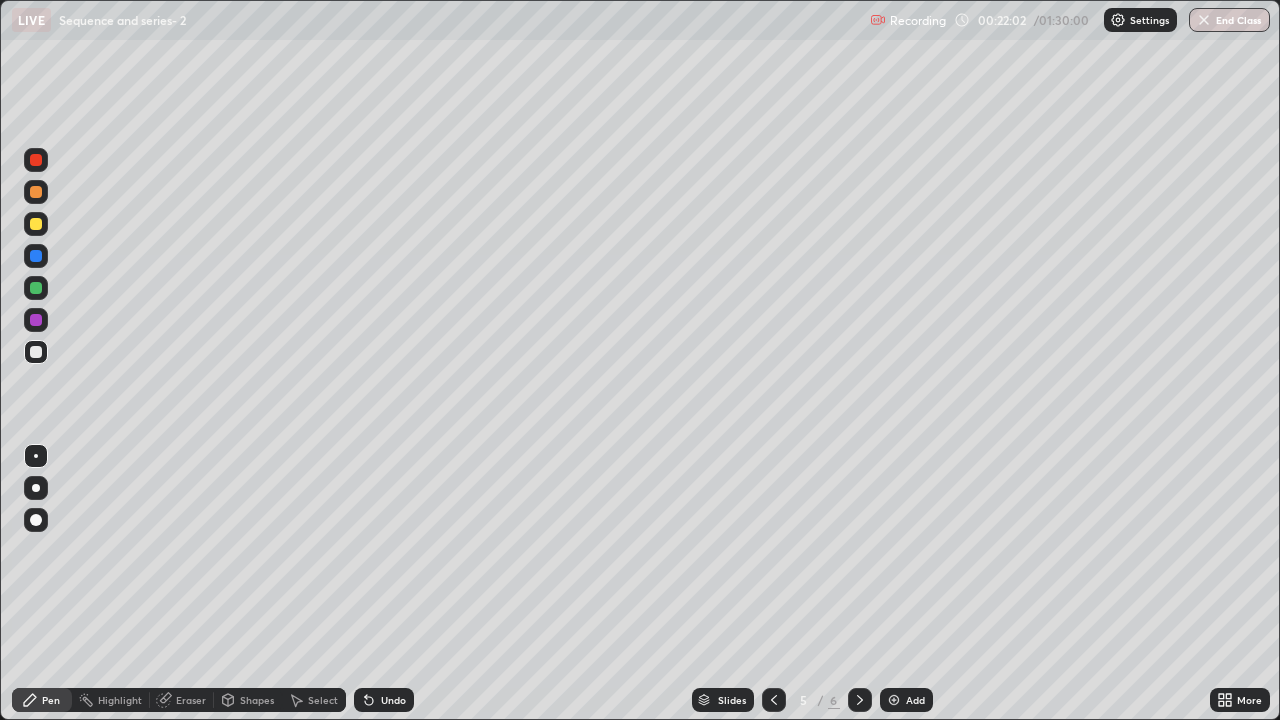 click on "Undo" at bounding box center [393, 700] 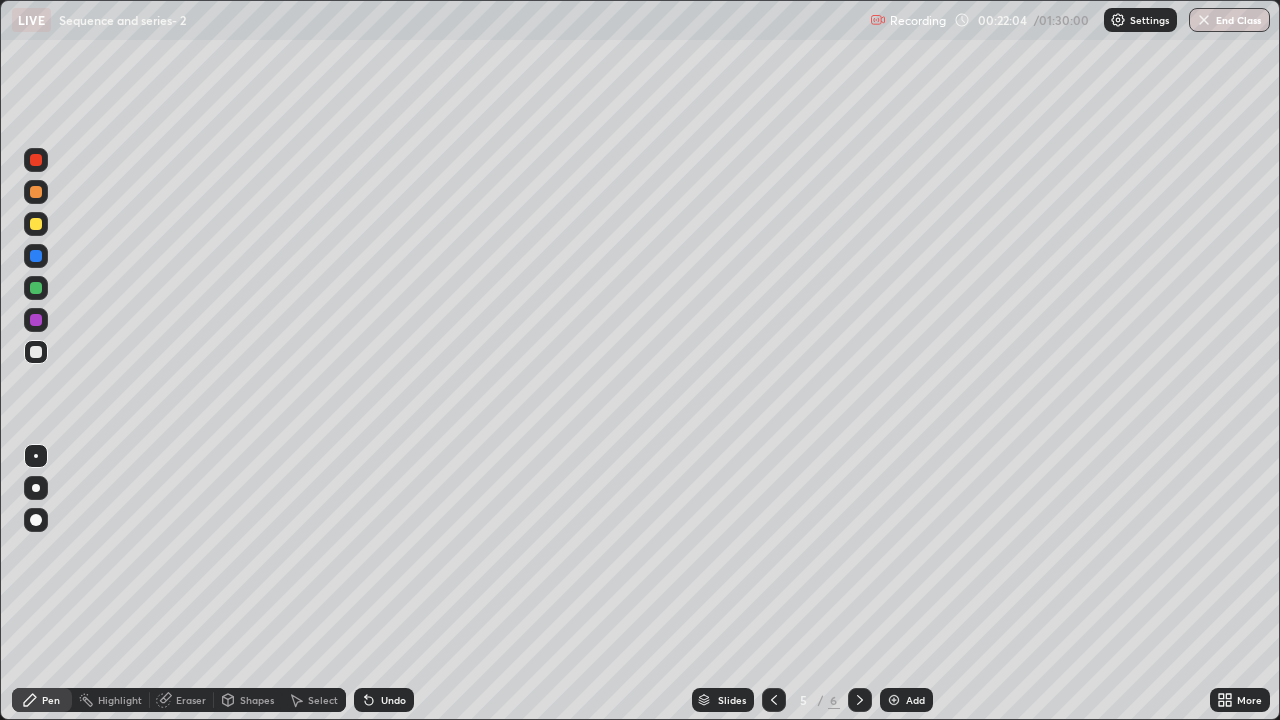 click on "Undo" at bounding box center [393, 700] 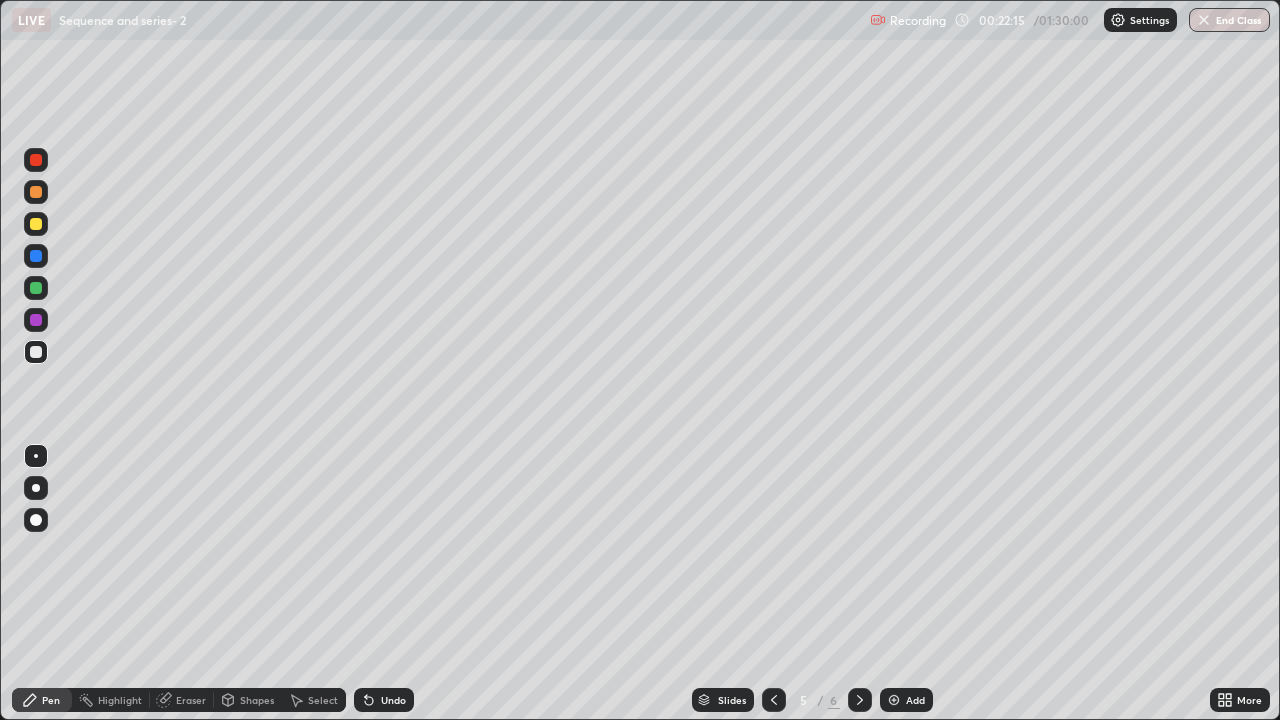 click on "Undo" at bounding box center [393, 700] 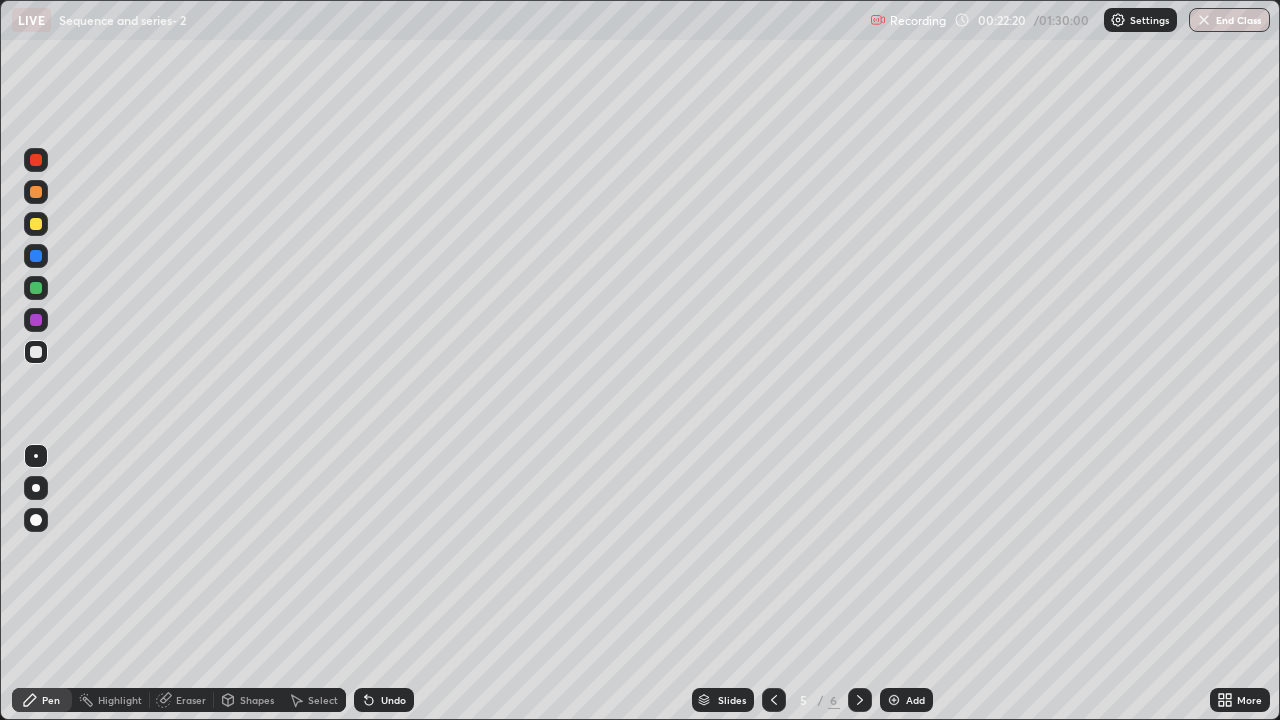 click on "Undo" at bounding box center [393, 700] 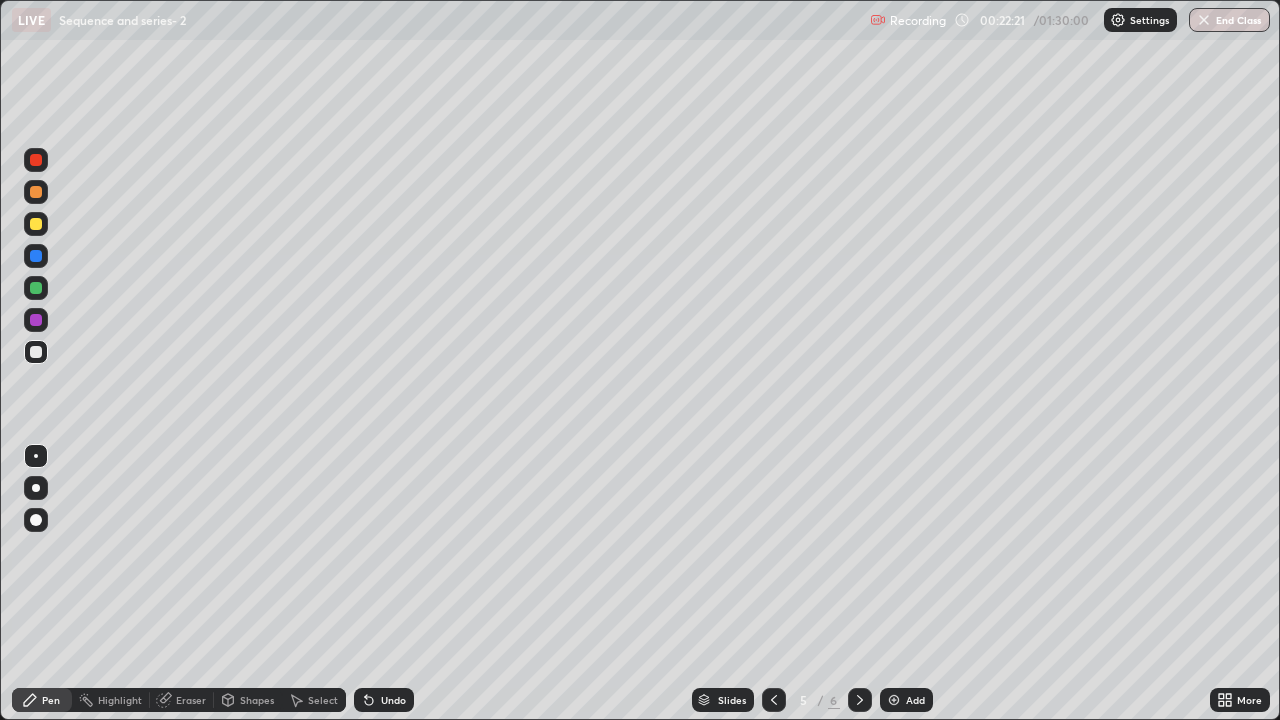 click on "Undo" at bounding box center (384, 700) 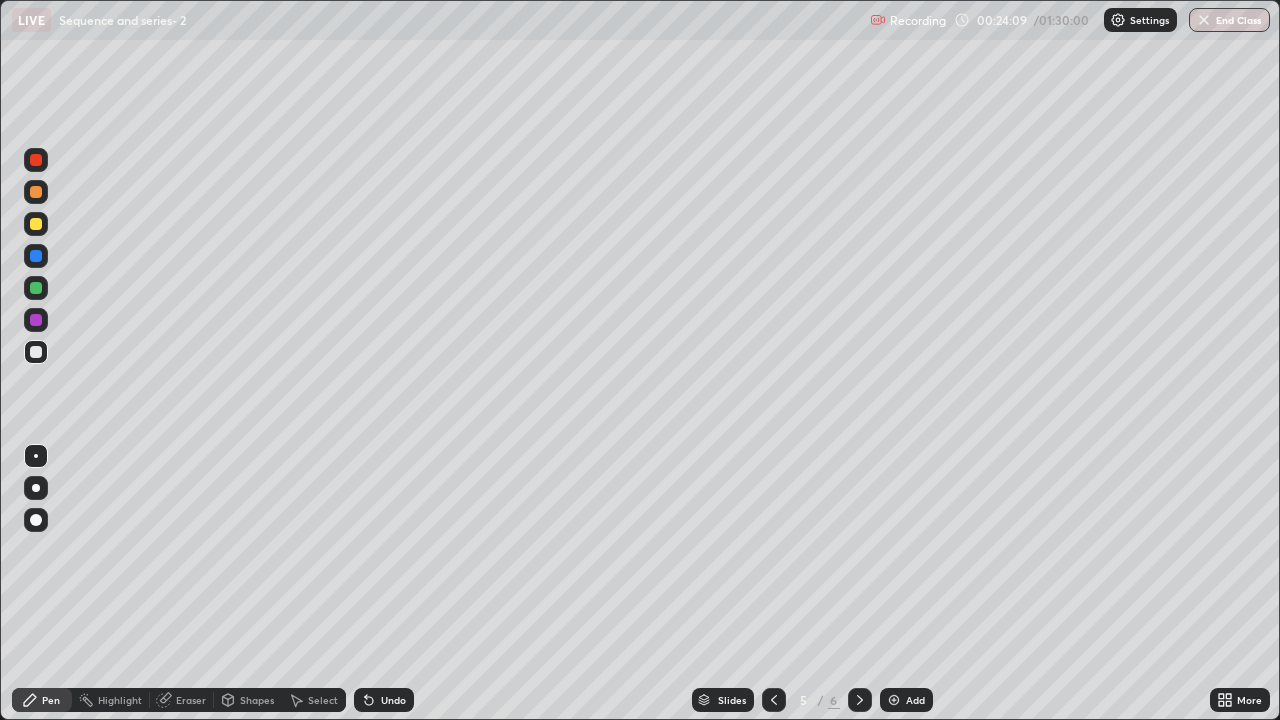 click at bounding box center (36, 224) 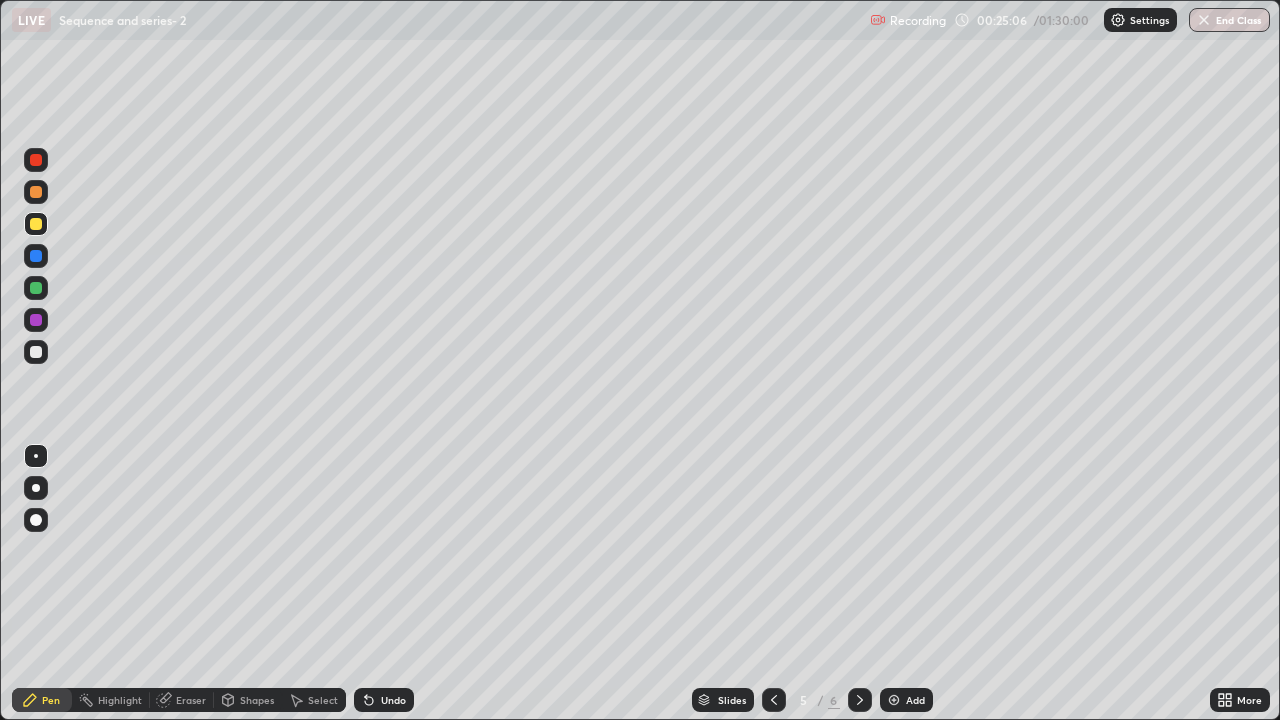 click on "Eraser" at bounding box center [191, 700] 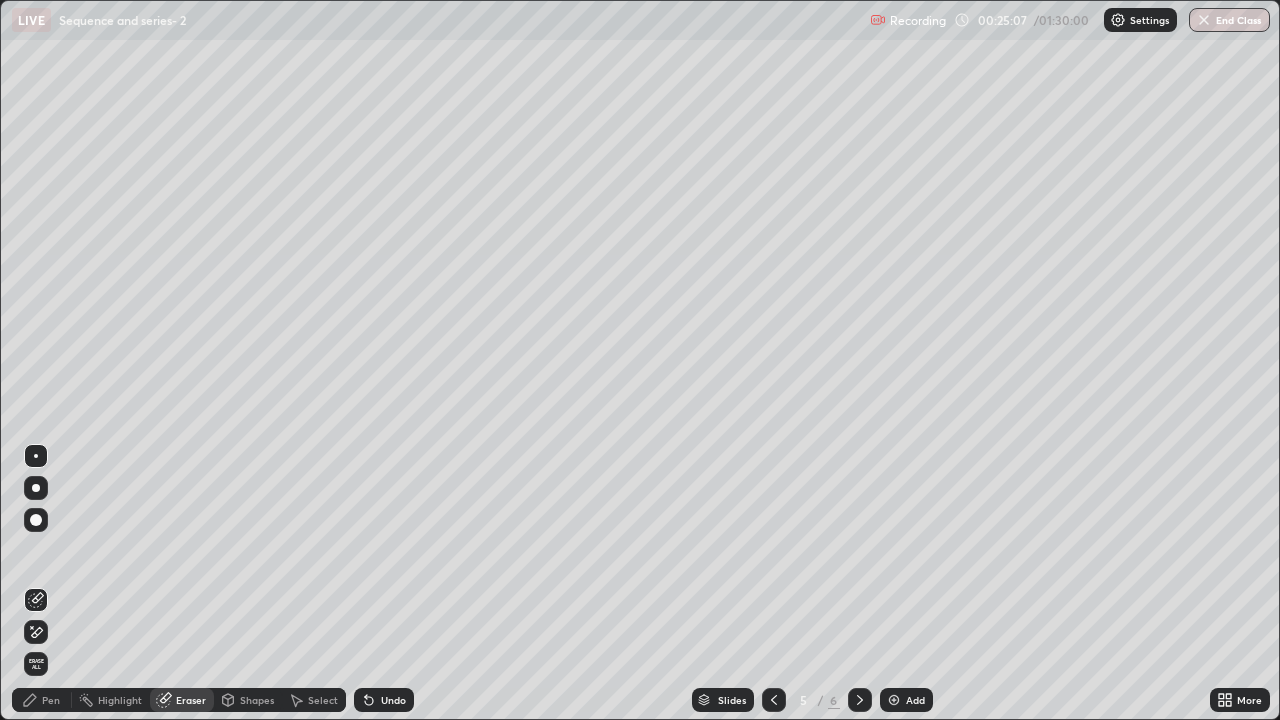 click on "Pen" at bounding box center [51, 700] 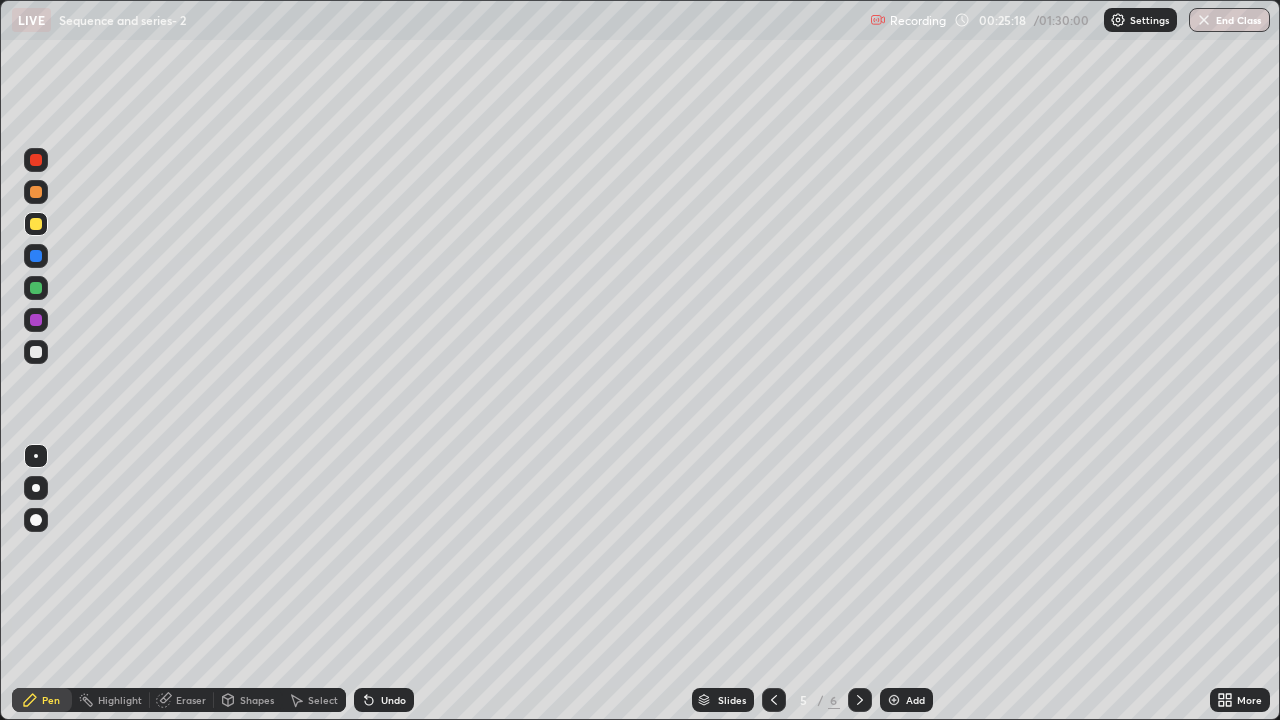 click at bounding box center (36, 352) 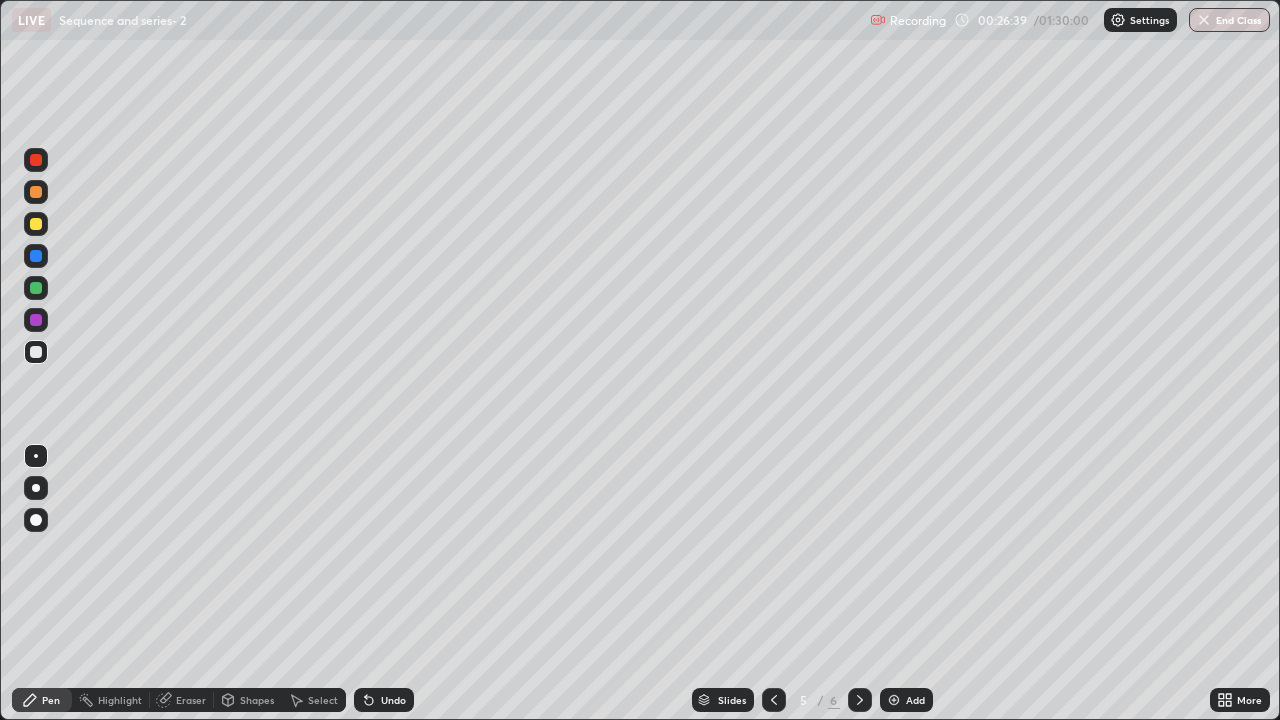 click on "Undo" at bounding box center [393, 700] 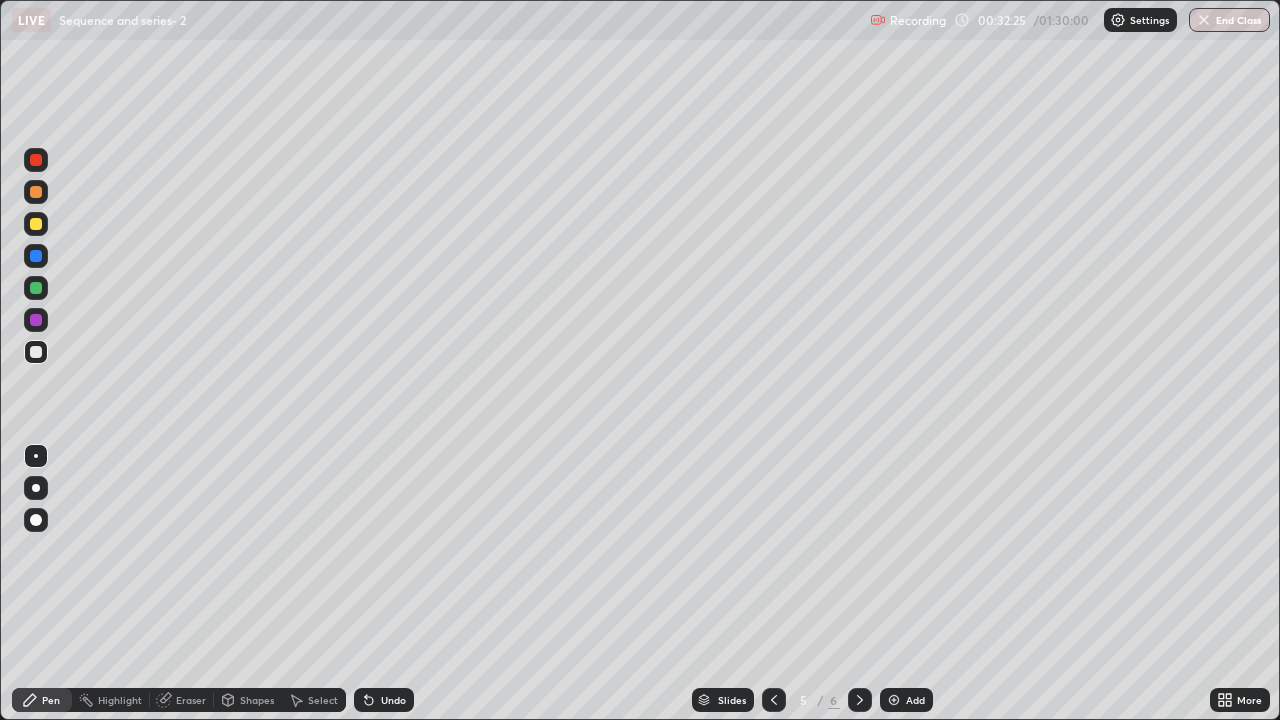 click at bounding box center [36, 192] 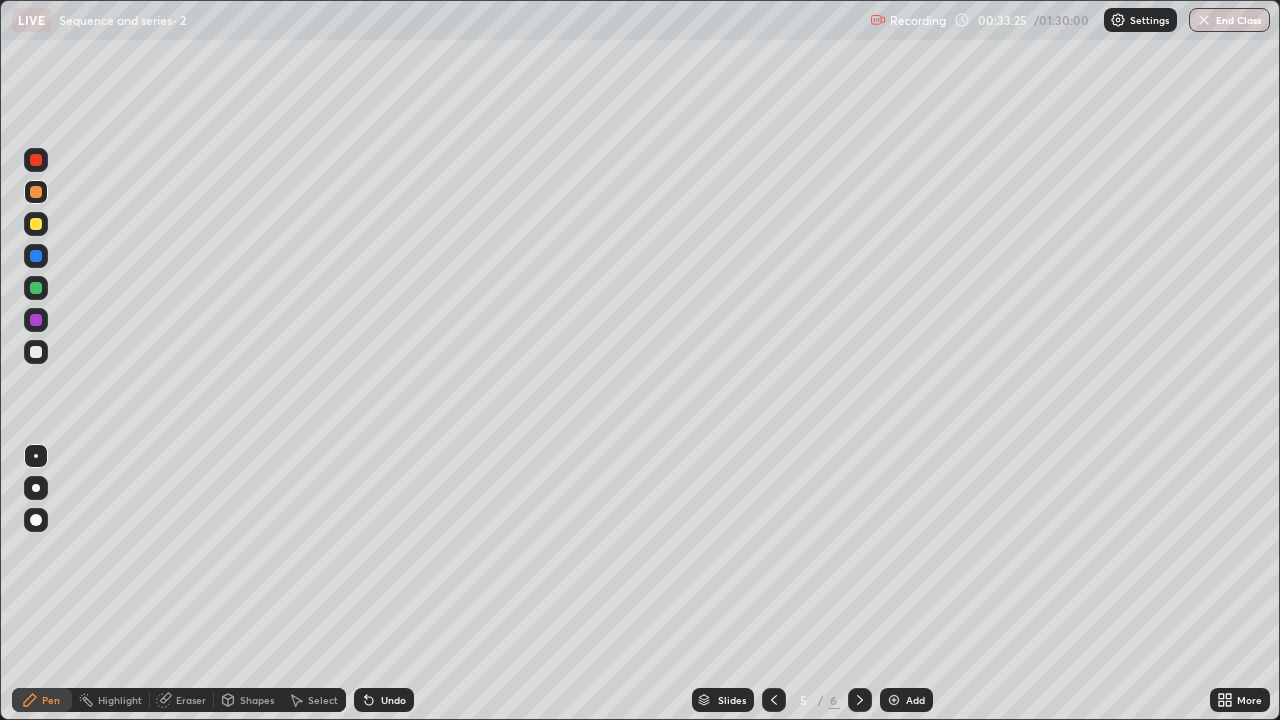 click 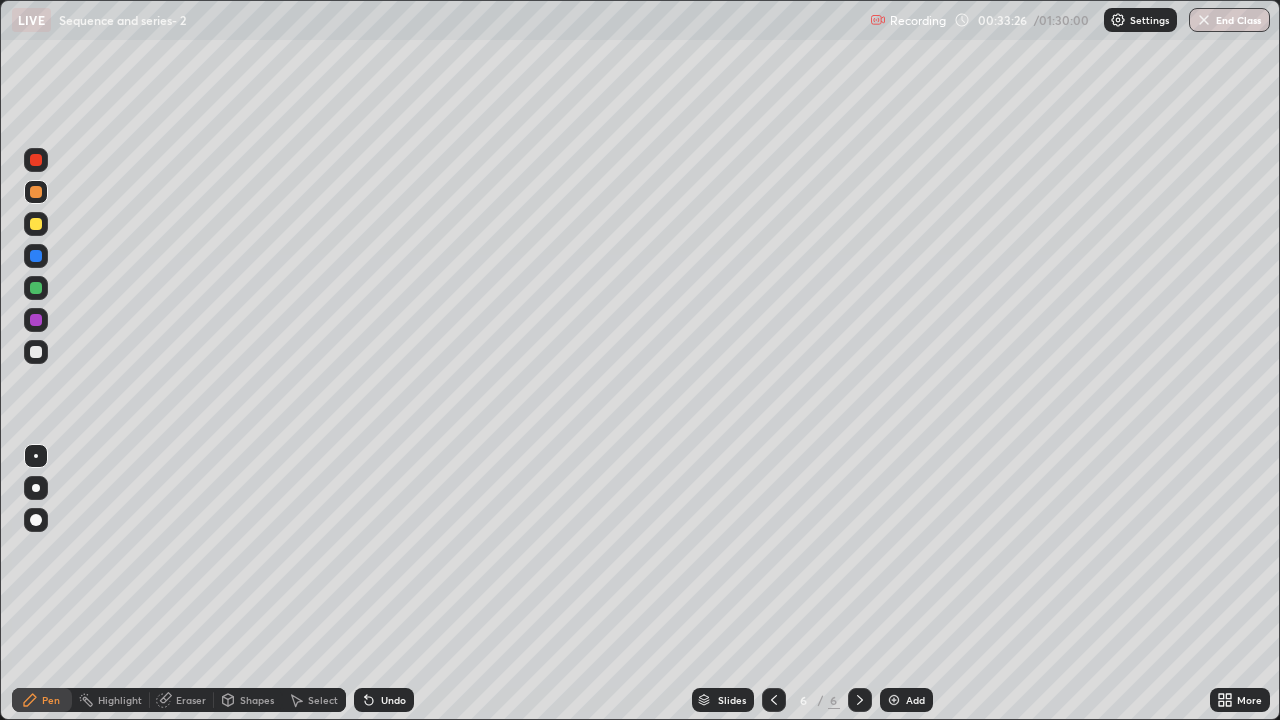 click on "Add" at bounding box center (906, 700) 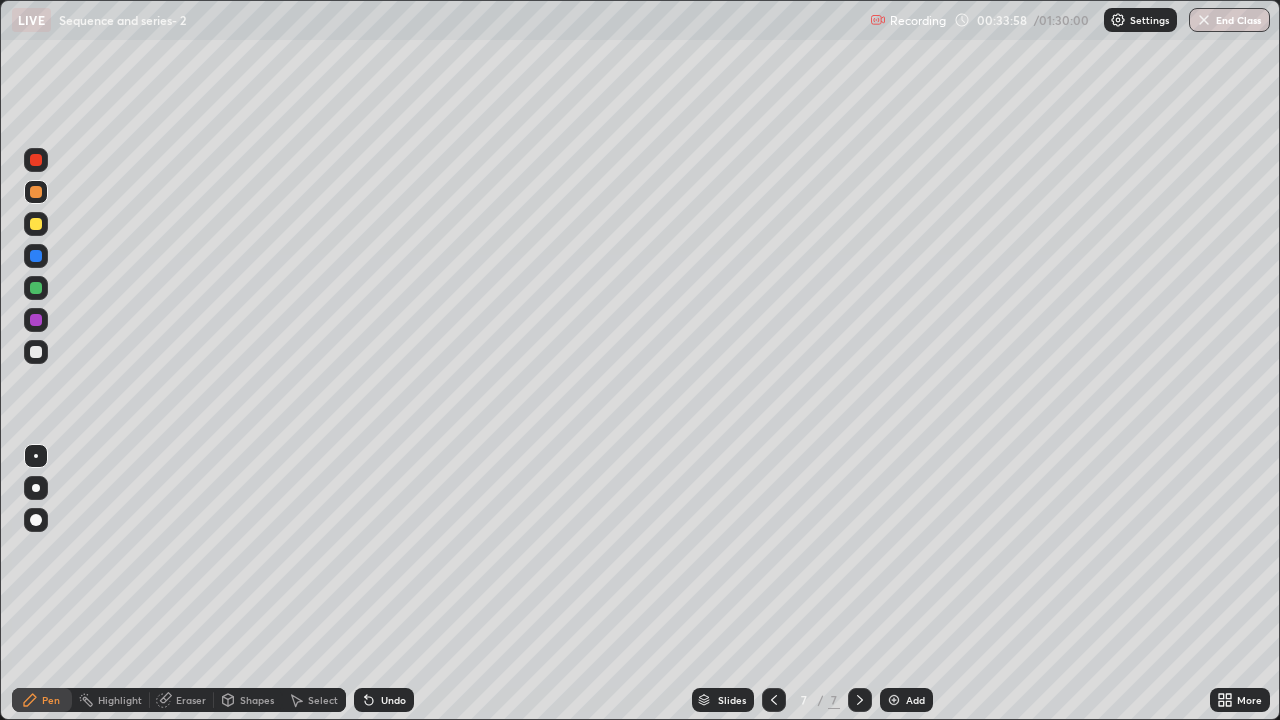 click at bounding box center [36, 224] 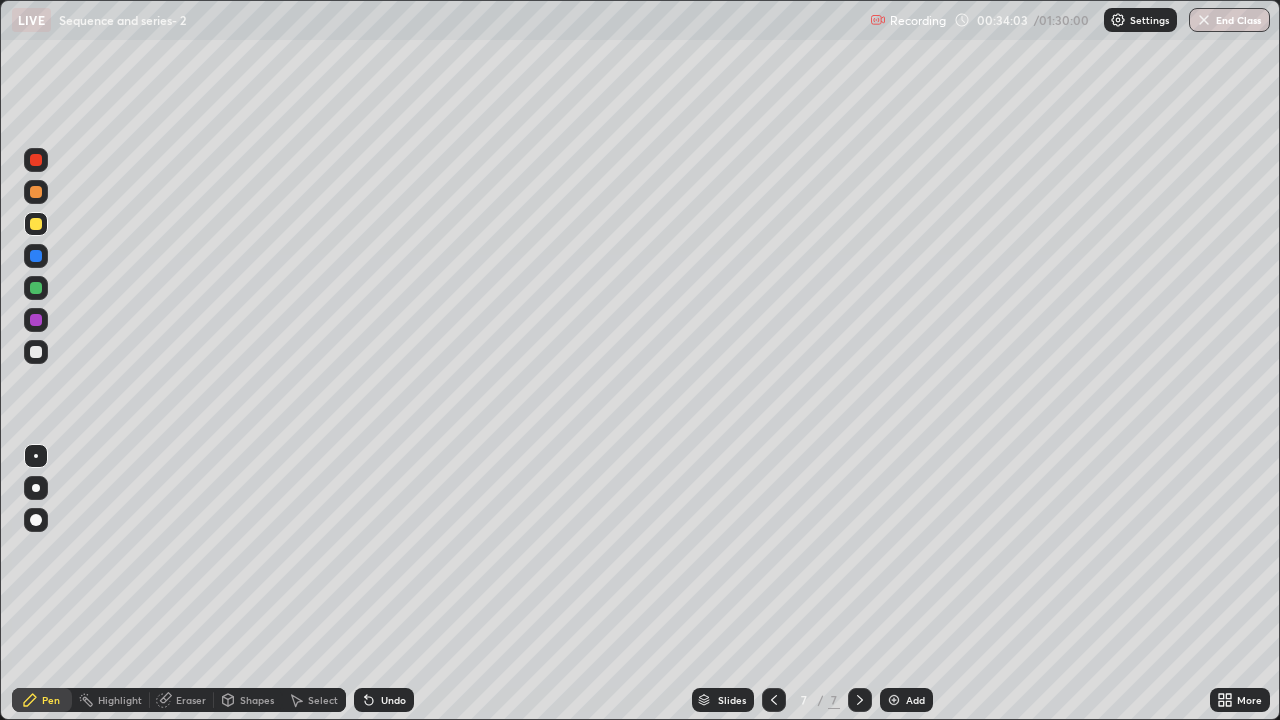 click on "Undo" at bounding box center (393, 700) 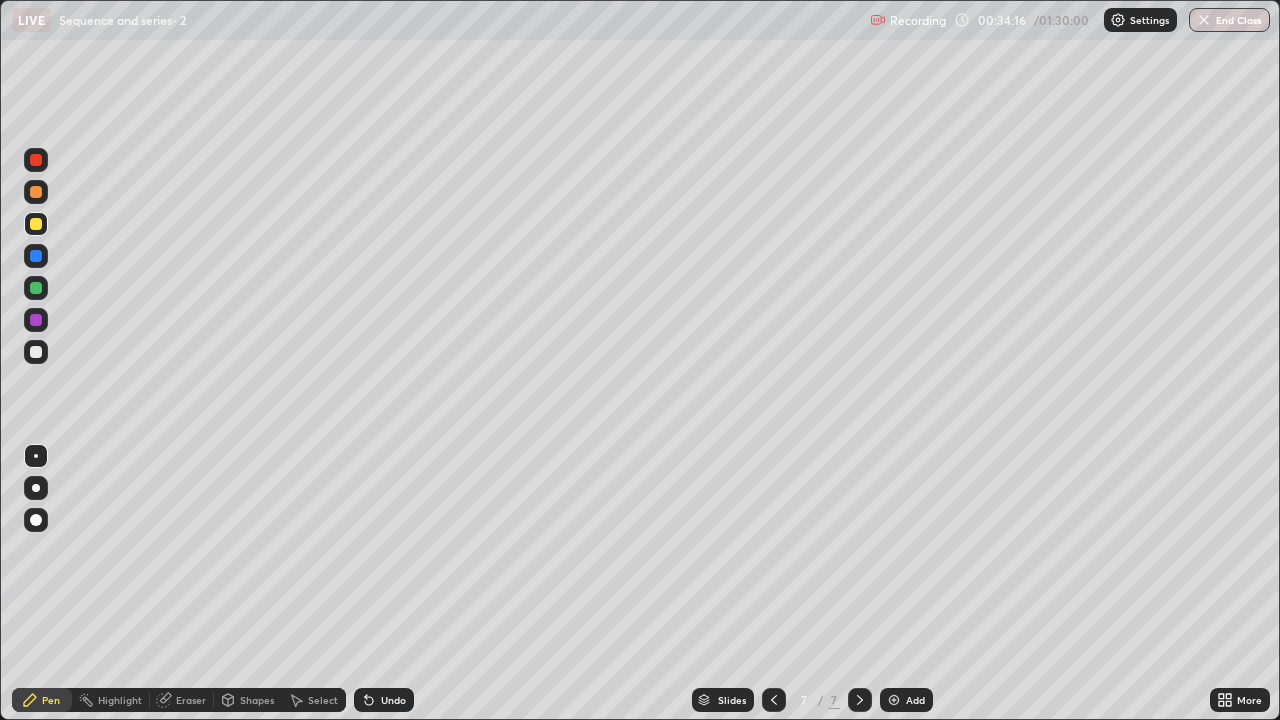 click at bounding box center [36, 352] 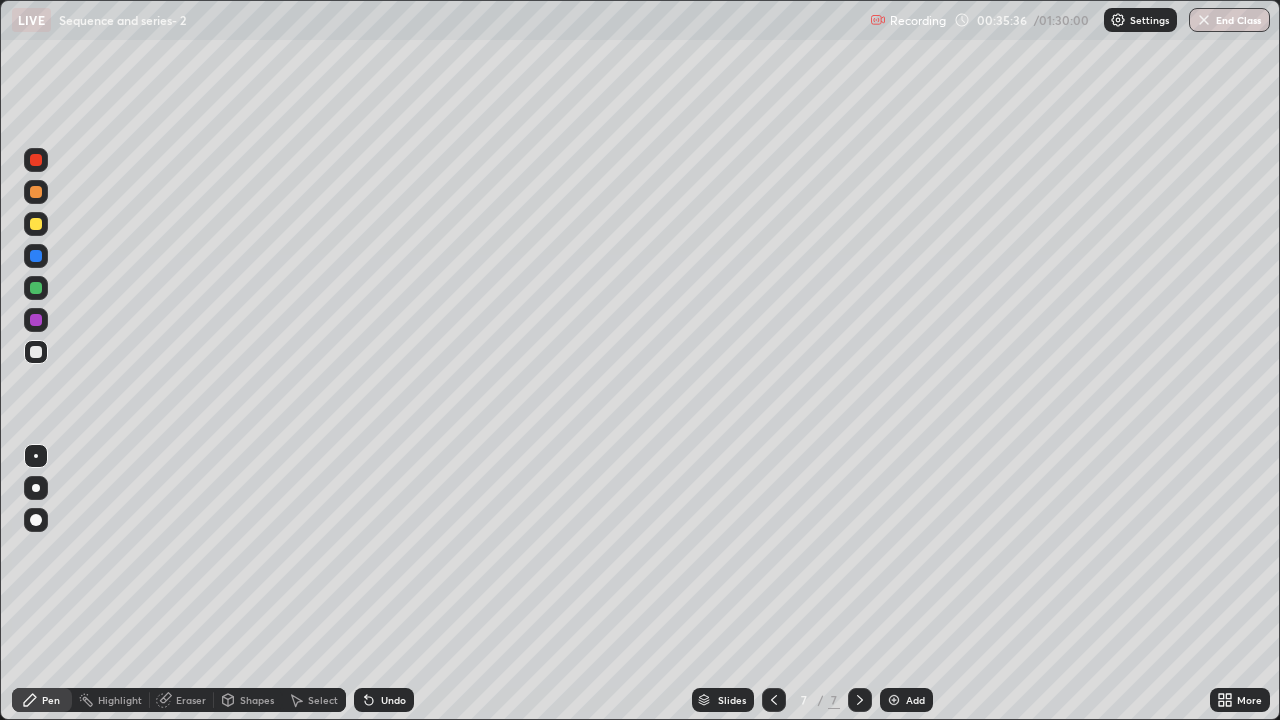 click on "Undo" at bounding box center (384, 700) 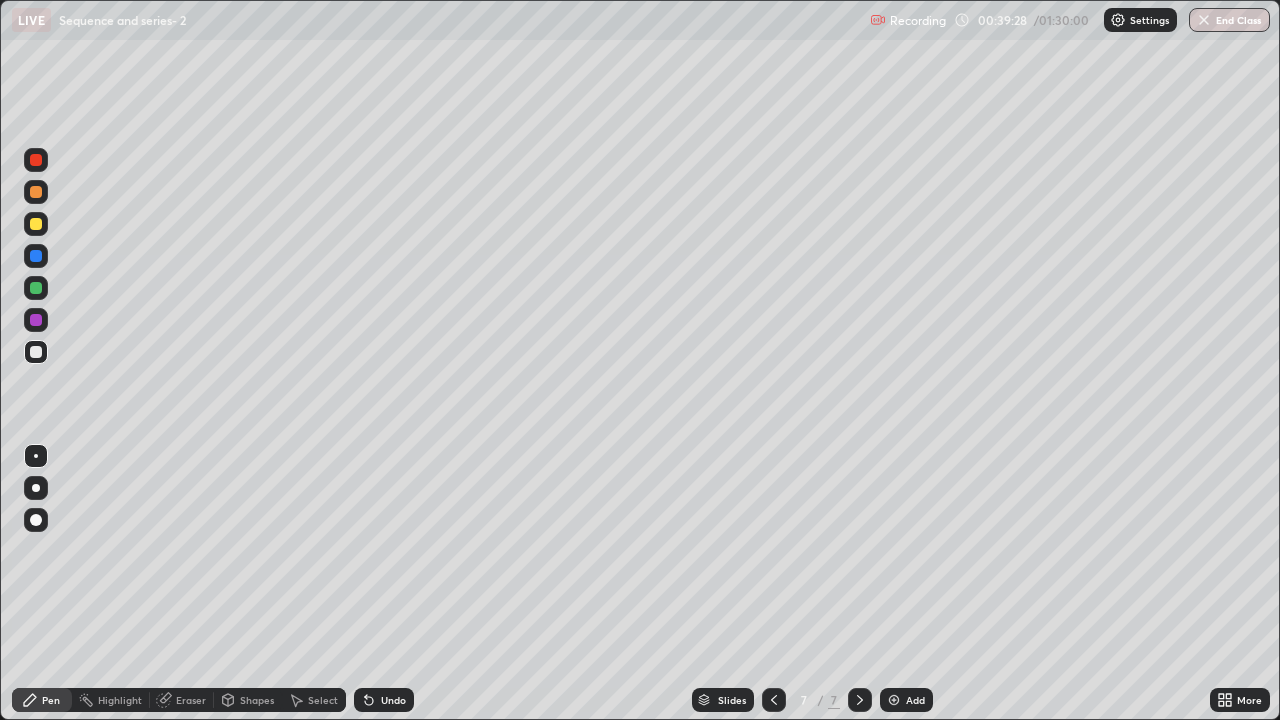 click at bounding box center (36, 192) 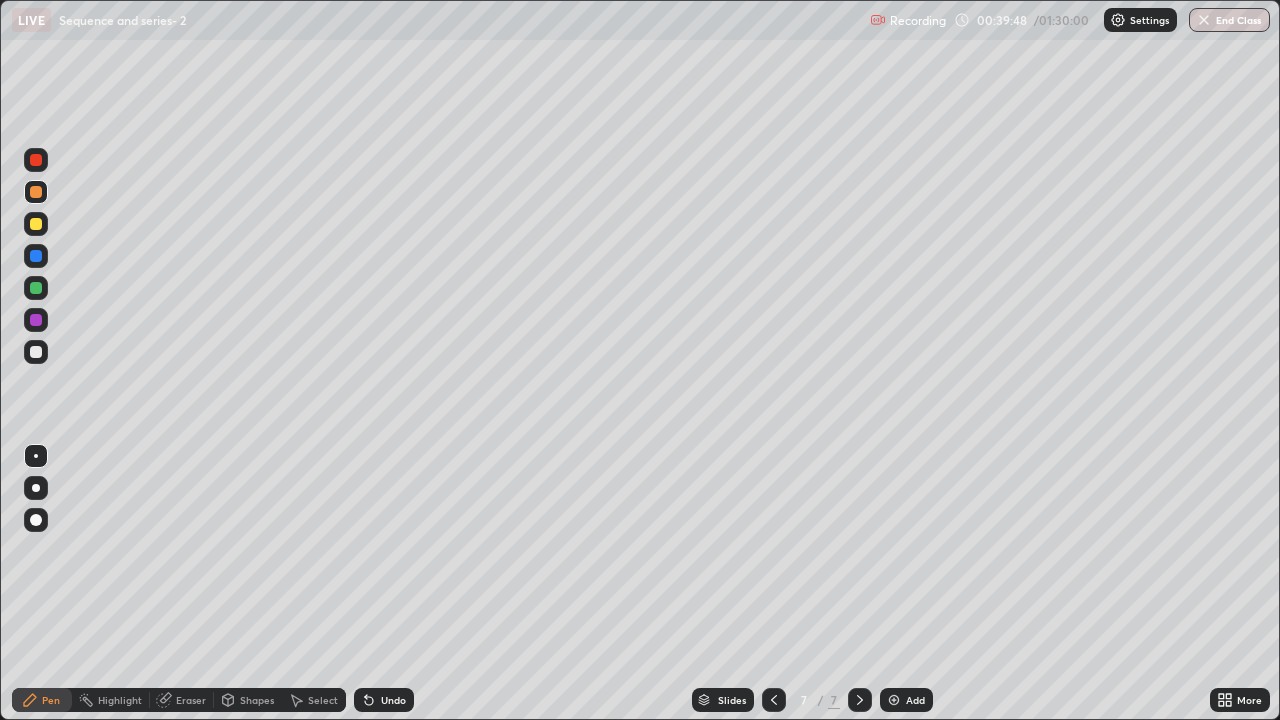 click at bounding box center [894, 700] 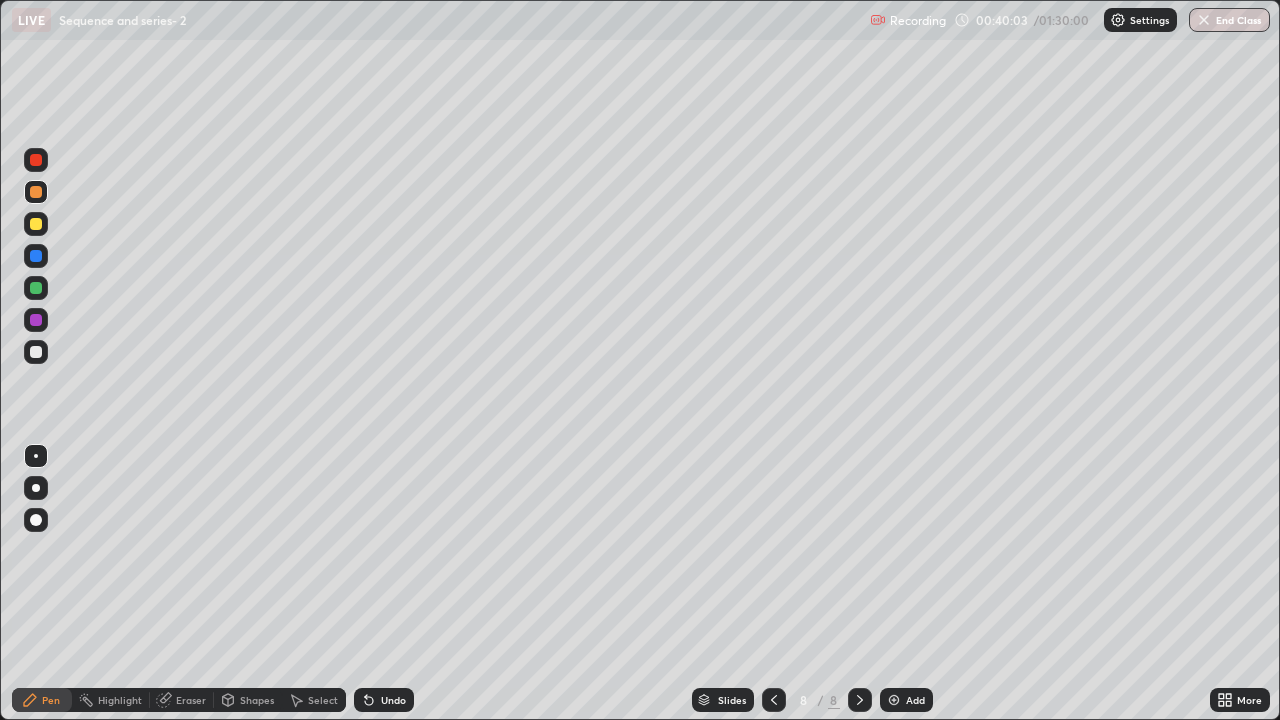 click on "Undo" at bounding box center [393, 700] 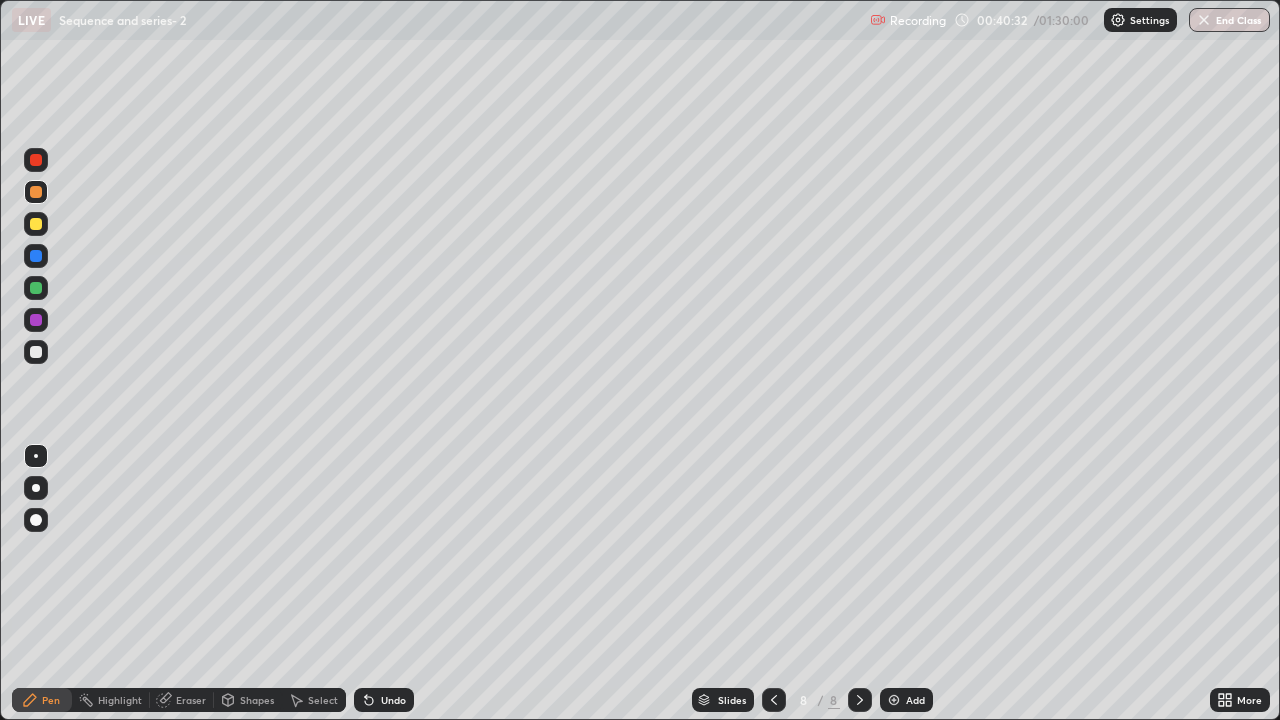 click on "Undo" at bounding box center [384, 700] 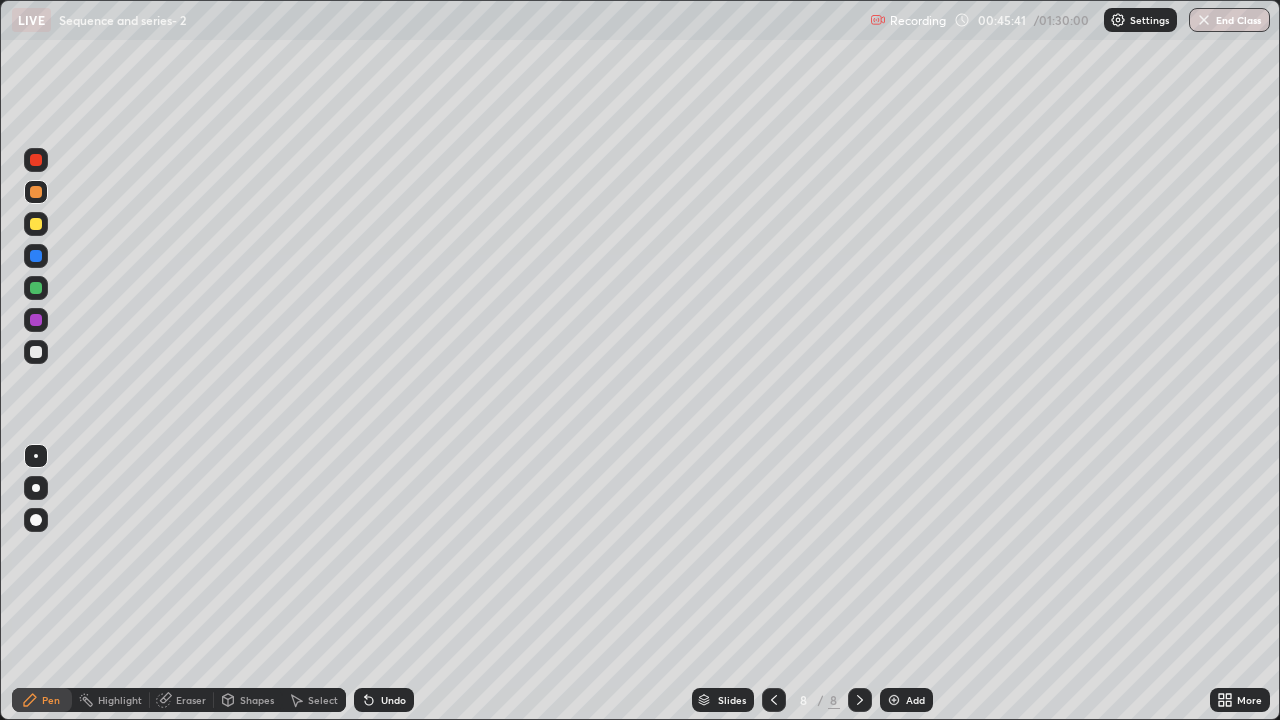 click at bounding box center [36, 352] 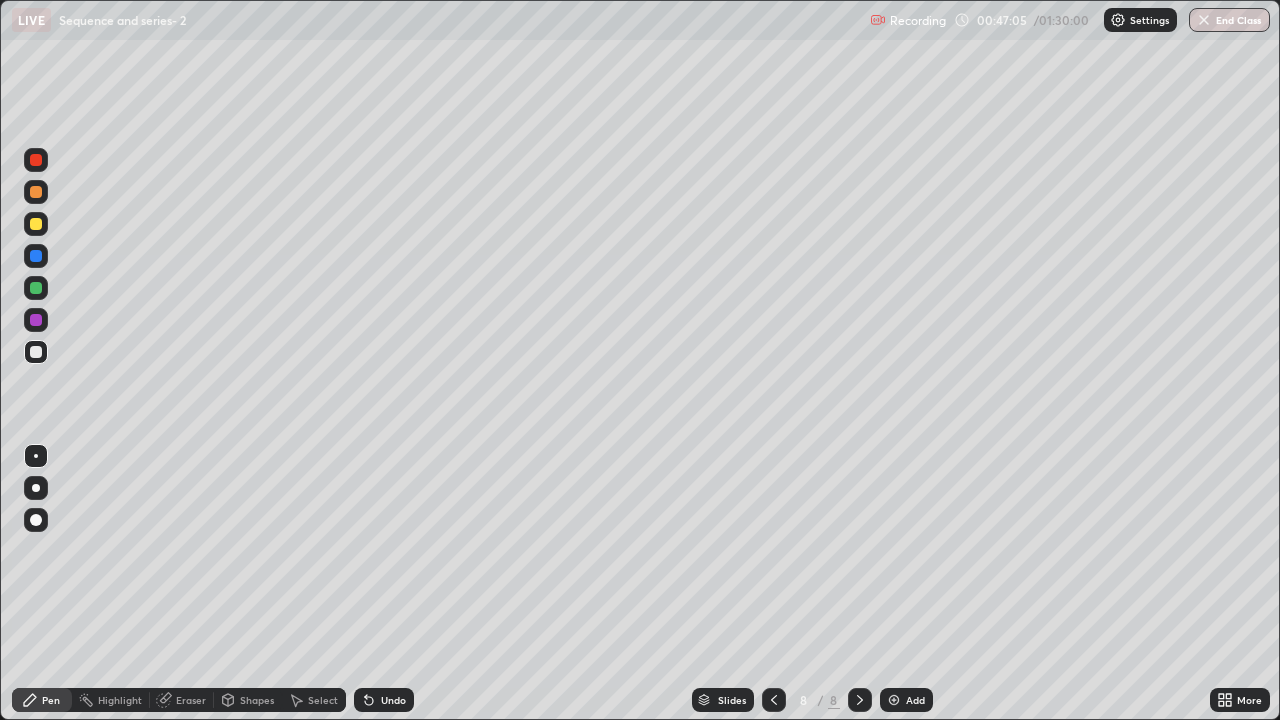 click on "Undo" at bounding box center [393, 700] 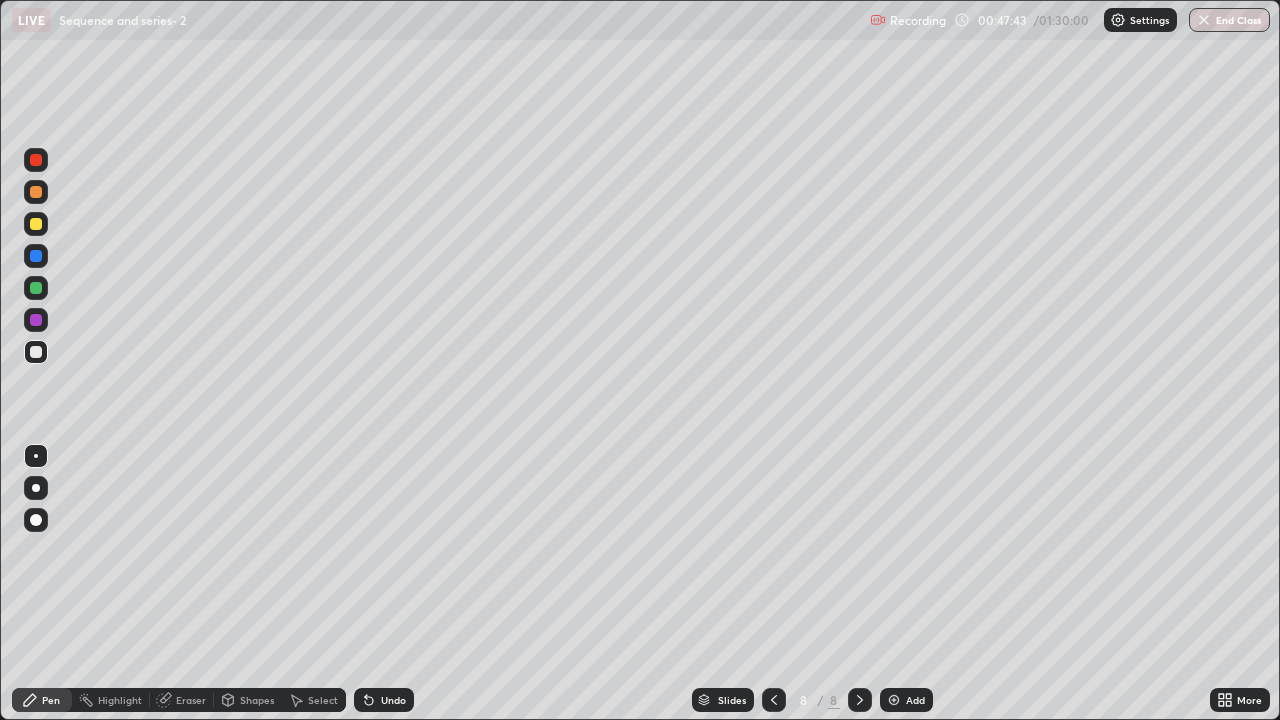 click at bounding box center [36, 288] 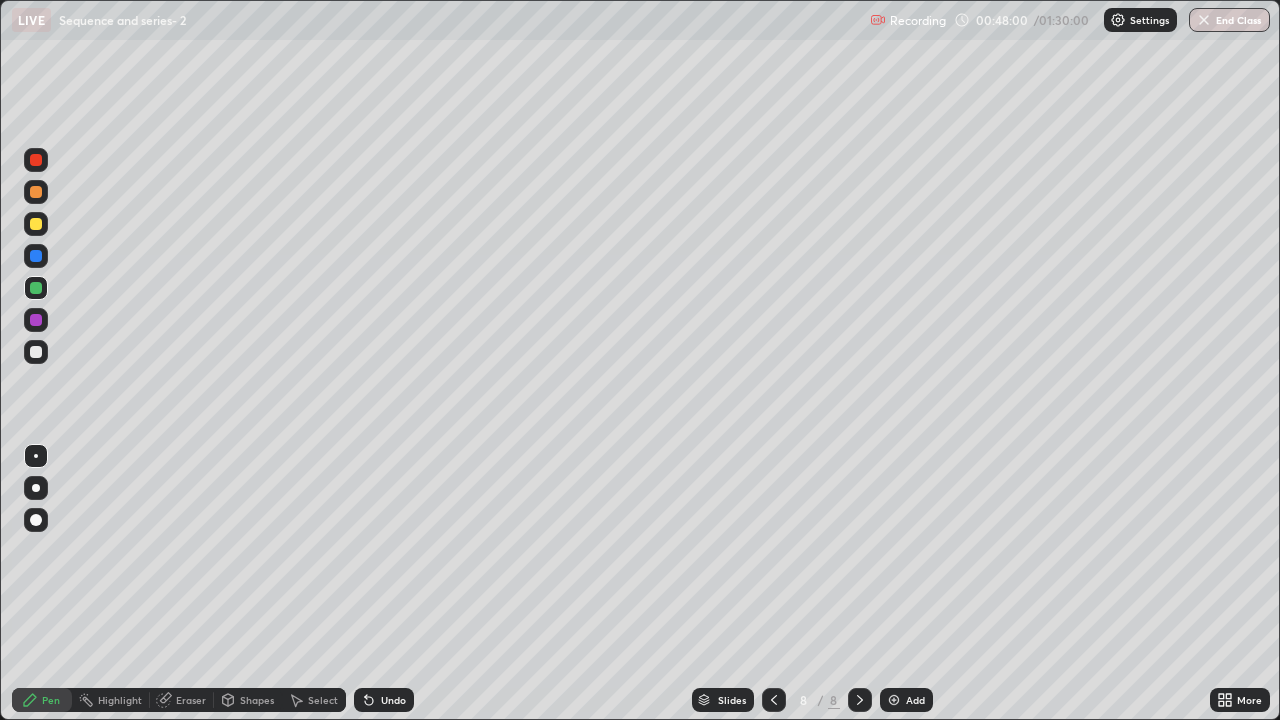 click at bounding box center (36, 320) 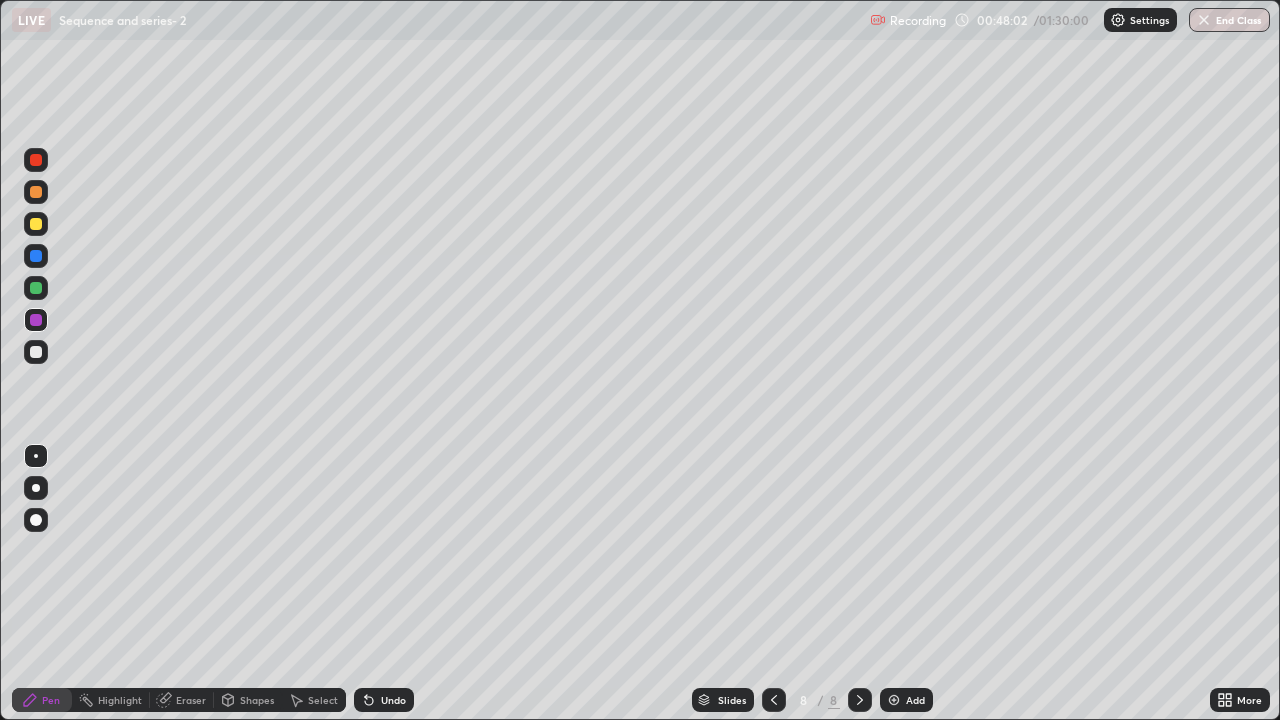 click on "Undo" at bounding box center [384, 700] 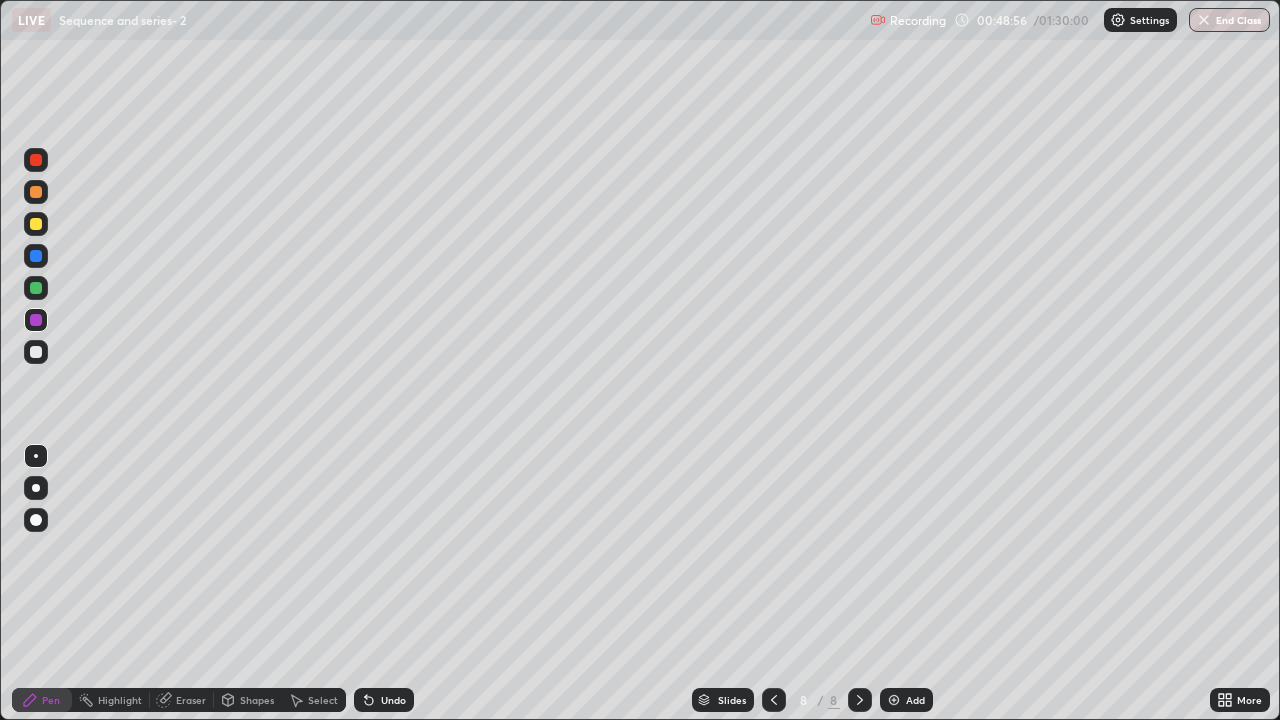 click at bounding box center (36, 256) 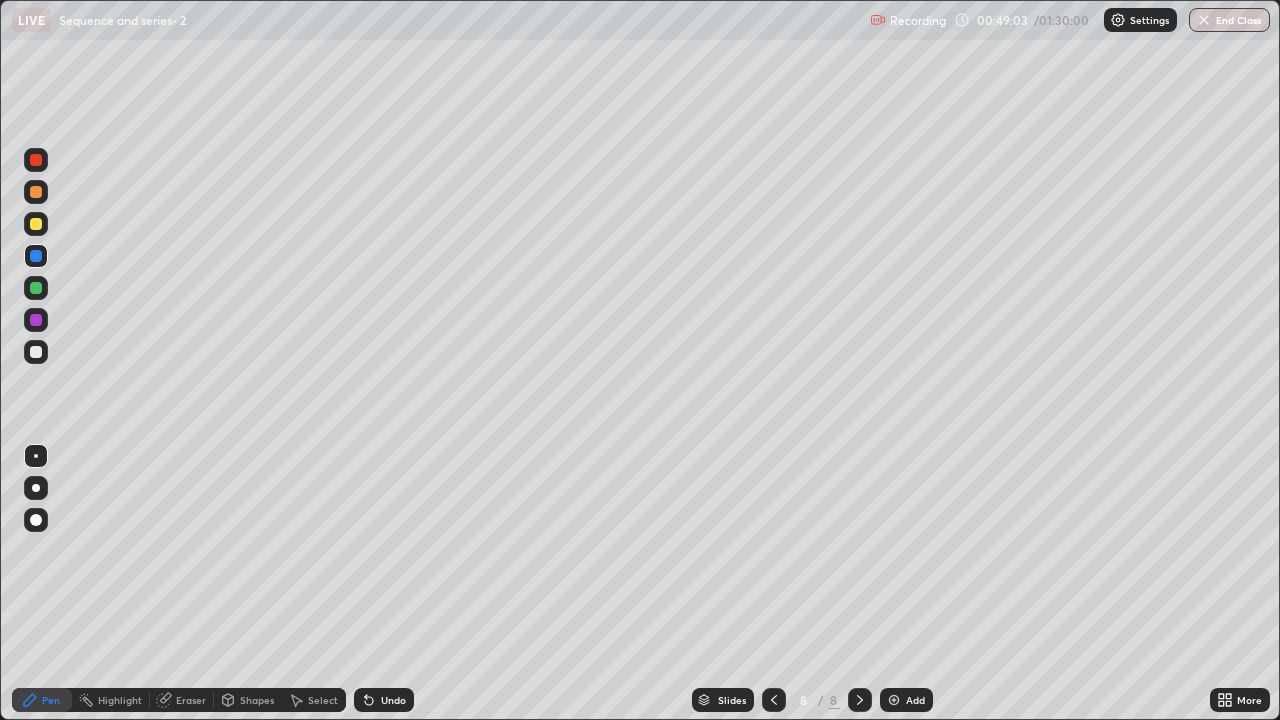 click at bounding box center (36, 192) 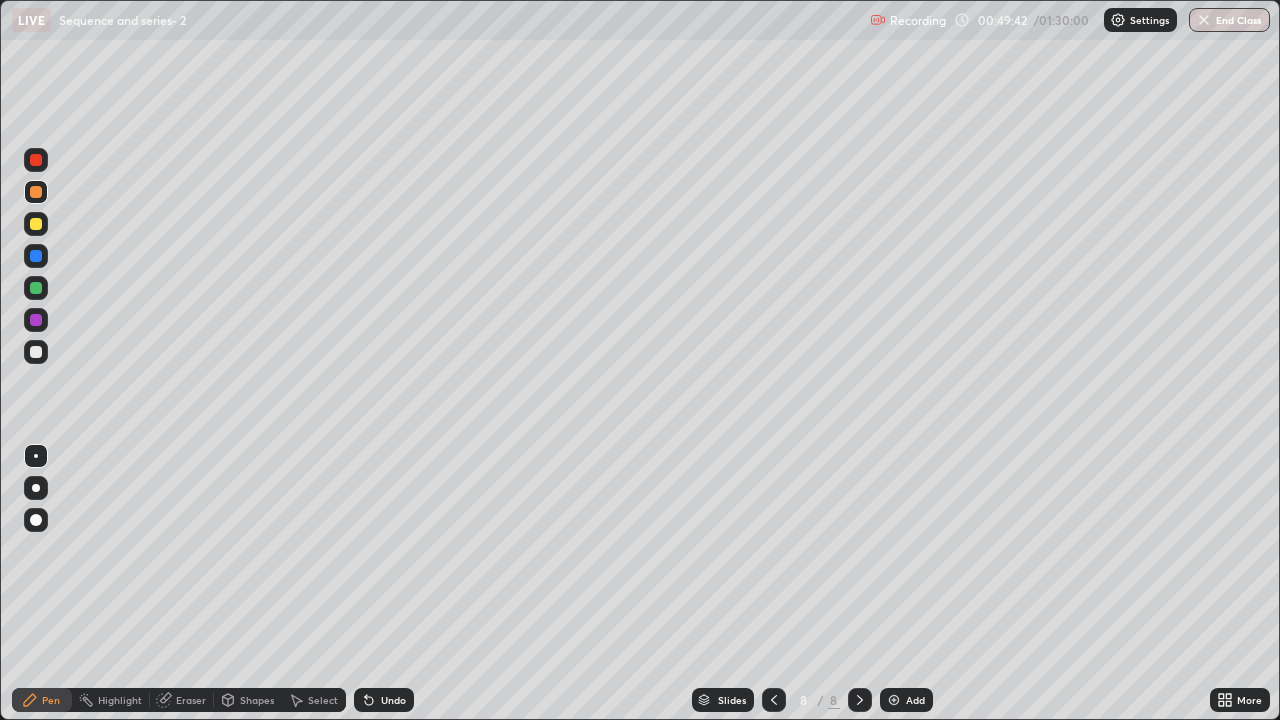 click on "Add" at bounding box center (915, 700) 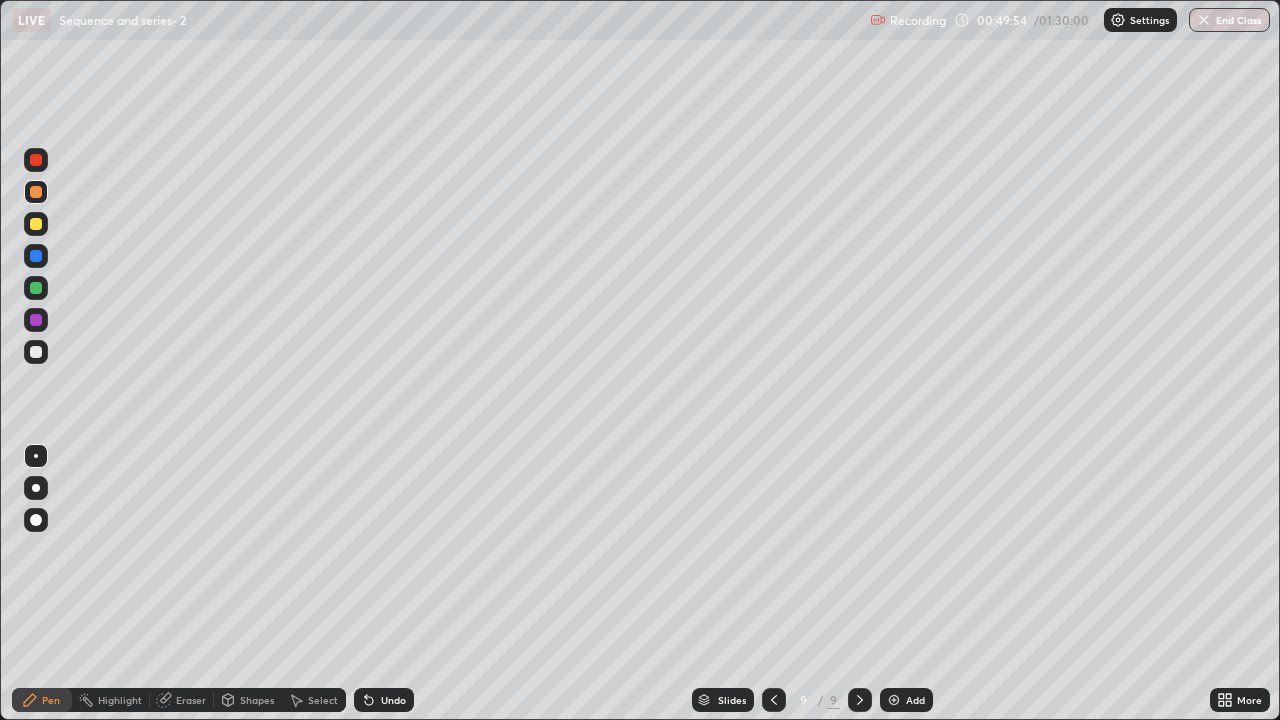 click at bounding box center (36, 288) 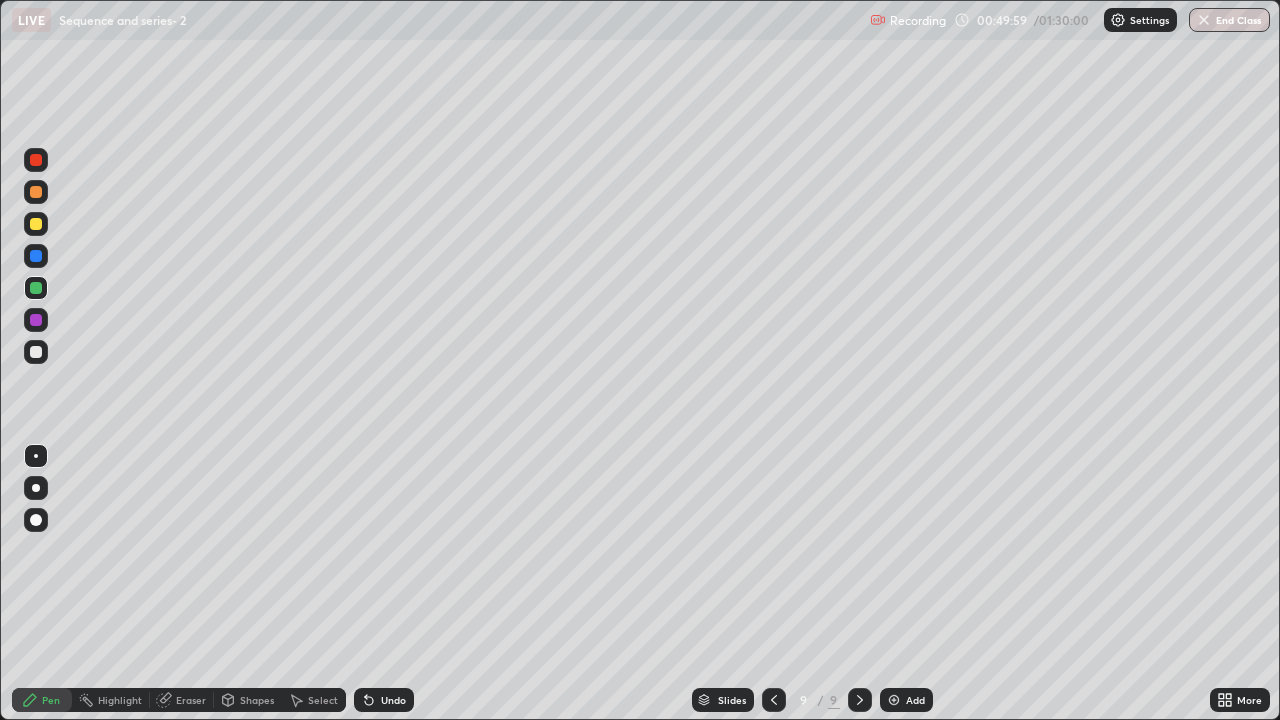 click at bounding box center [36, 352] 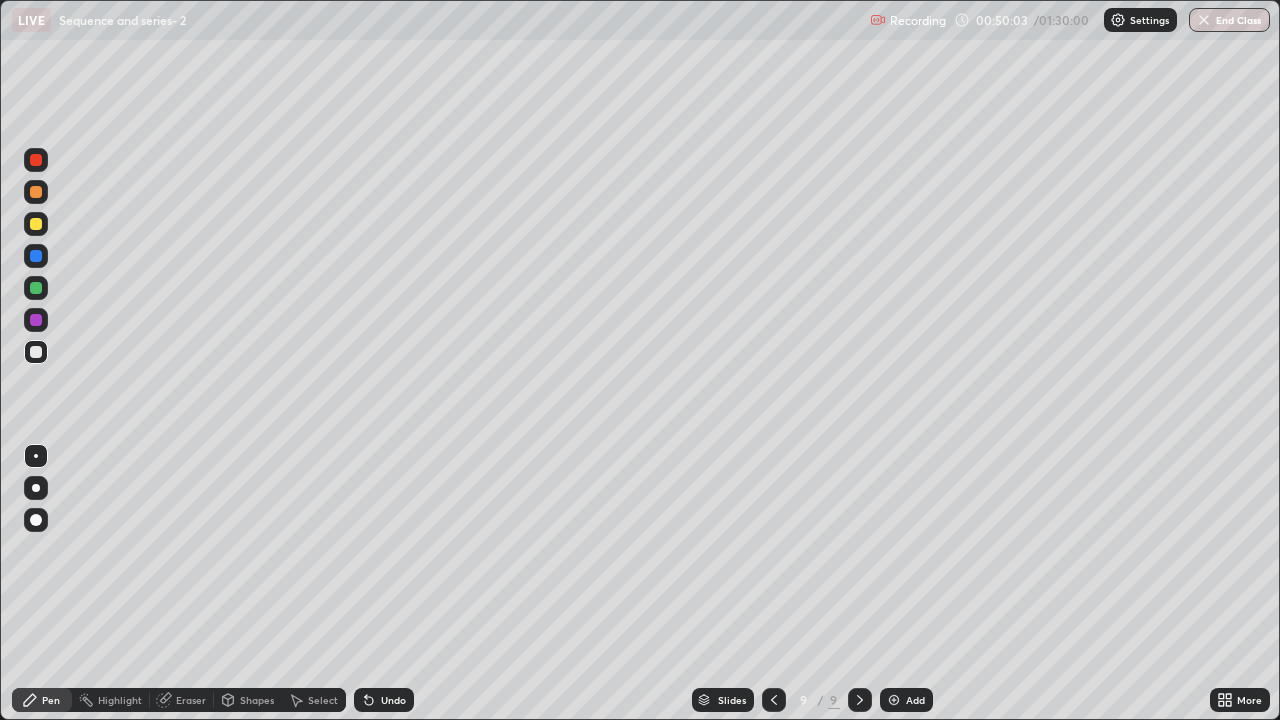click on "Undo" at bounding box center [393, 700] 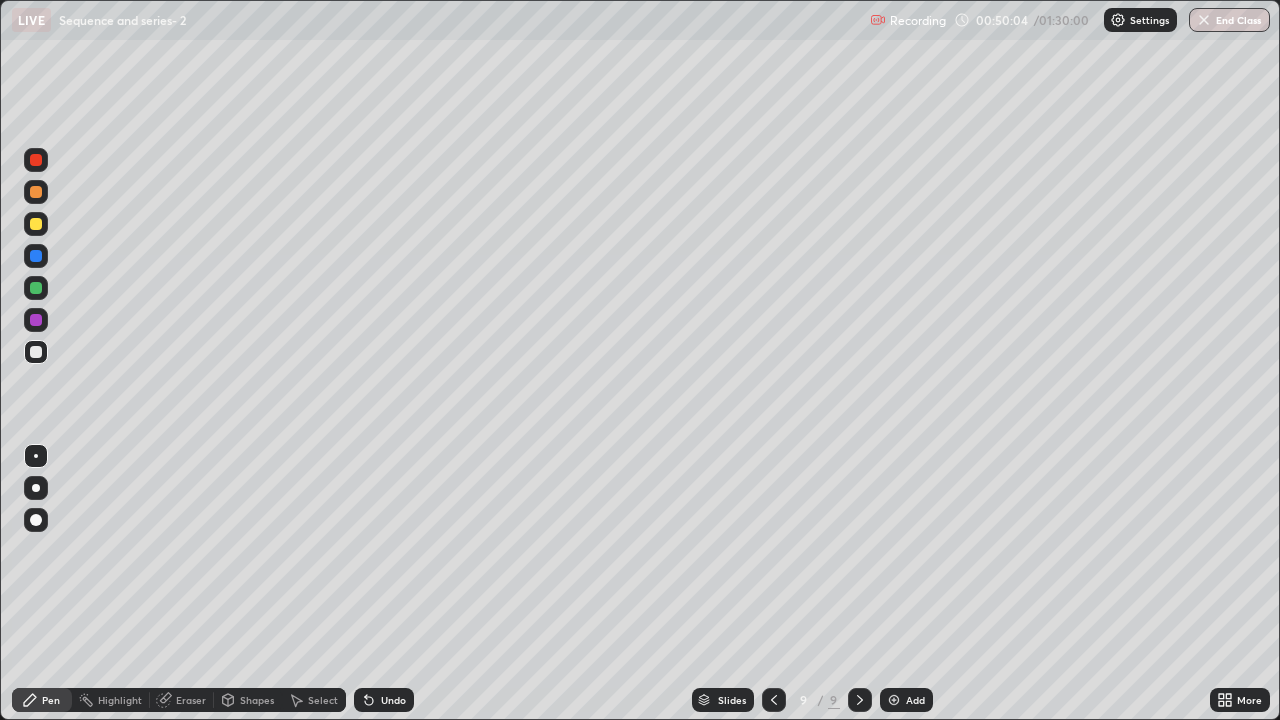 click on "Undo" at bounding box center [393, 700] 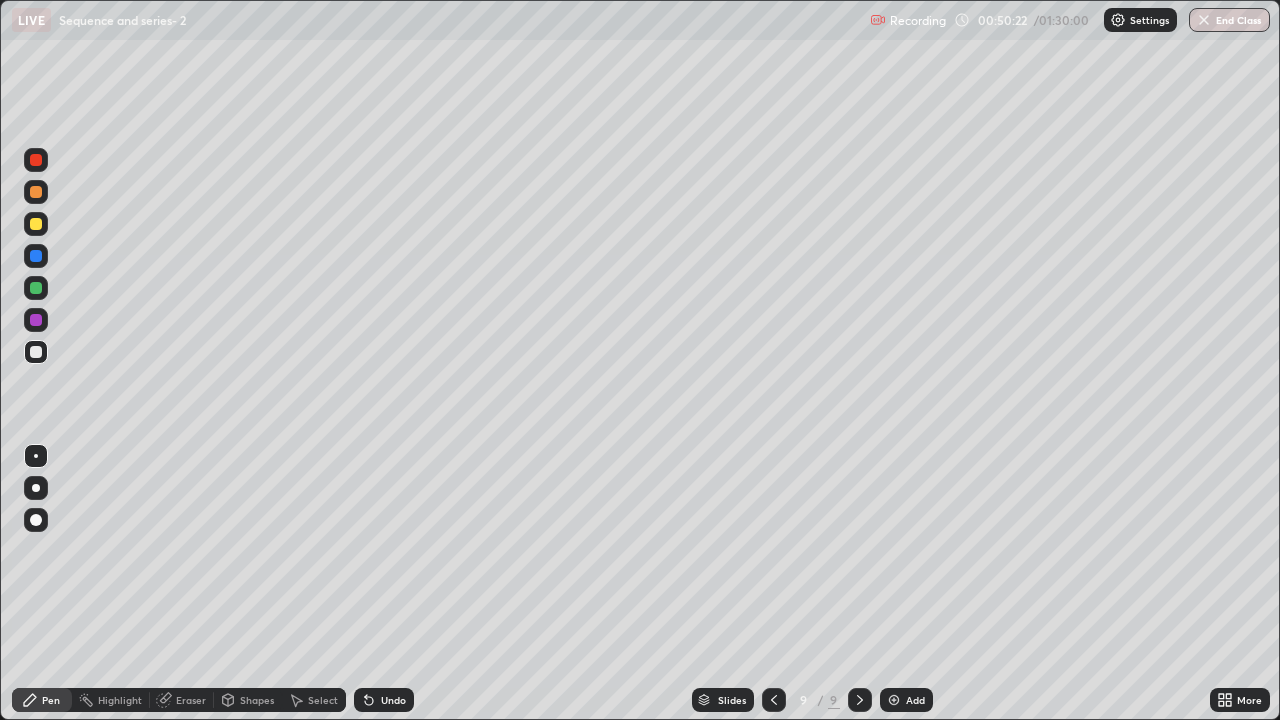 click at bounding box center (36, 288) 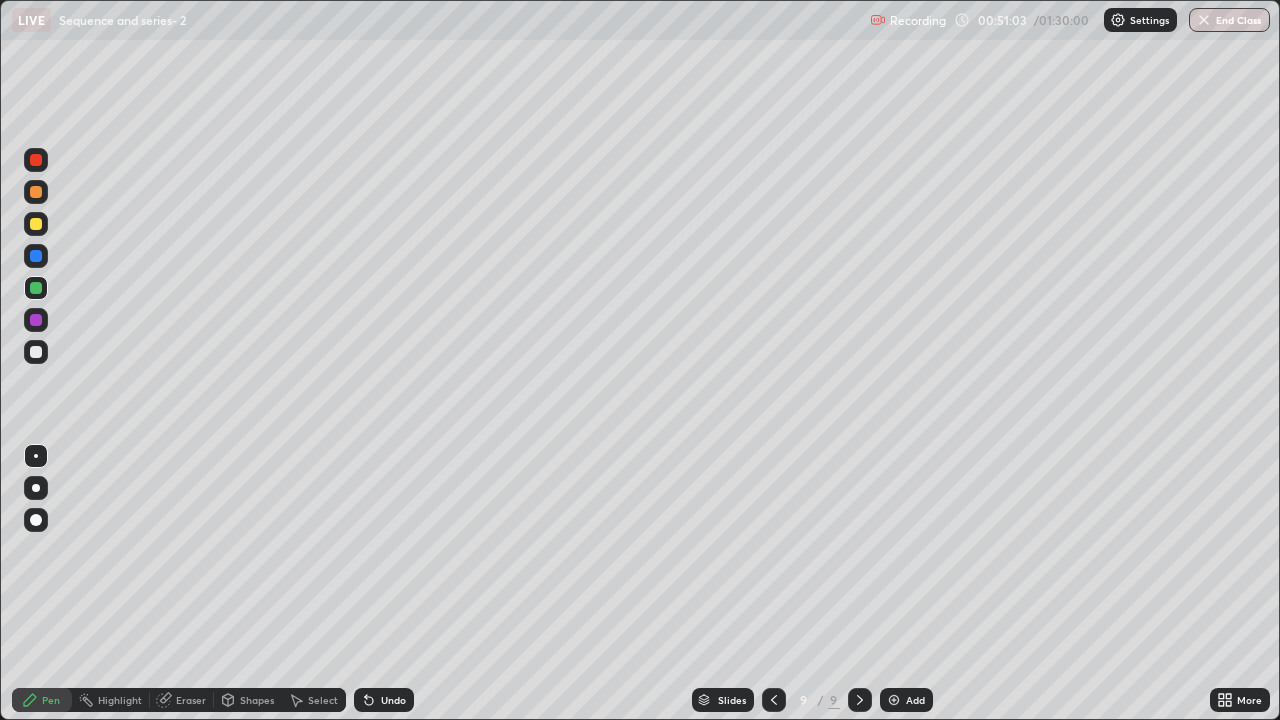 click on "Undo" at bounding box center (393, 700) 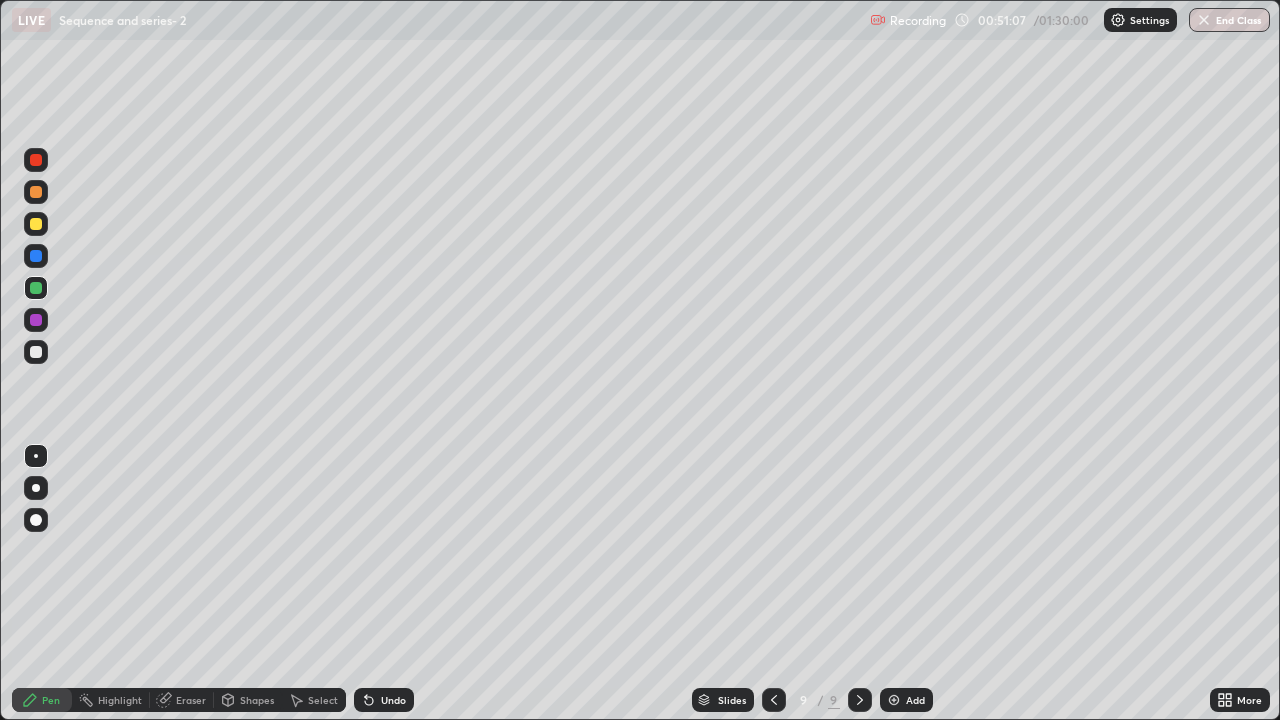 click at bounding box center (36, 352) 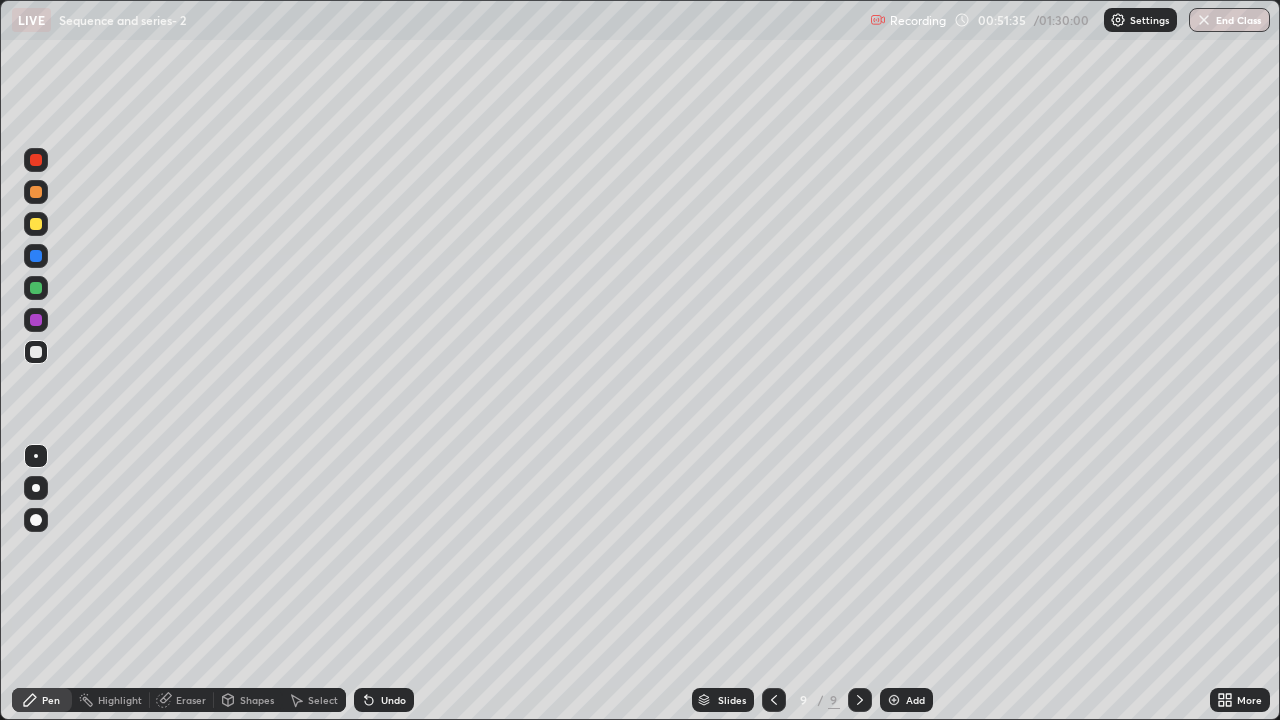 click at bounding box center (36, 256) 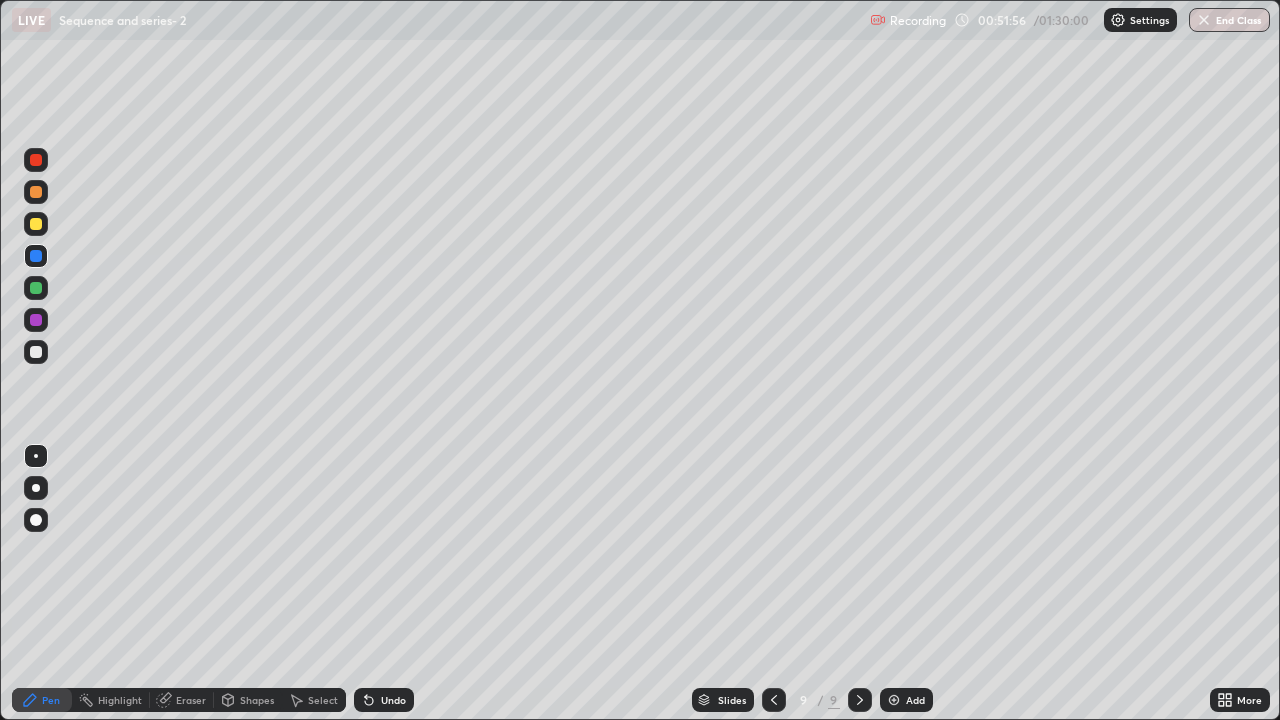 click at bounding box center [36, 192] 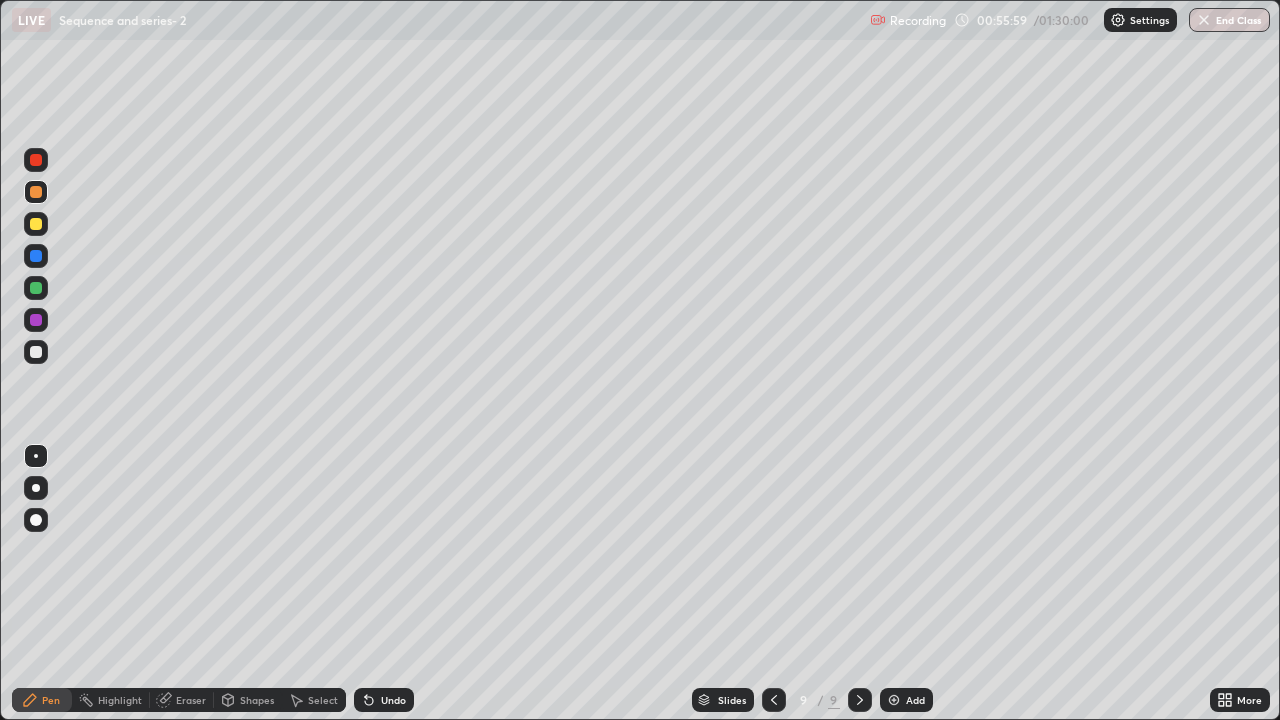click at bounding box center (36, 352) 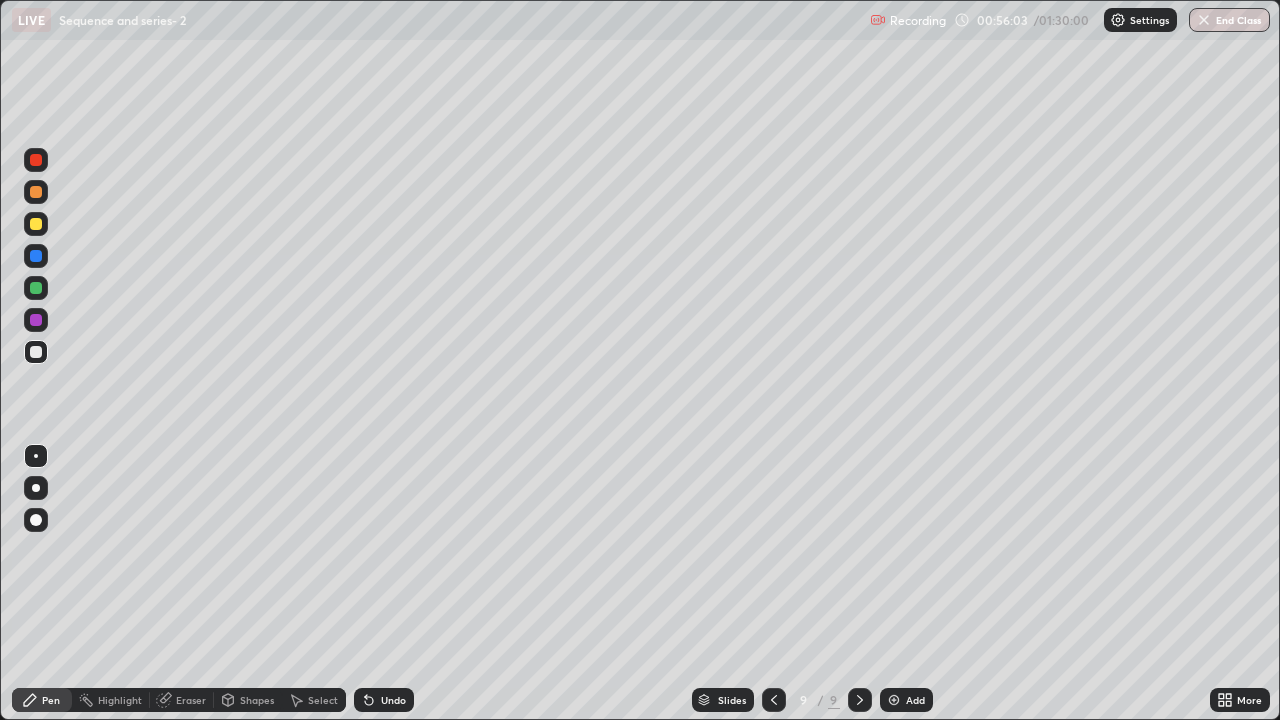 click on "Undo" at bounding box center [384, 700] 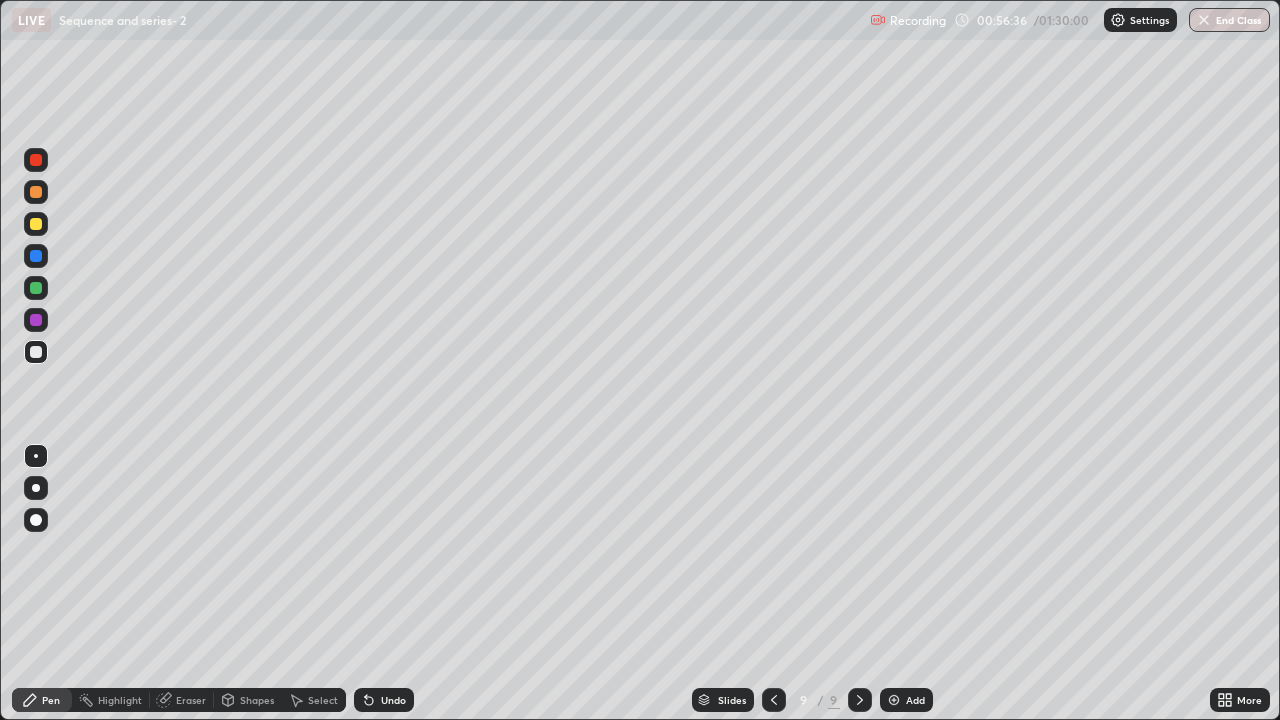 click on "Undo" at bounding box center (393, 700) 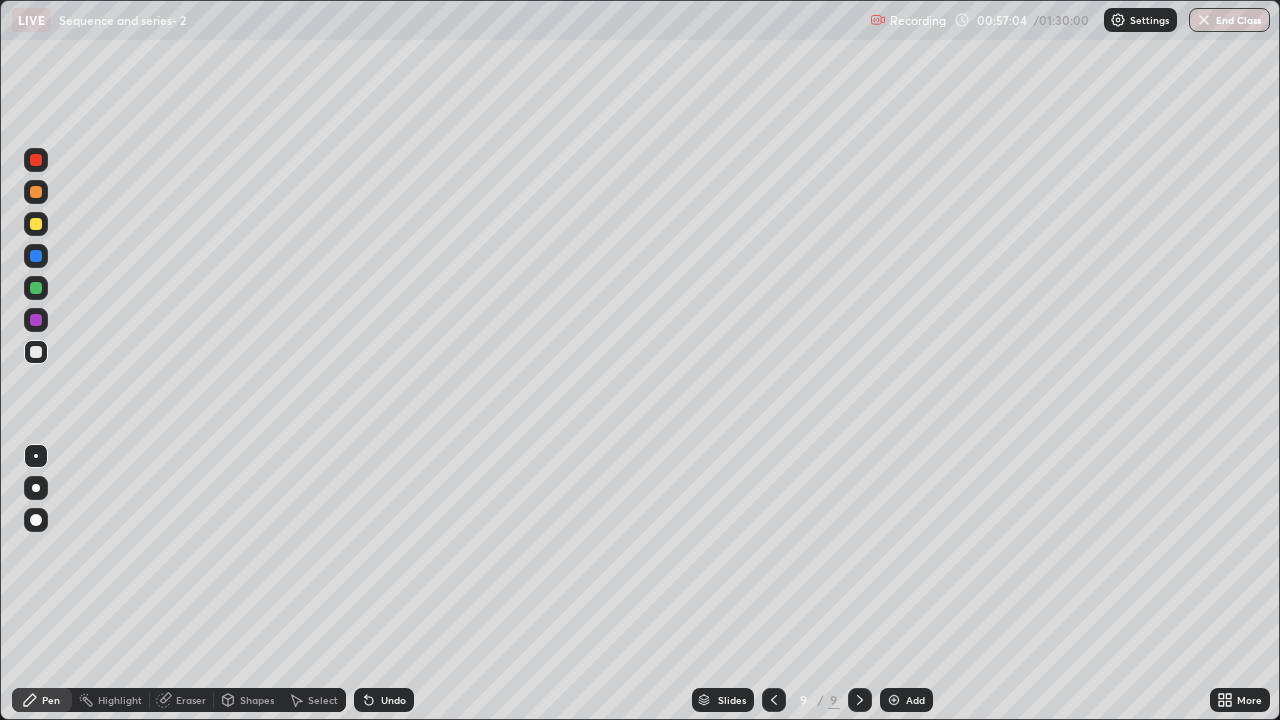 click on "Undo" at bounding box center (384, 700) 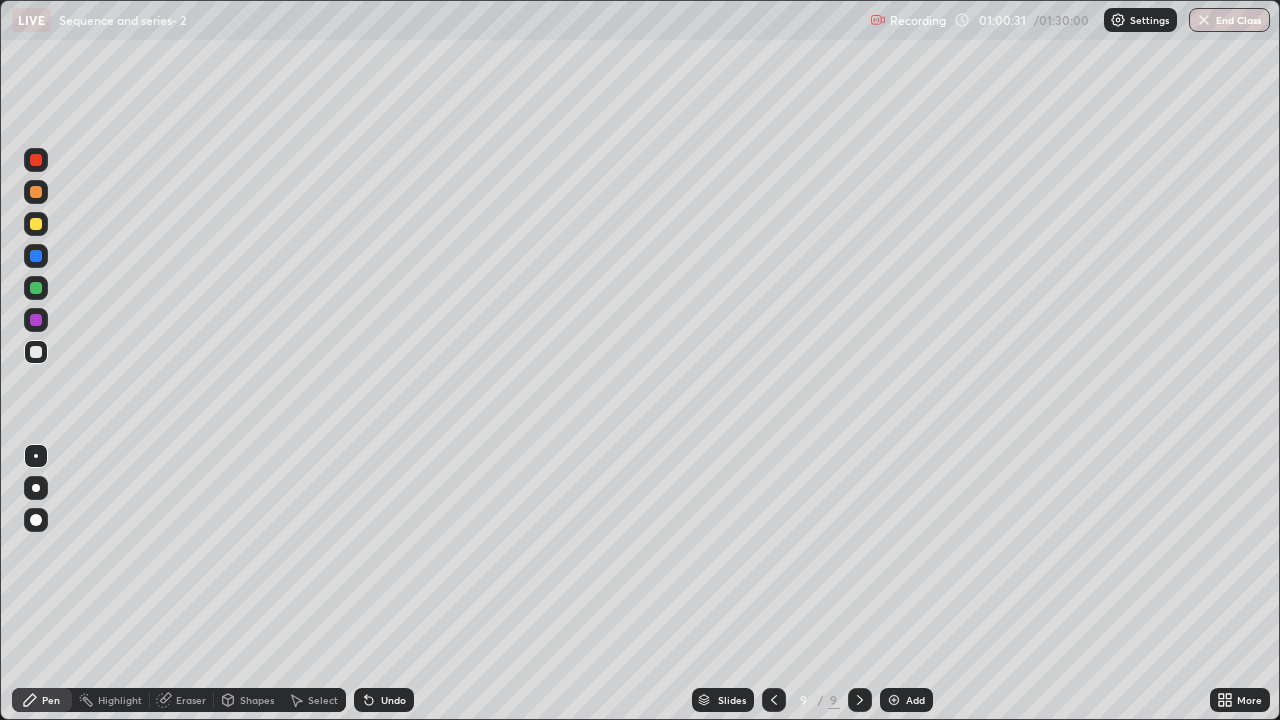 click at bounding box center (36, 192) 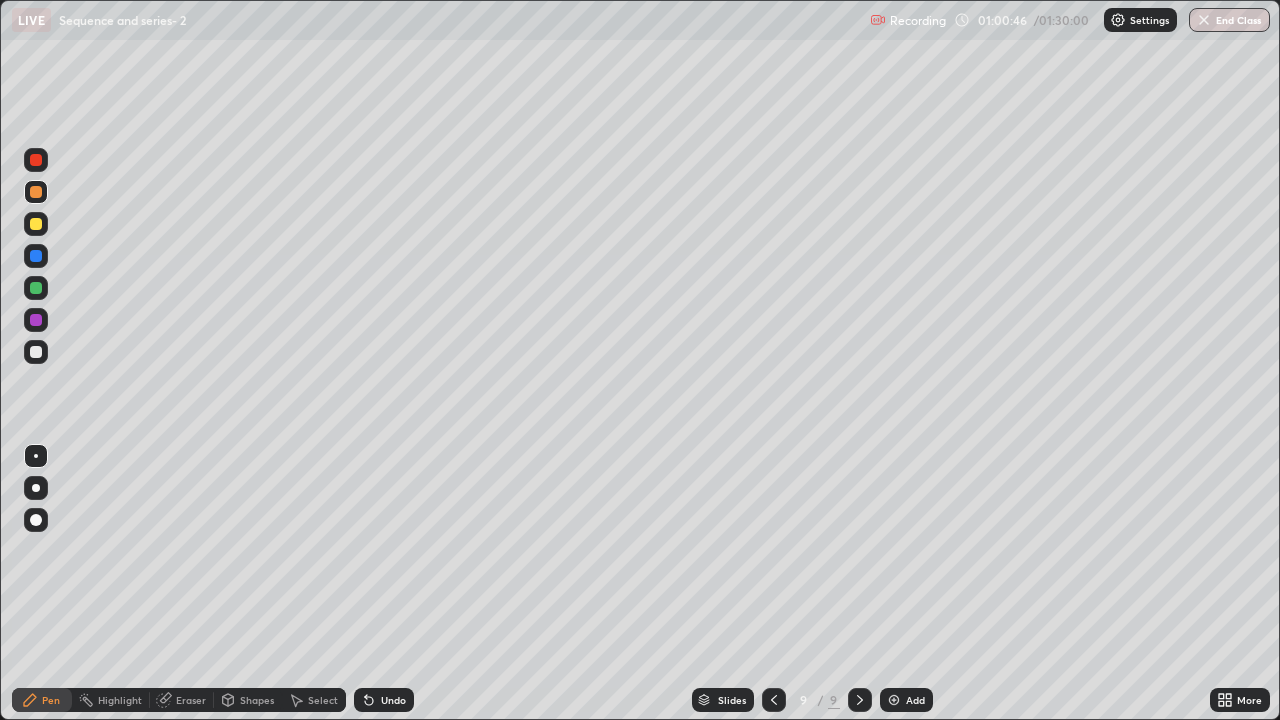 click at bounding box center (36, 288) 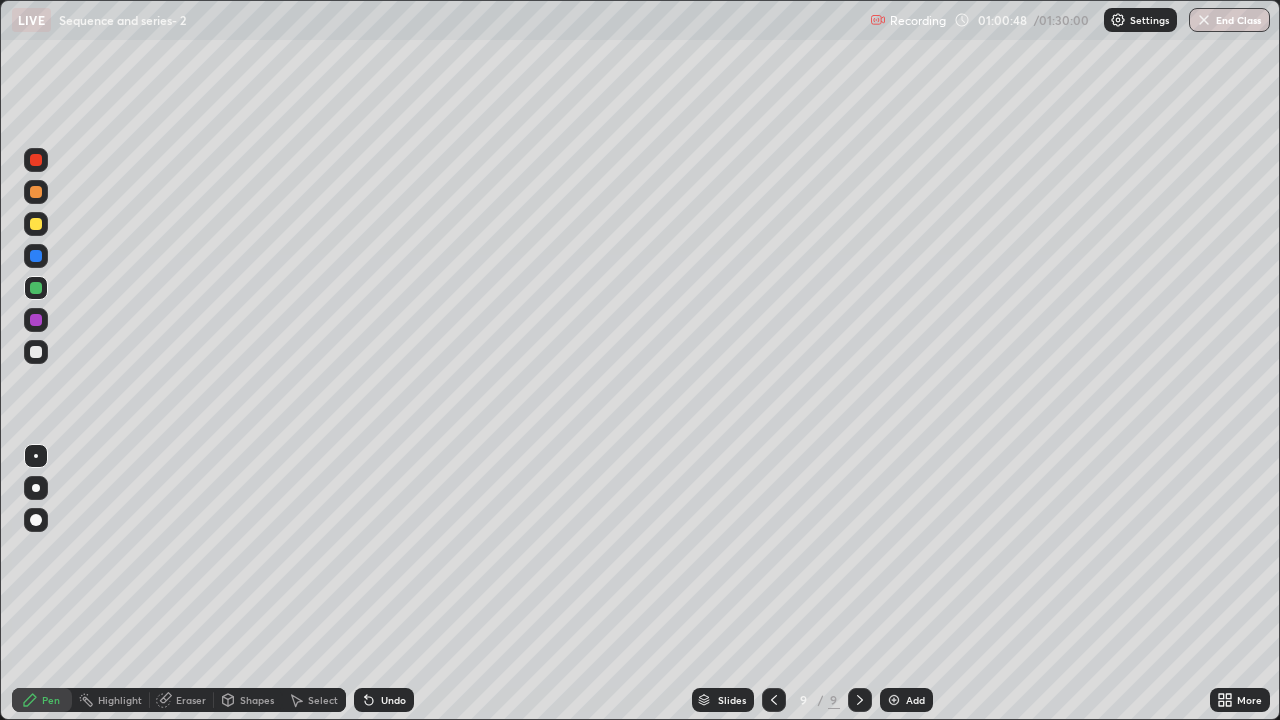 click at bounding box center (894, 700) 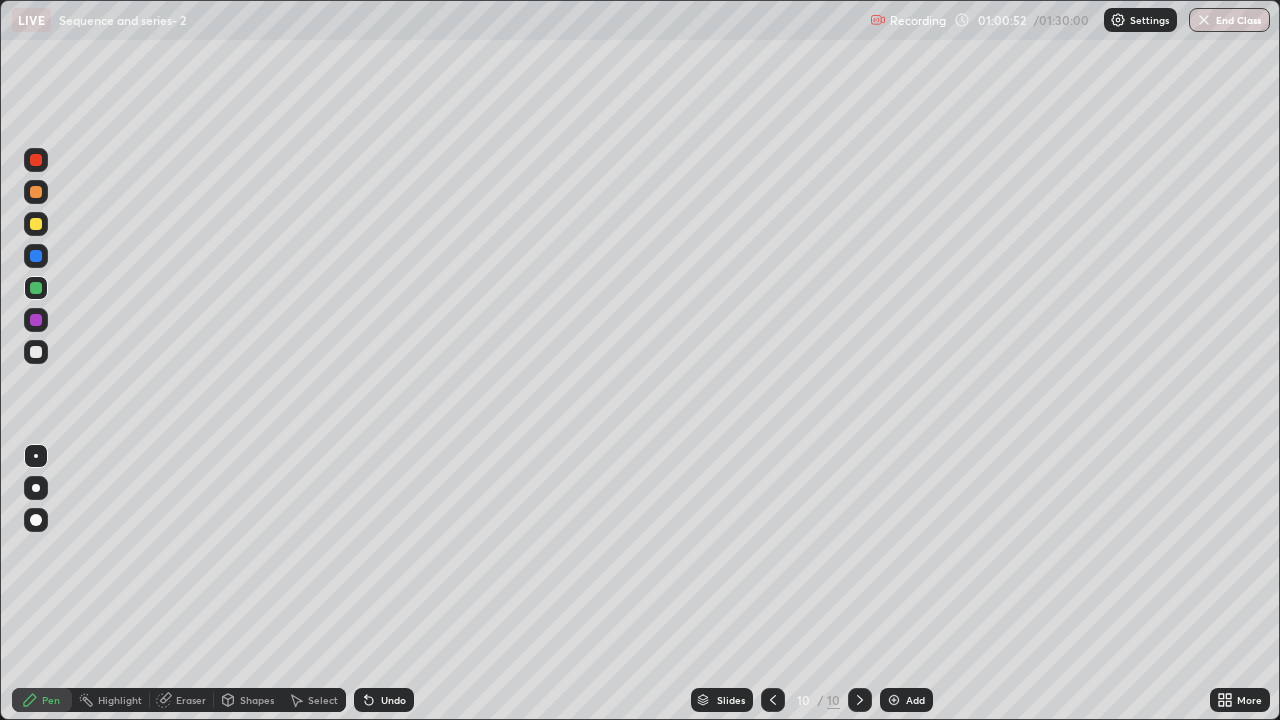 click at bounding box center [36, 352] 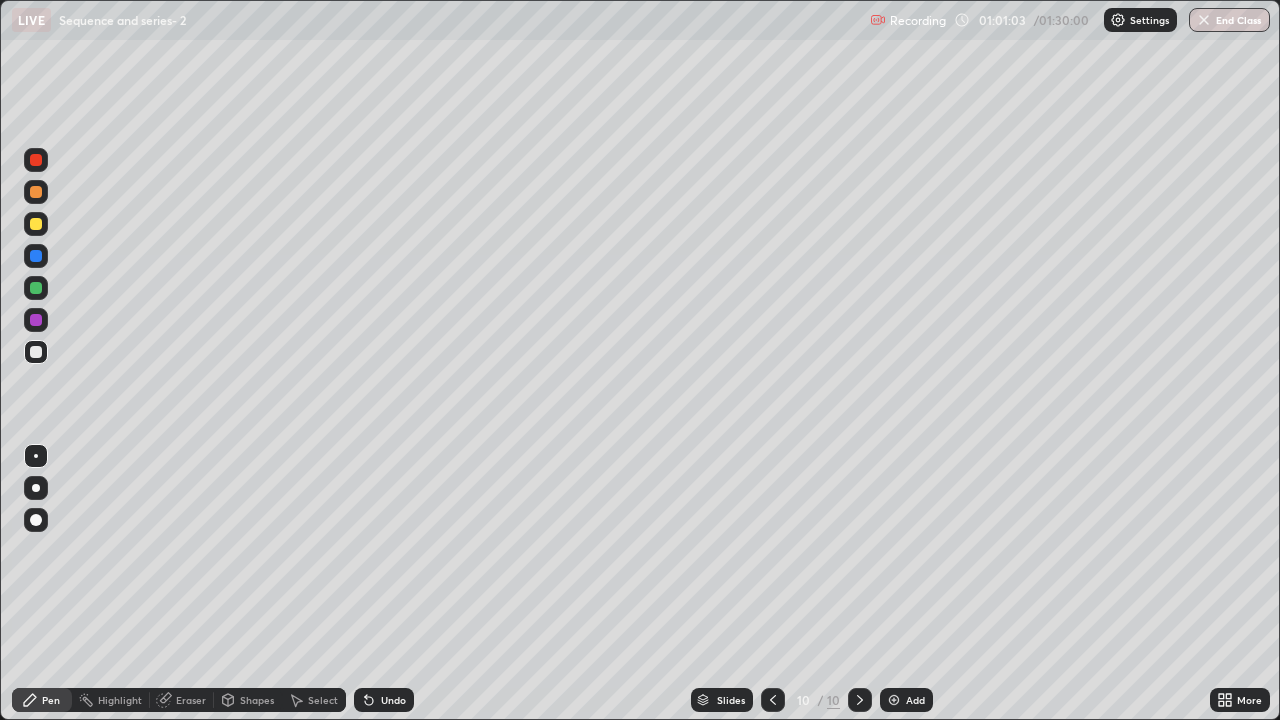 click on "Undo" at bounding box center [393, 700] 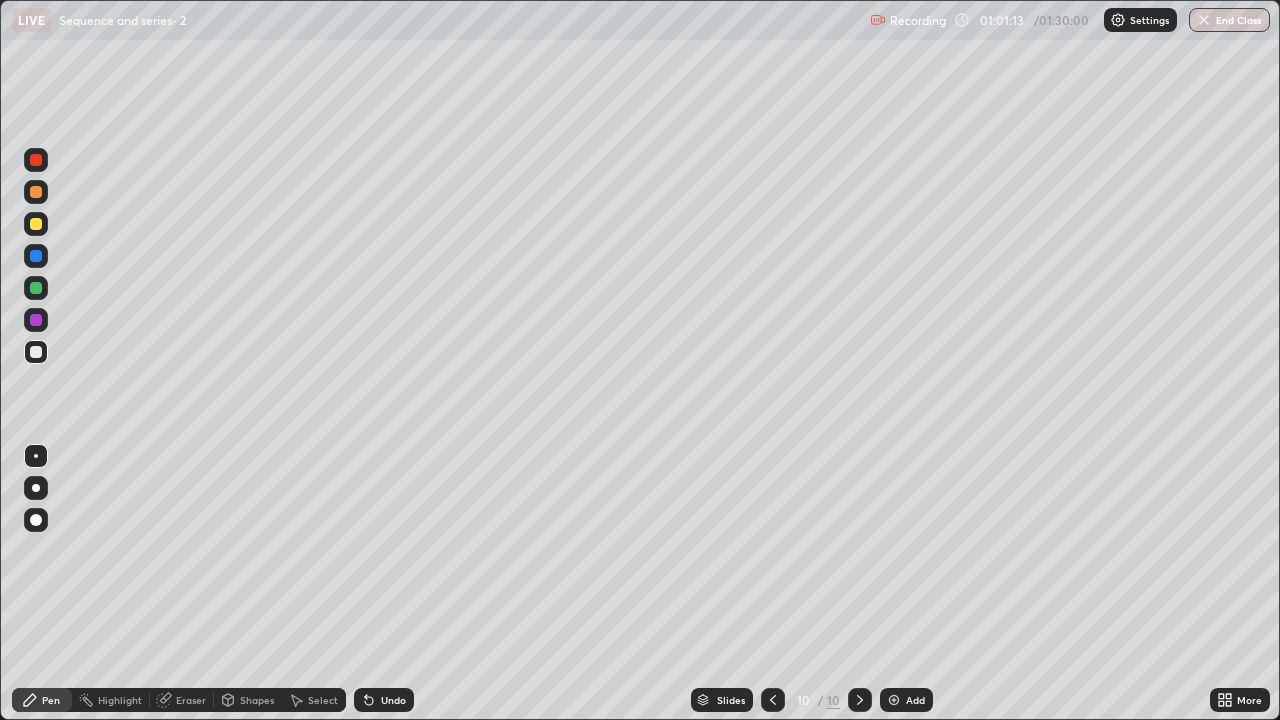 click on "Undo" at bounding box center [393, 700] 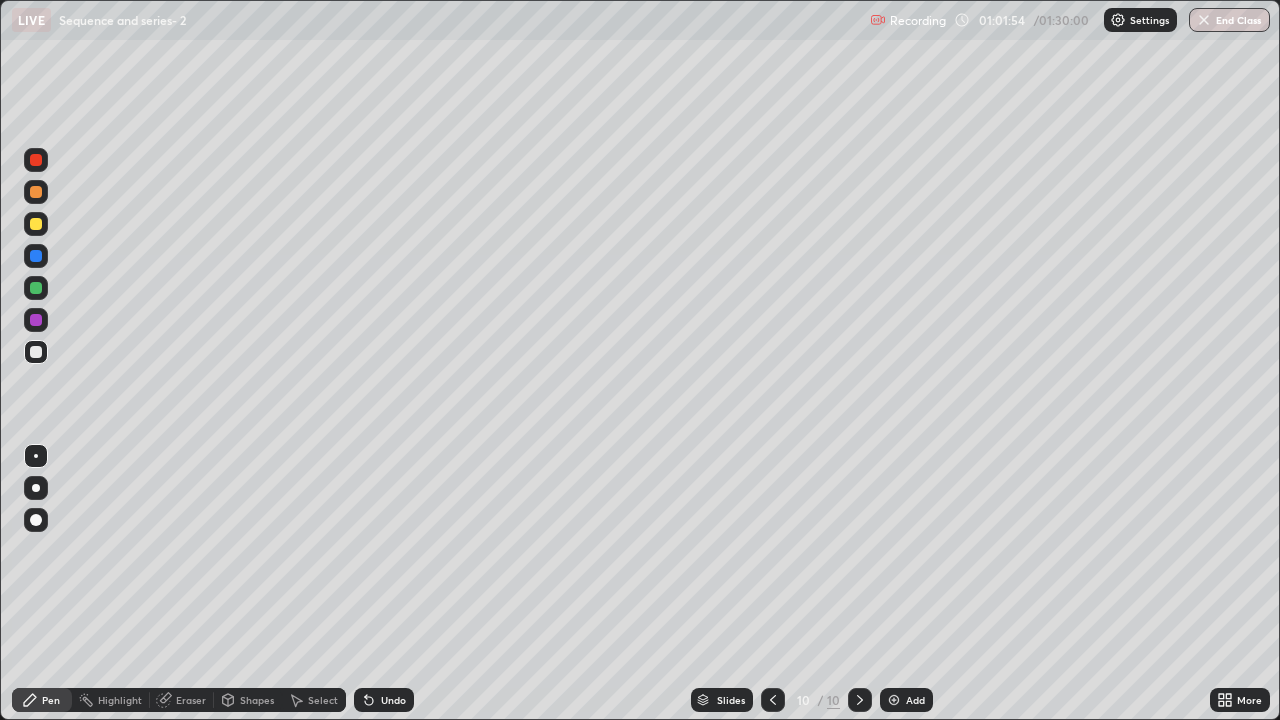 click at bounding box center [36, 288] 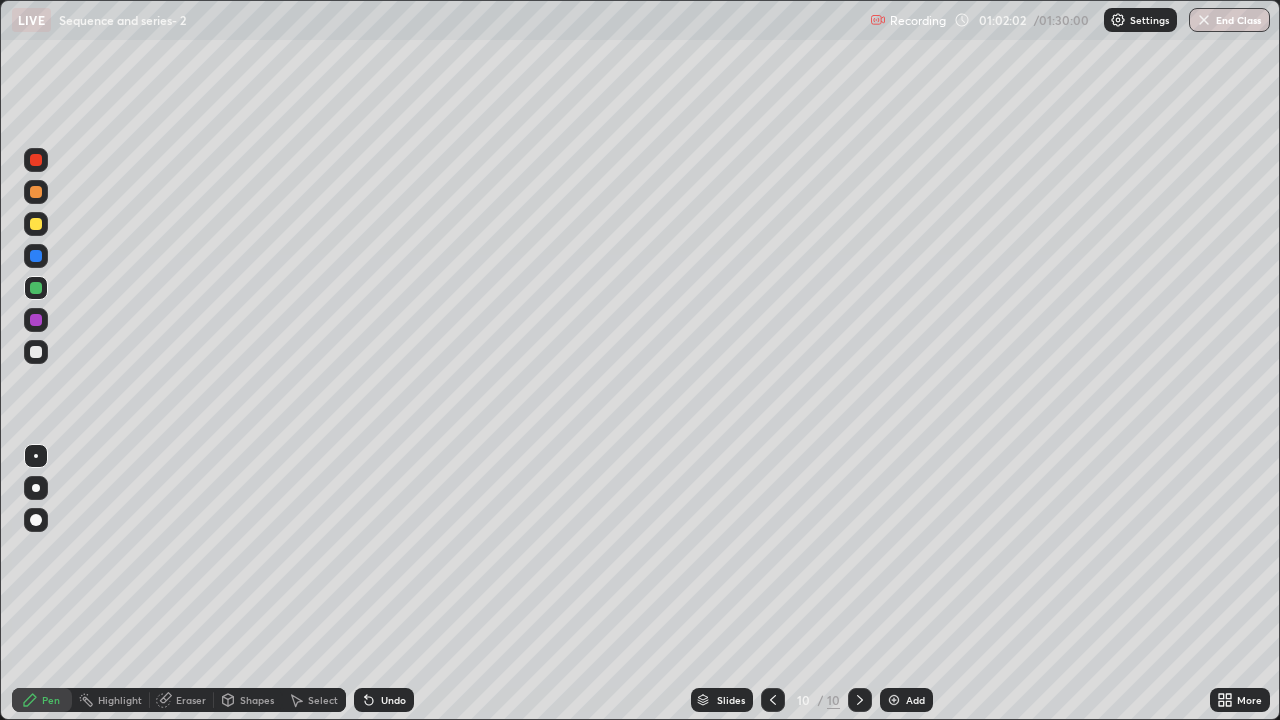 click on "Undo" at bounding box center (393, 700) 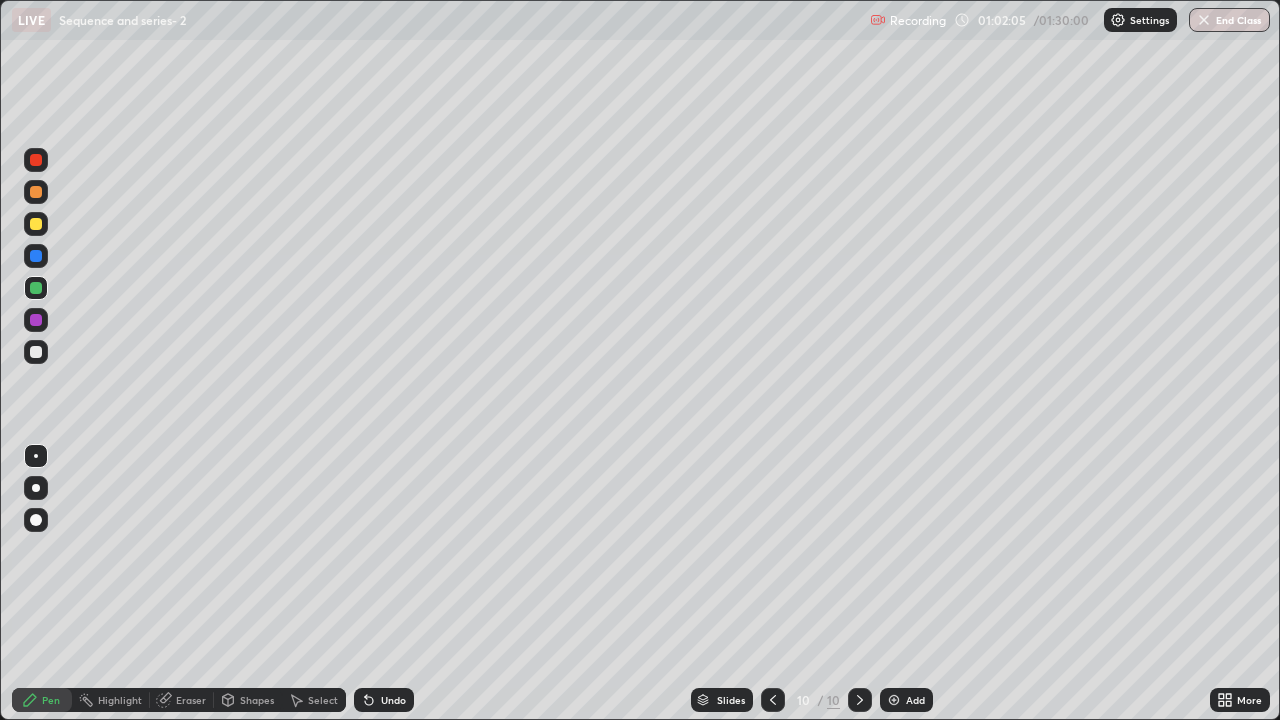 click on "Undo" at bounding box center [393, 700] 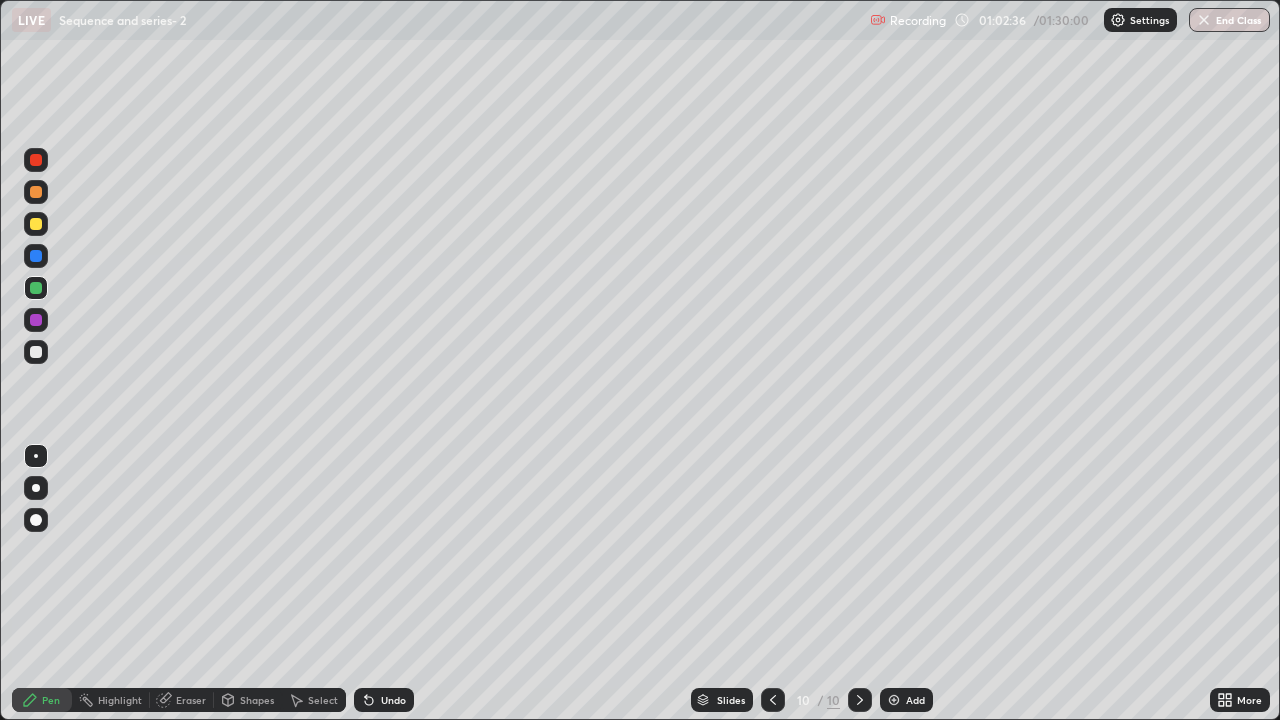 click at bounding box center (36, 224) 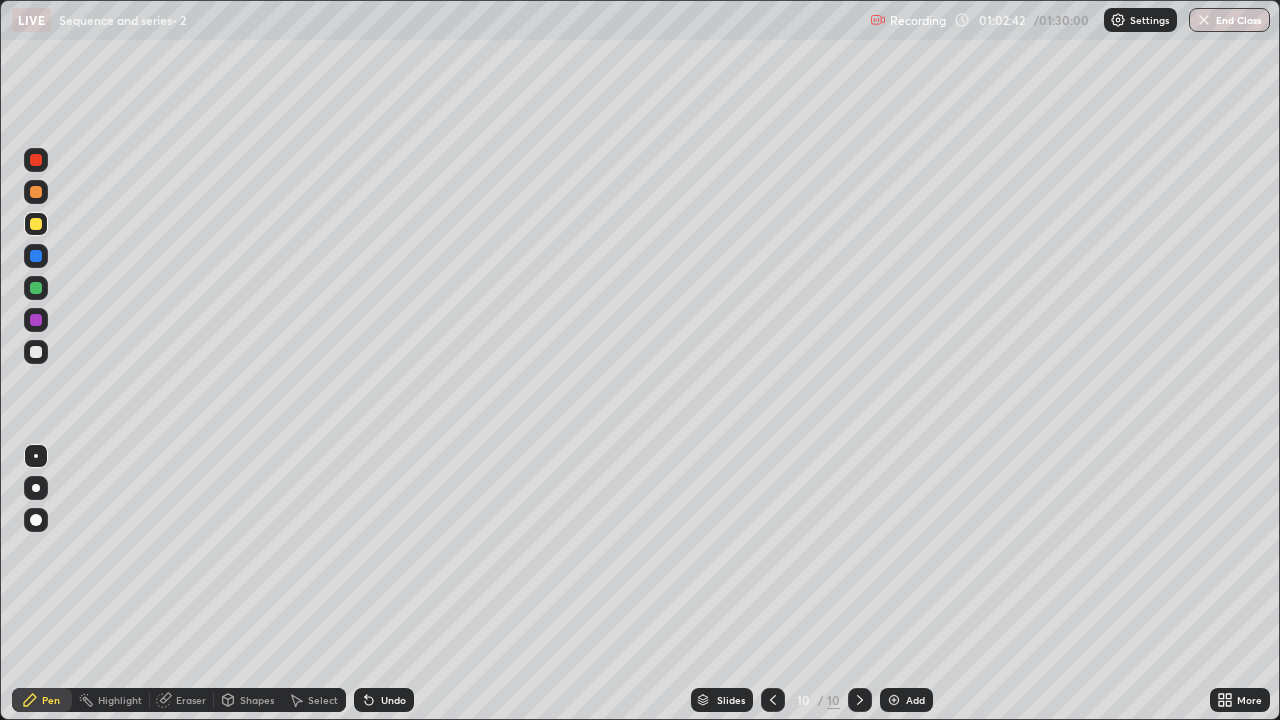 click on "Undo" at bounding box center (393, 700) 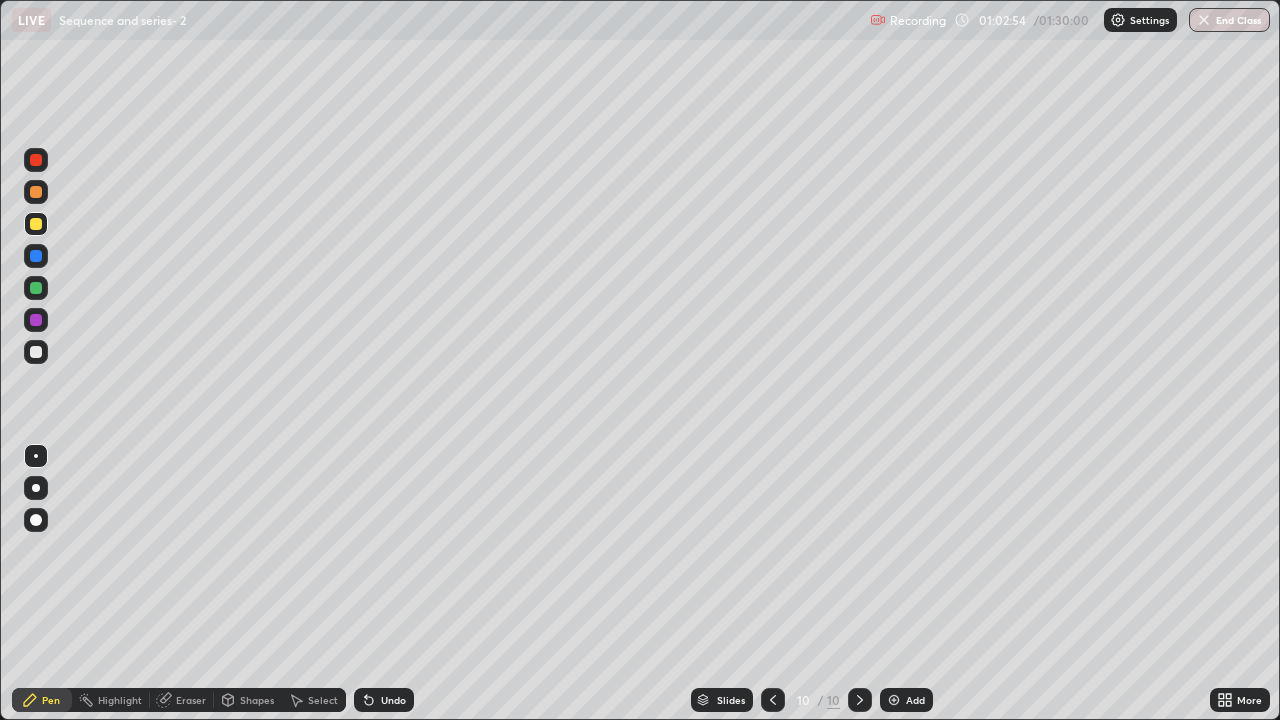 click at bounding box center [36, 288] 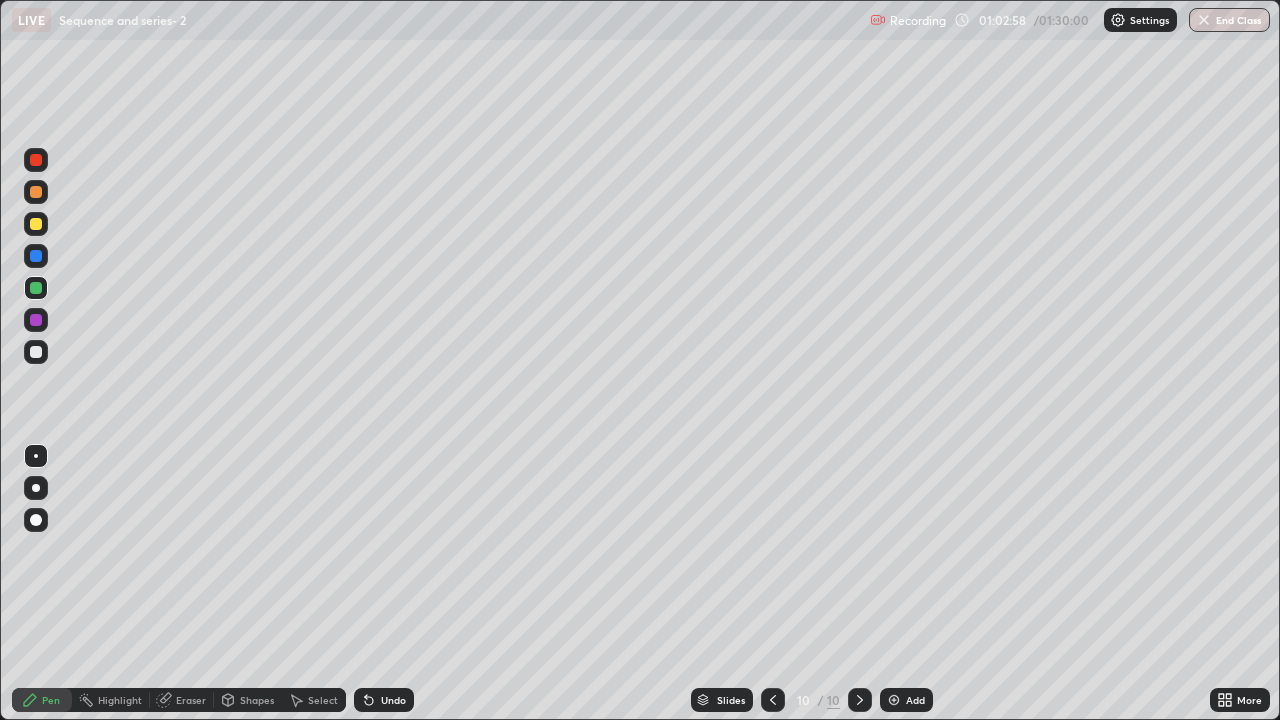 click on "Undo" at bounding box center [393, 700] 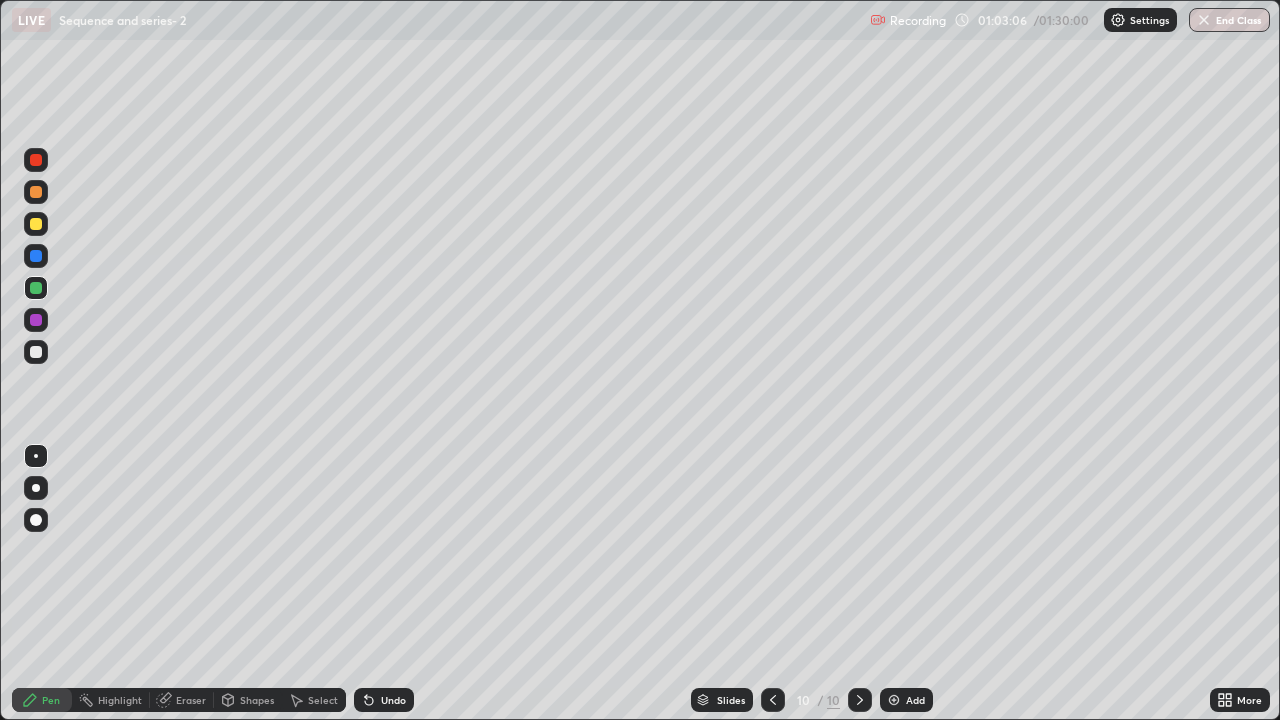 click on "Undo" at bounding box center (393, 700) 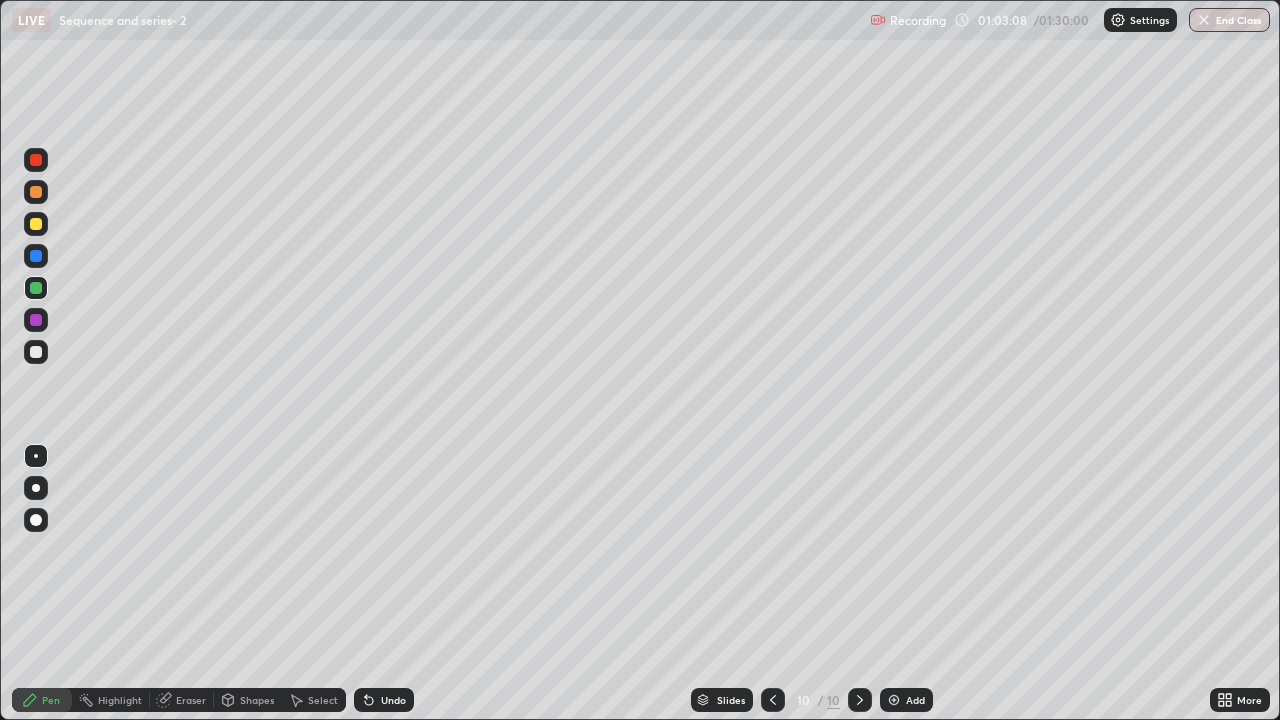 click at bounding box center (36, 352) 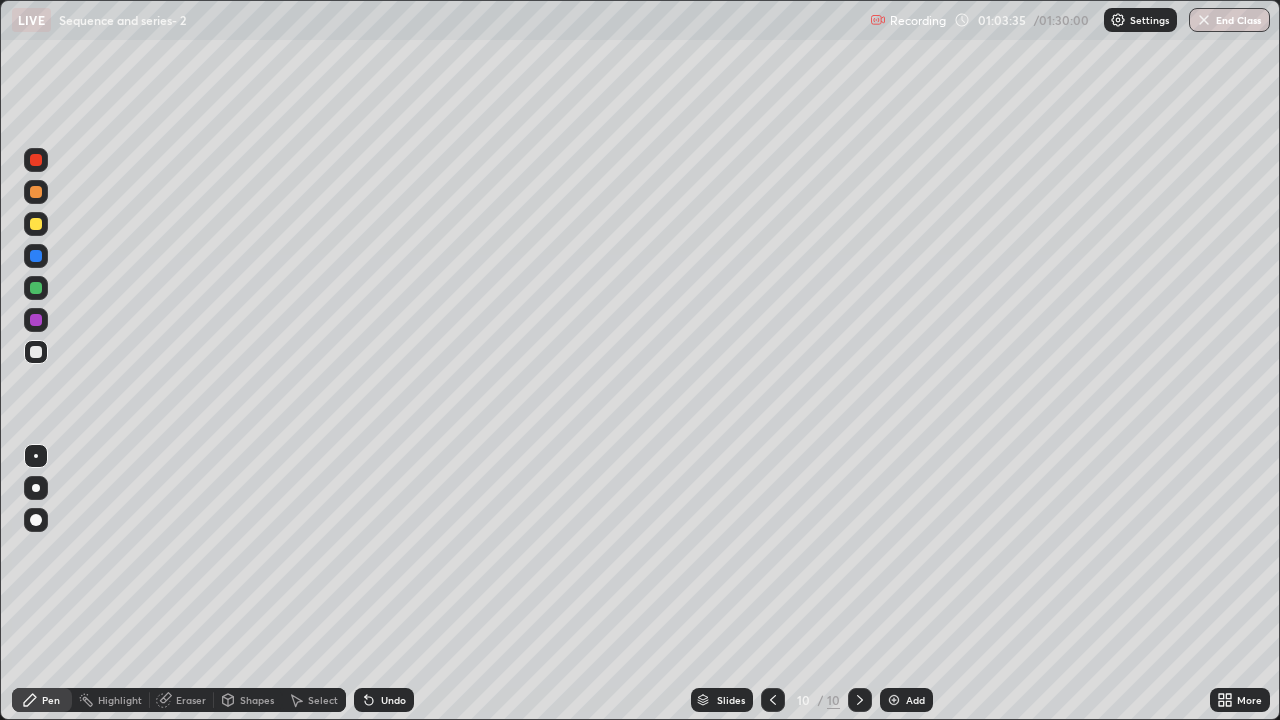 click at bounding box center [36, 224] 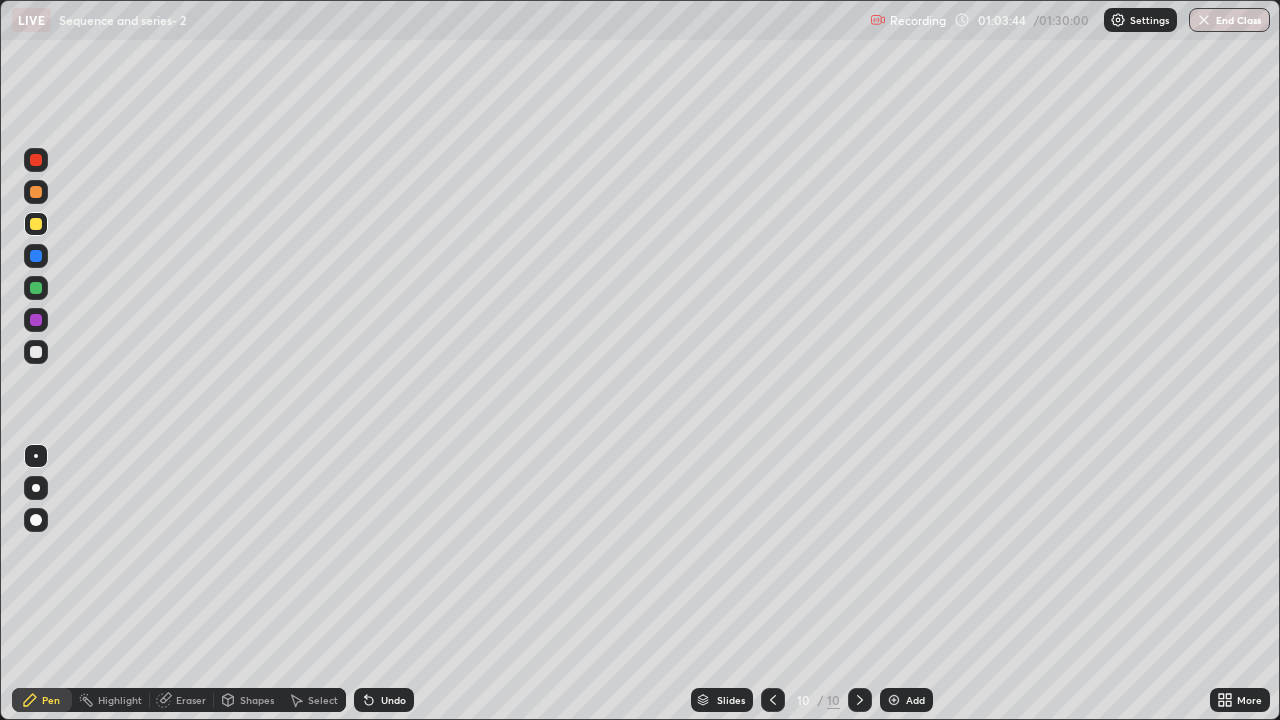click at bounding box center [36, 352] 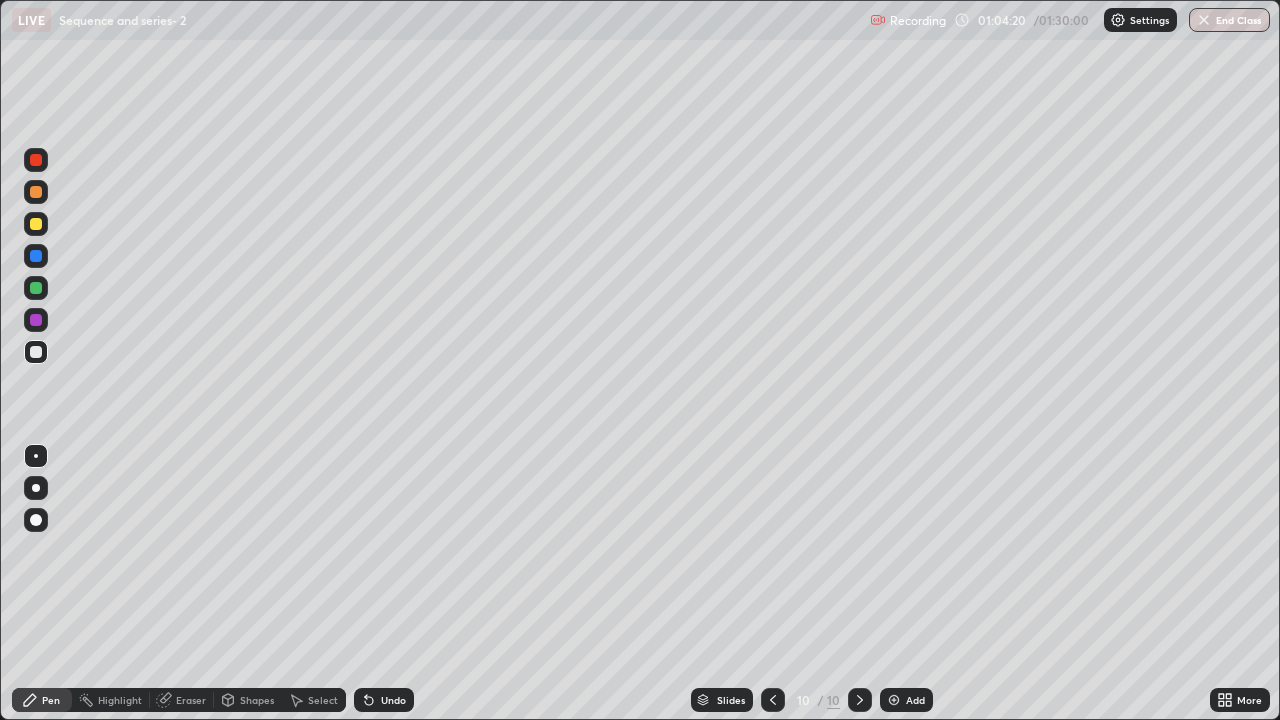 click at bounding box center [36, 256] 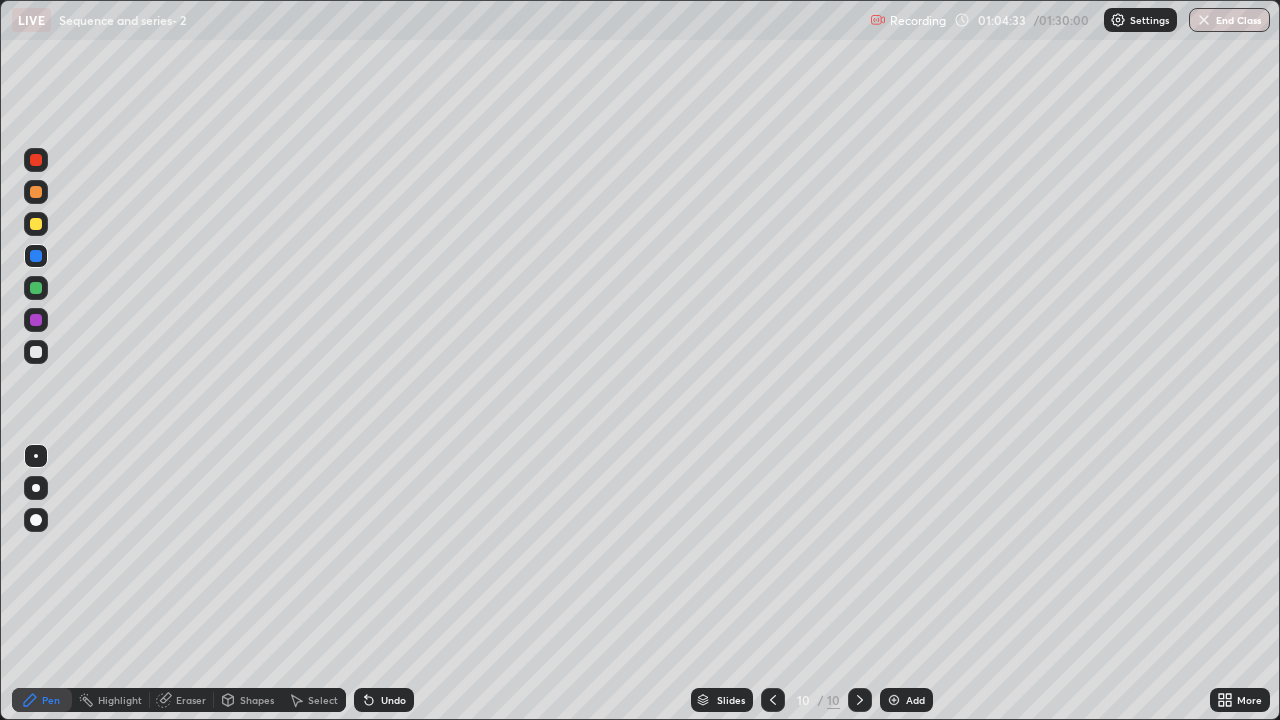click at bounding box center (36, 352) 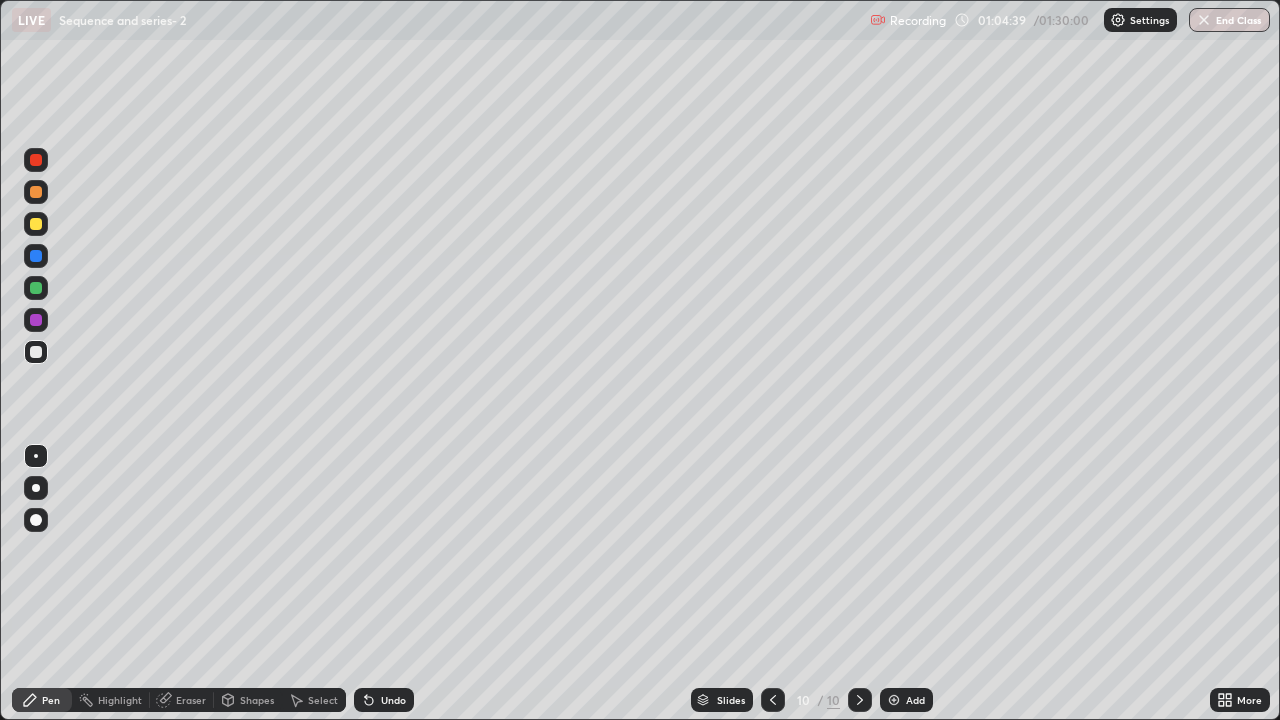 click on "Undo" at bounding box center (393, 700) 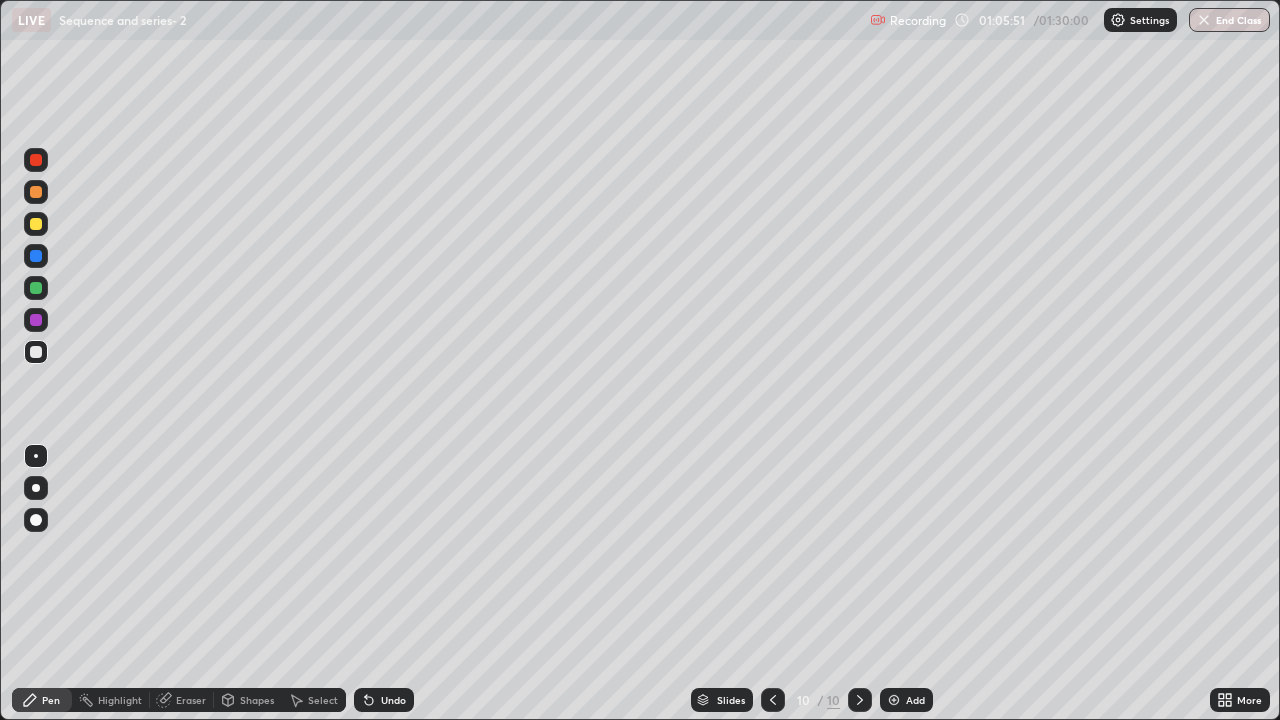 click at bounding box center [36, 288] 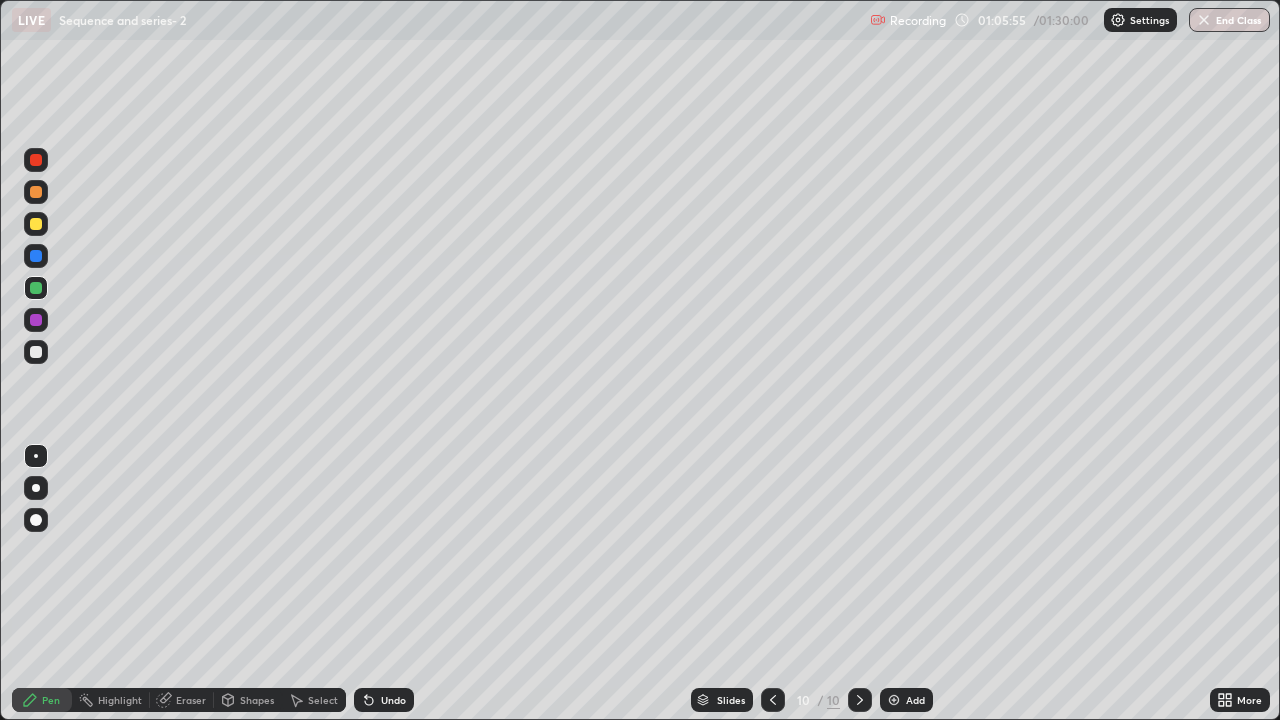 click at bounding box center [36, 352] 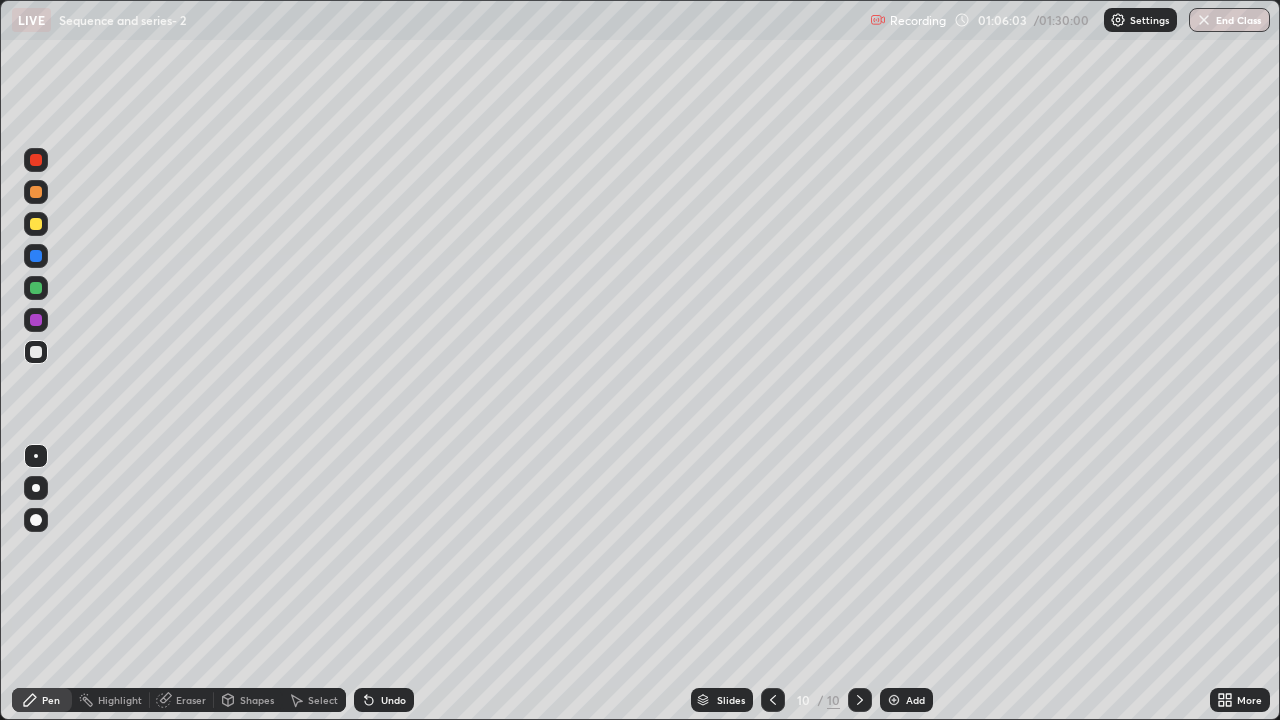 click on "Undo" at bounding box center (384, 700) 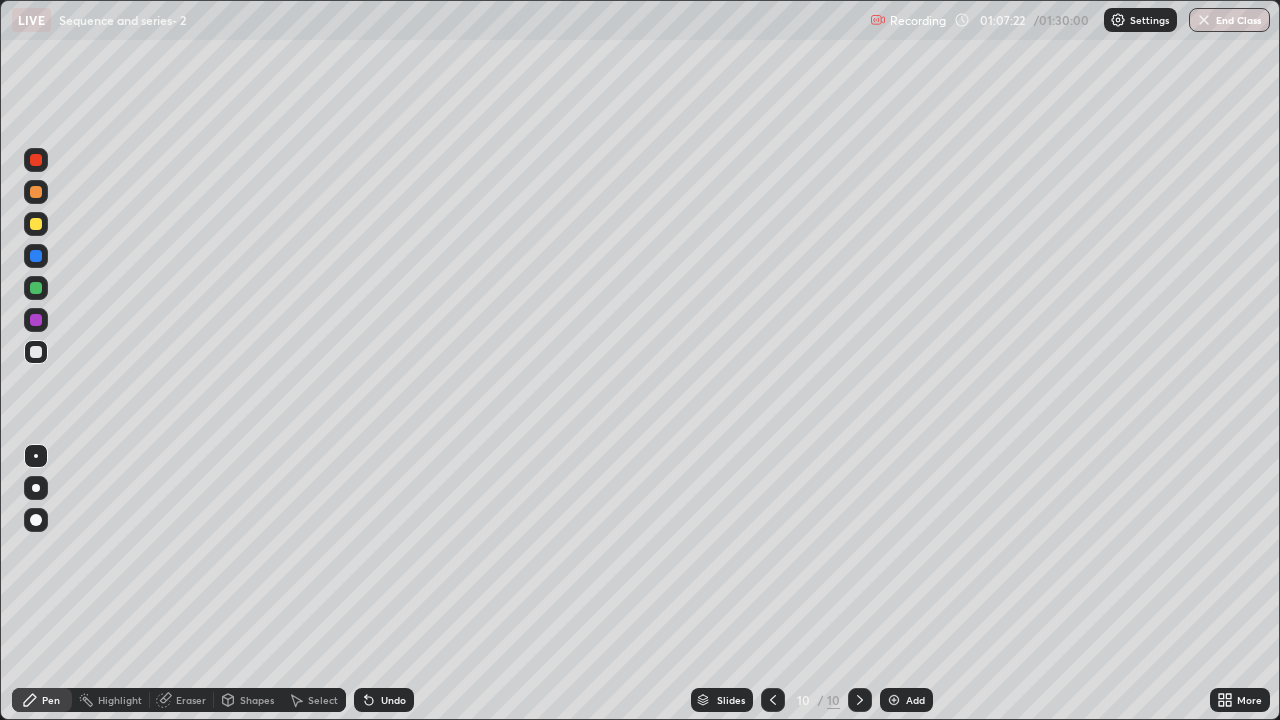 click 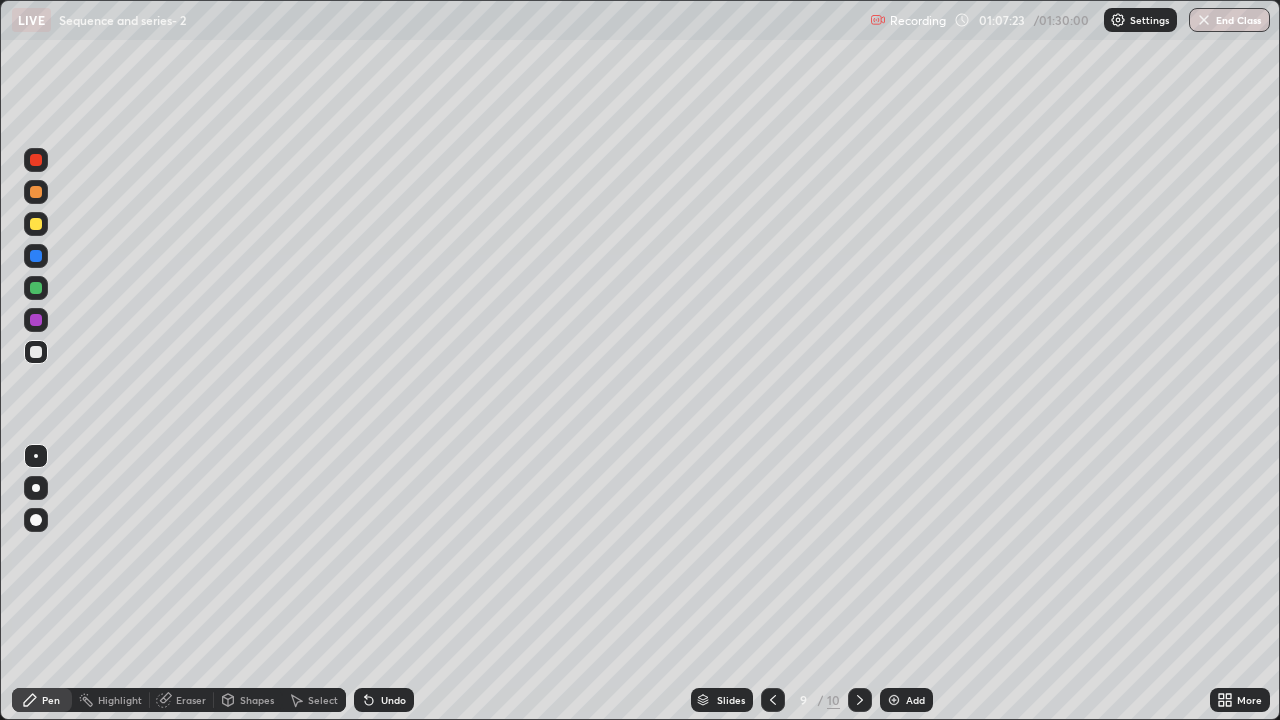 click 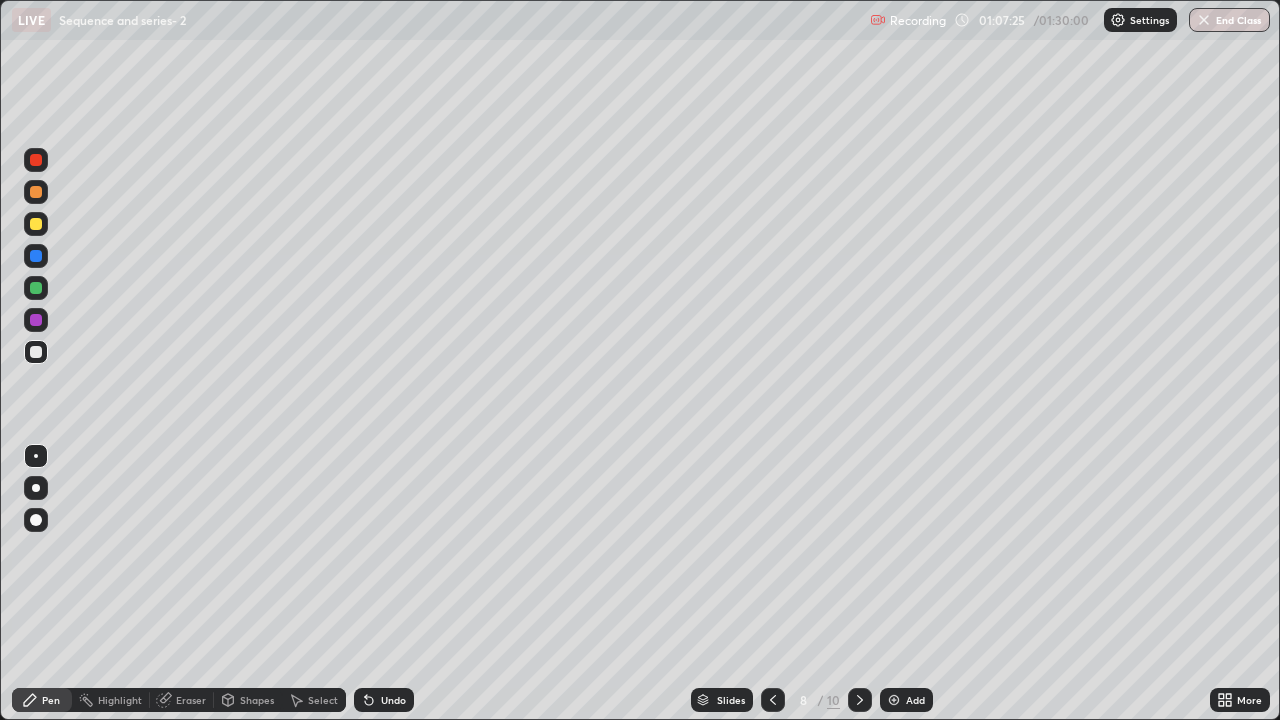 click at bounding box center (773, 700) 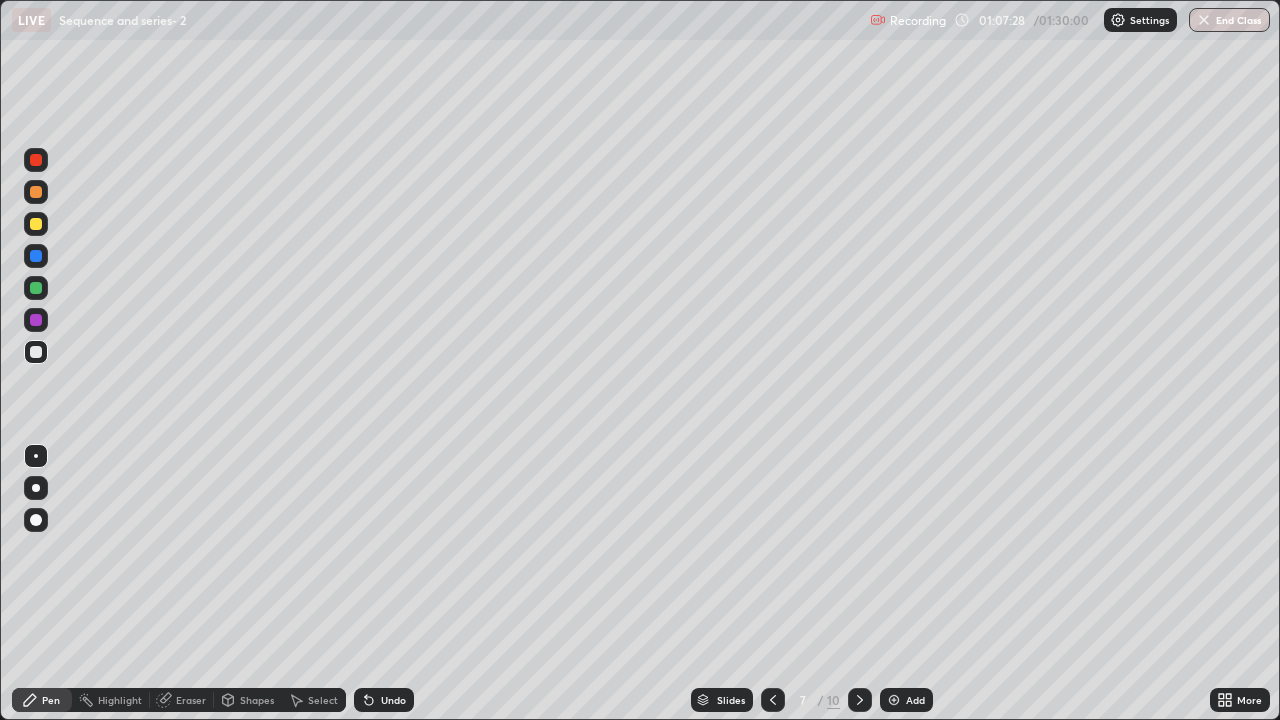 click at bounding box center [36, 320] 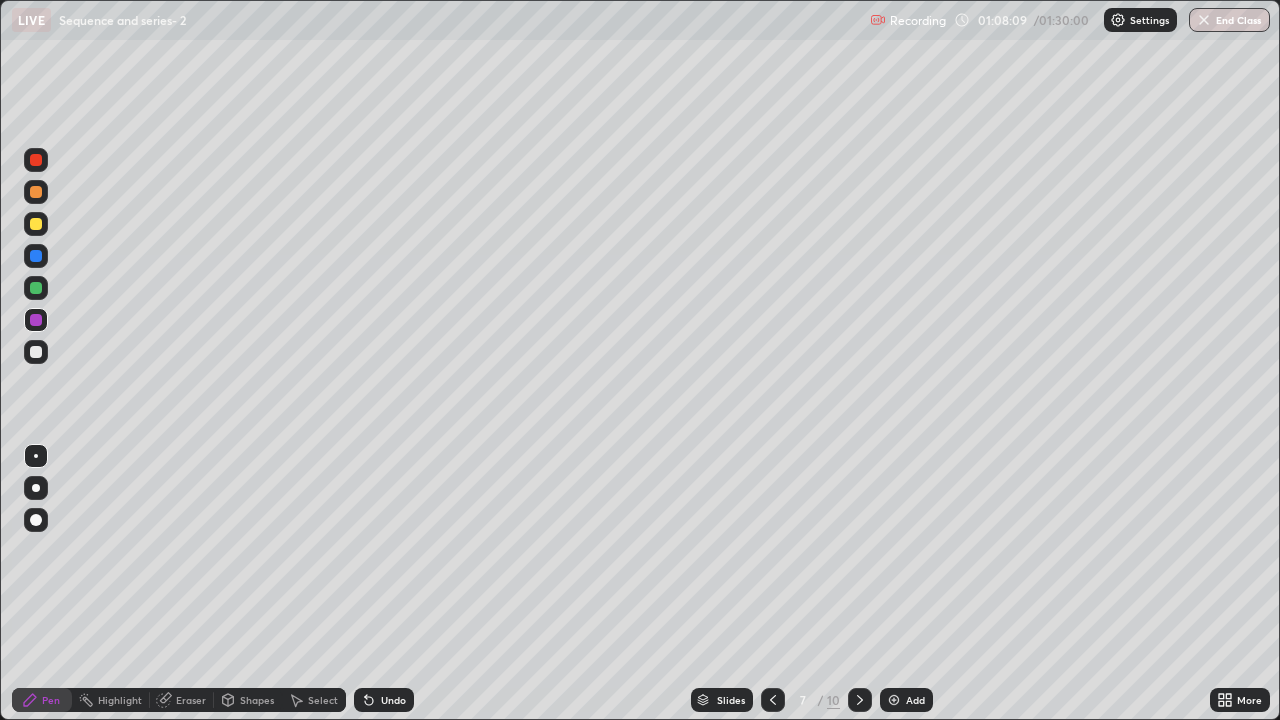 click 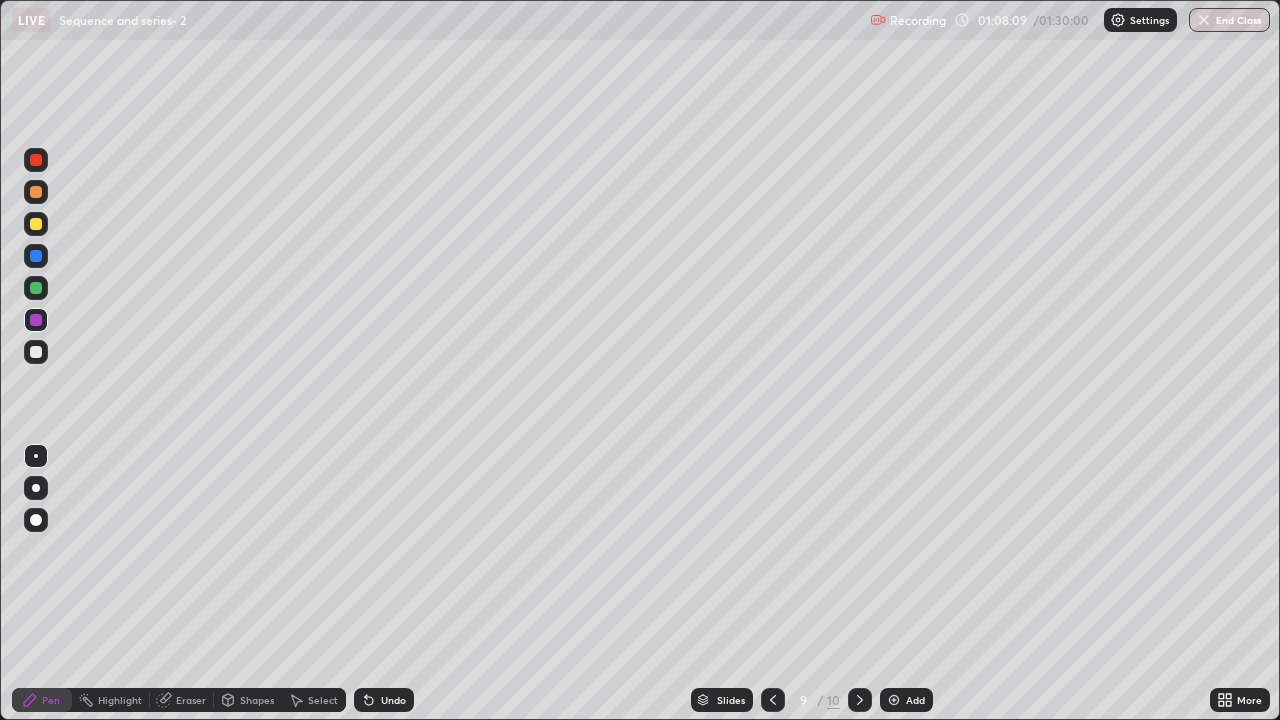 click 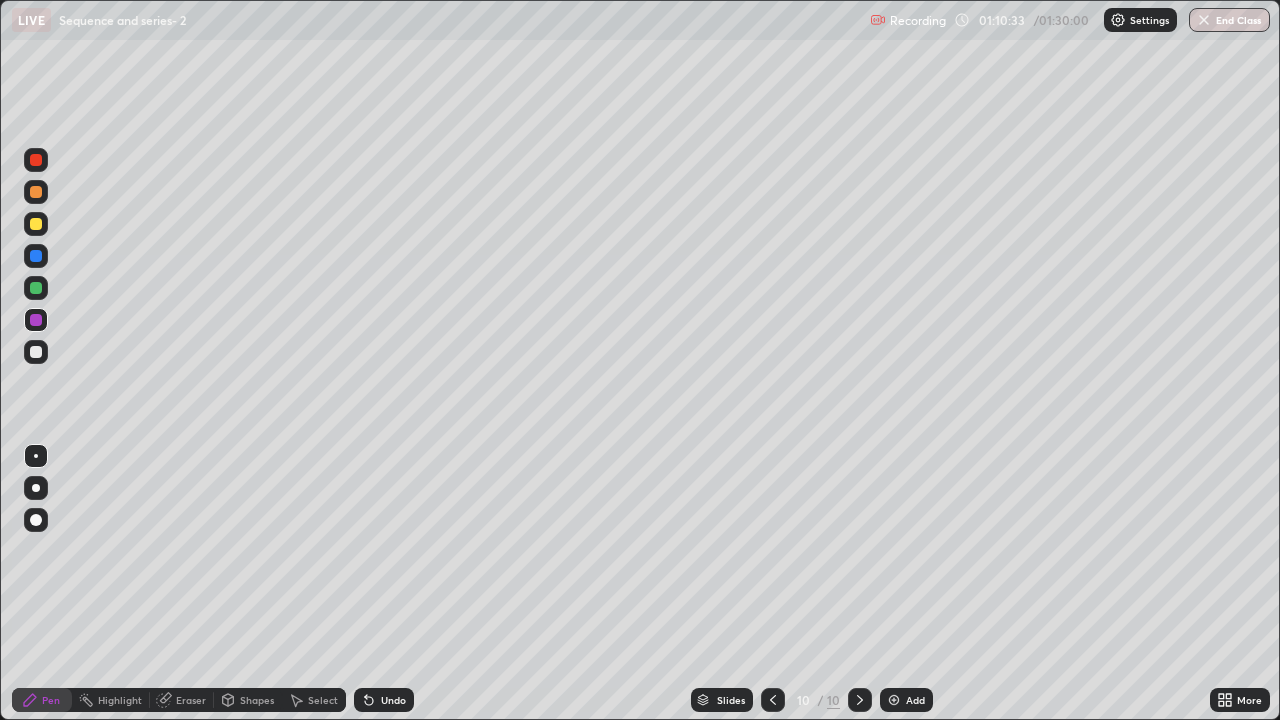 click at bounding box center (894, 700) 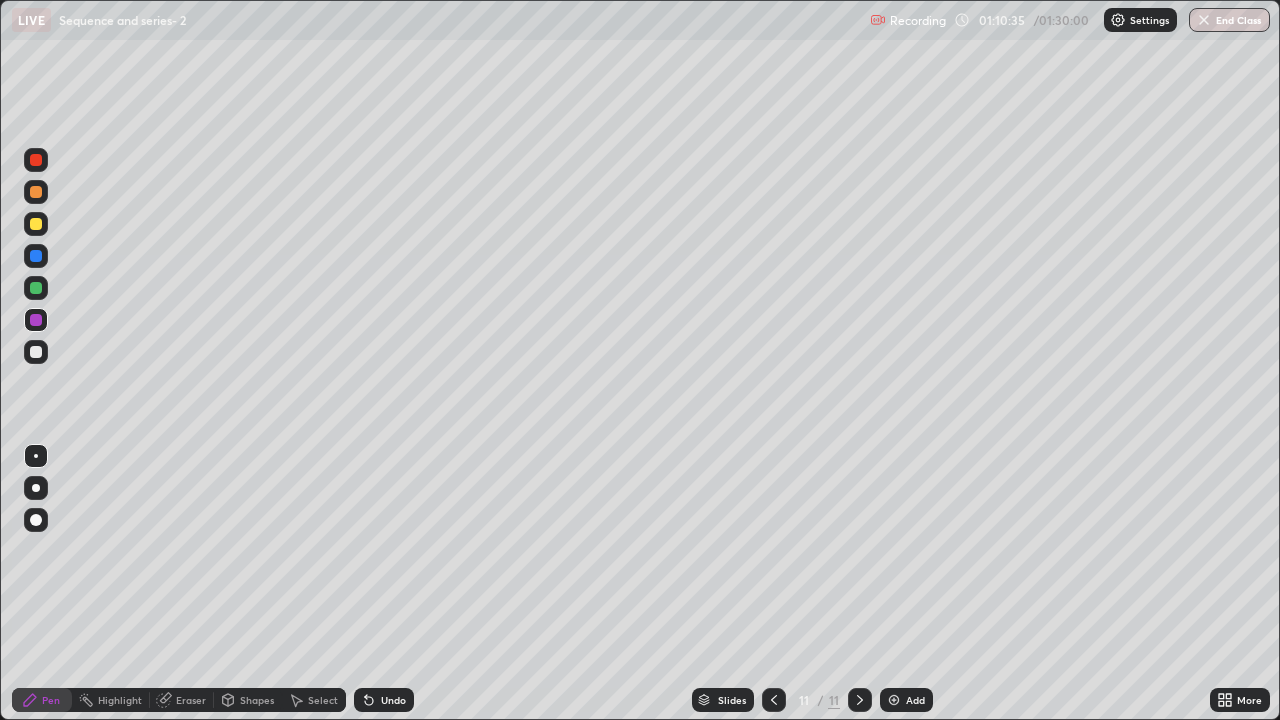 click at bounding box center [36, 224] 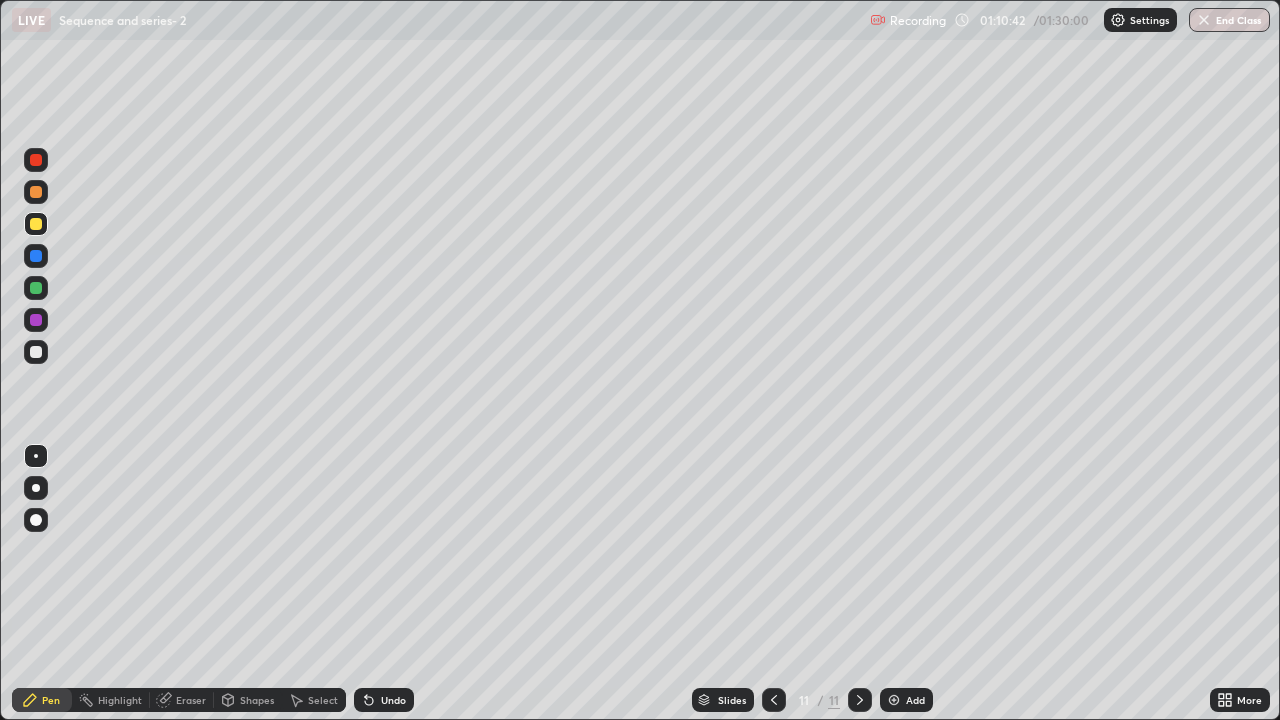 click on "Undo" at bounding box center [393, 700] 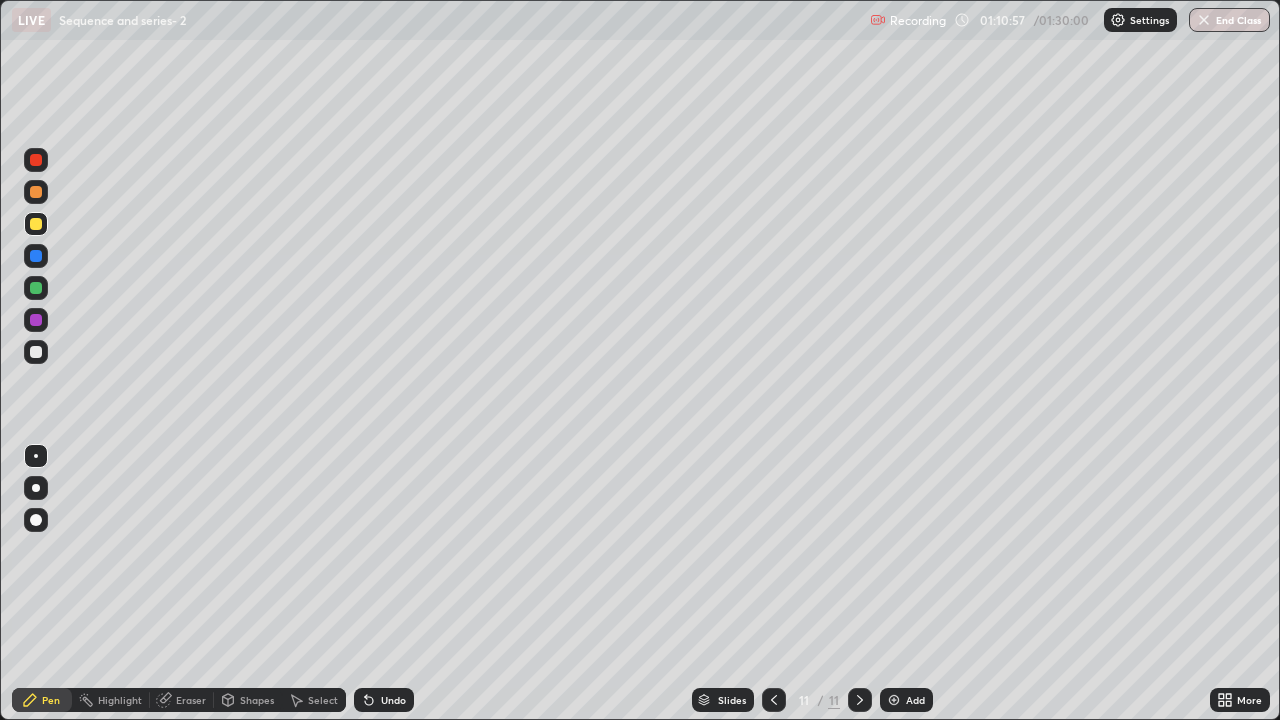 click at bounding box center (36, 352) 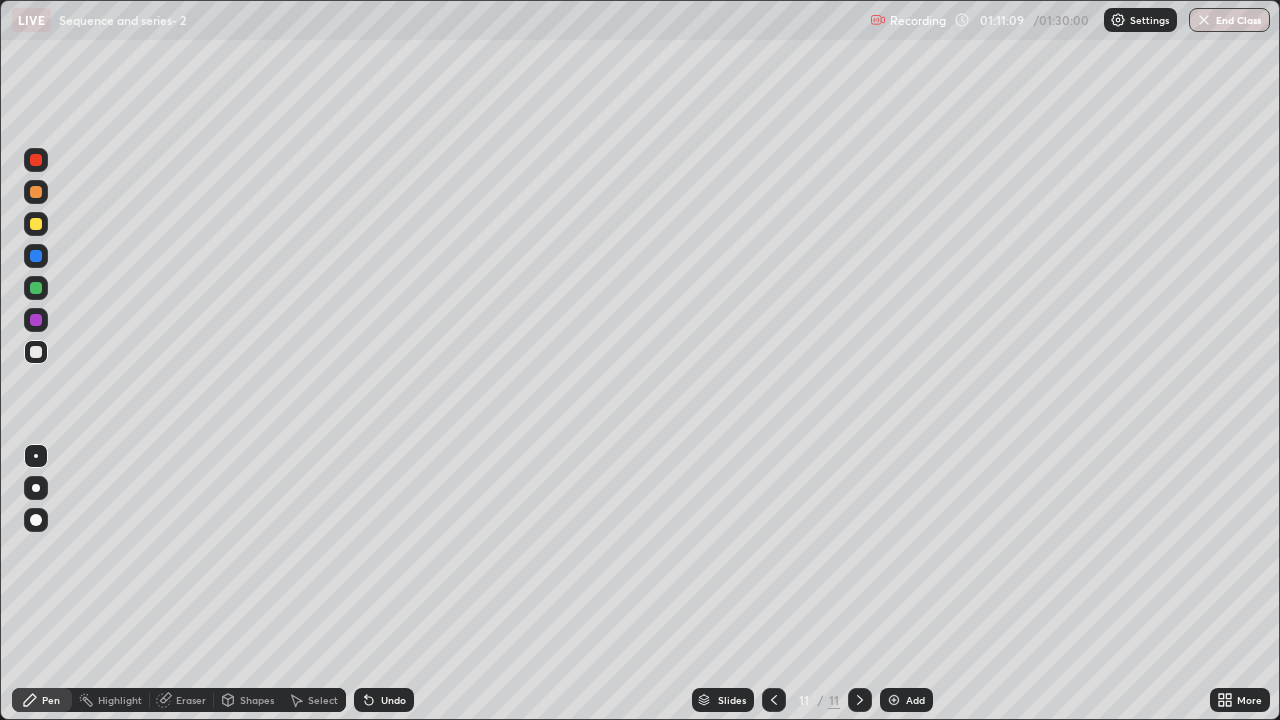 click on "Undo" at bounding box center [384, 700] 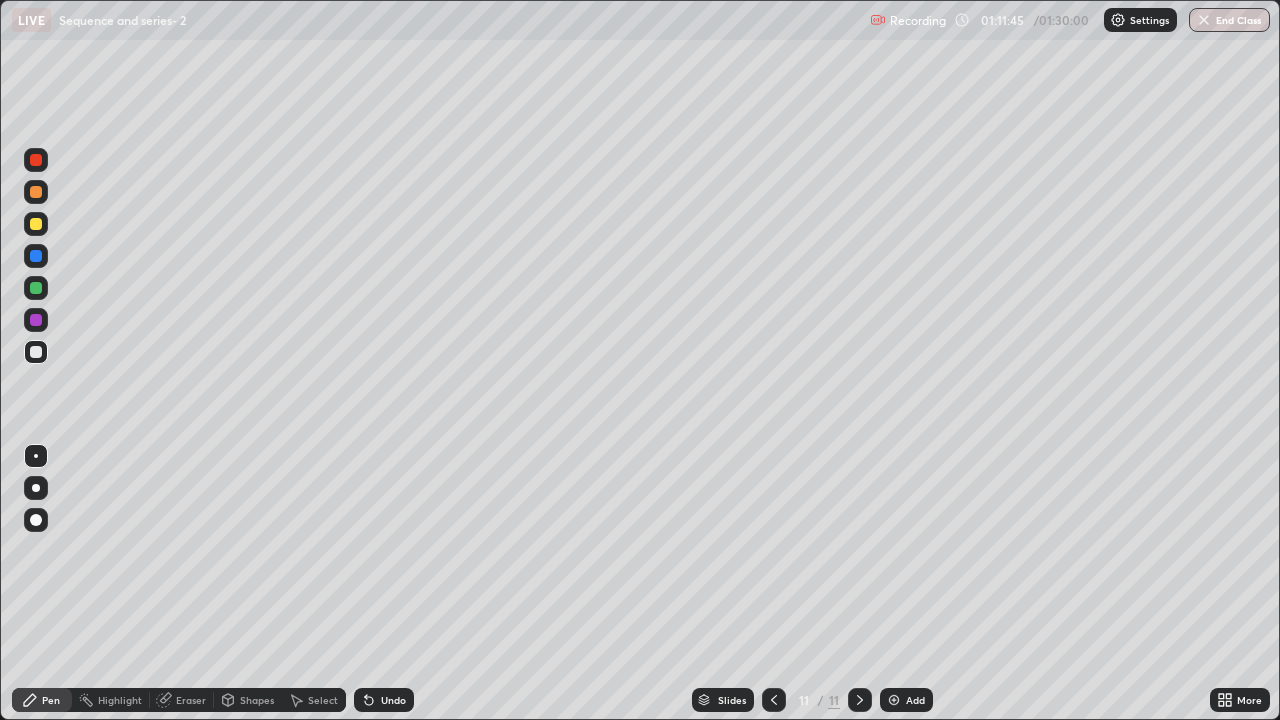 click at bounding box center [36, 288] 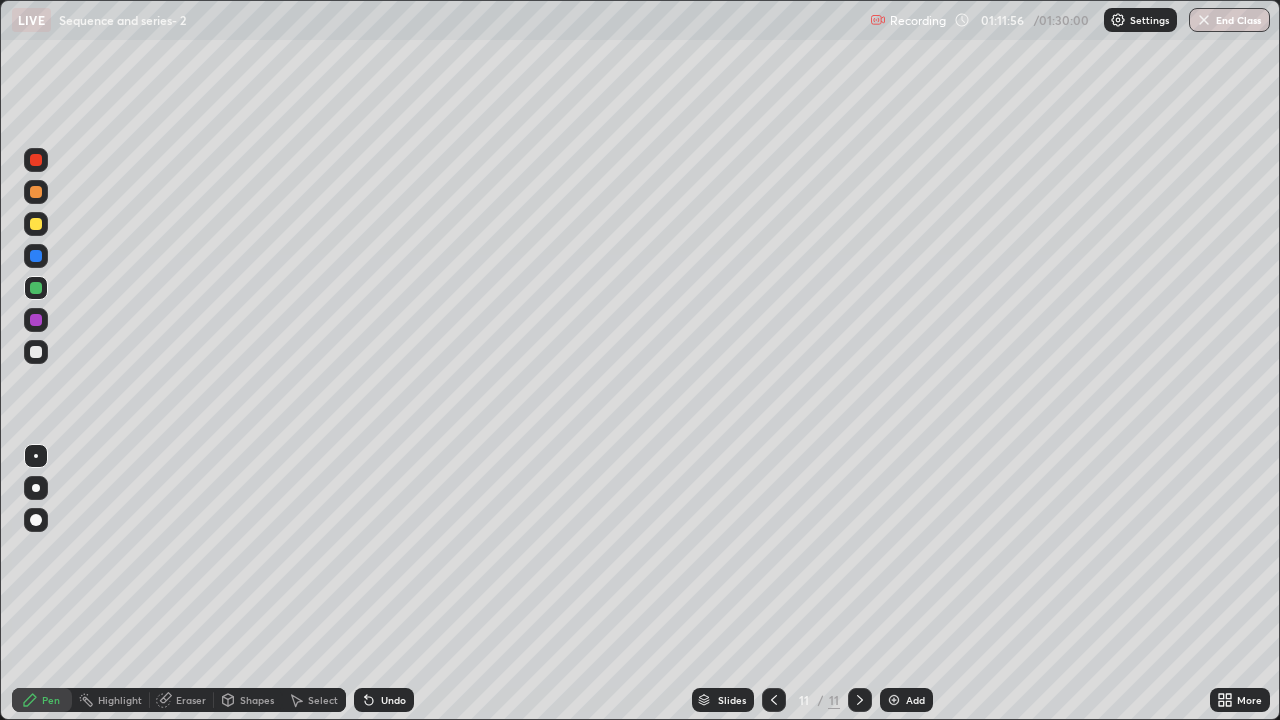 click on "Undo" at bounding box center (393, 700) 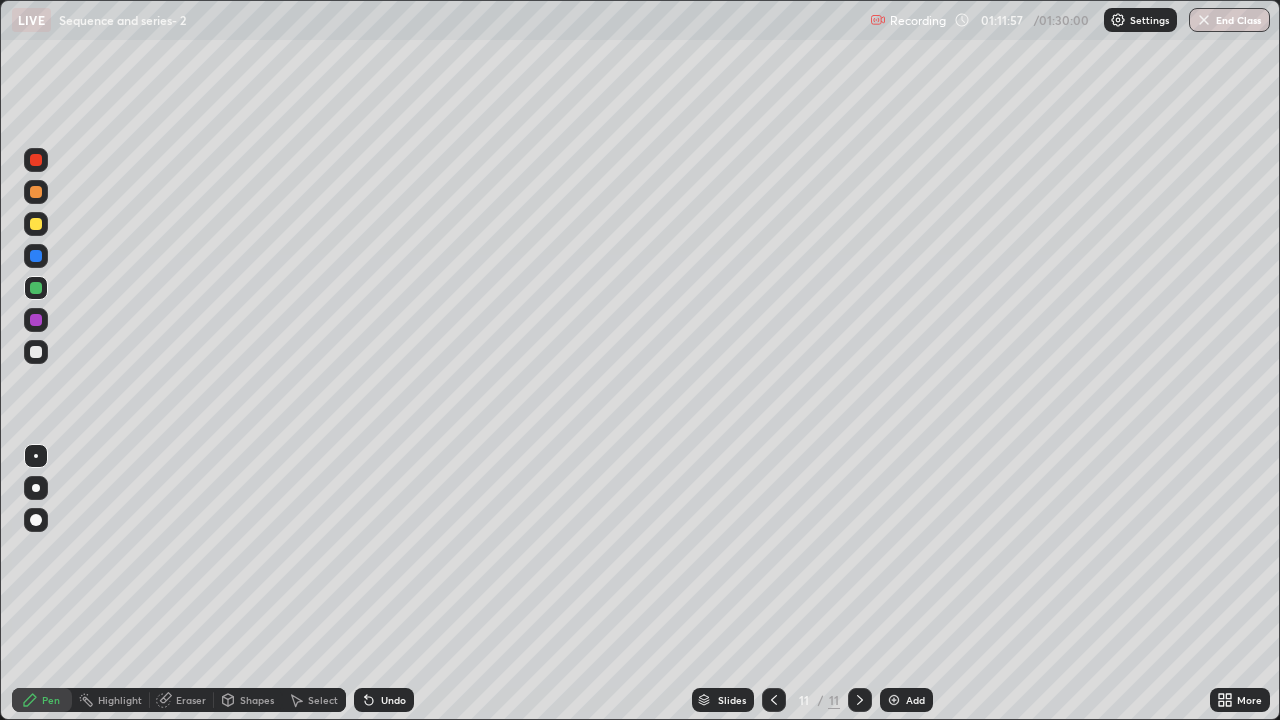 click on "Undo" at bounding box center [384, 700] 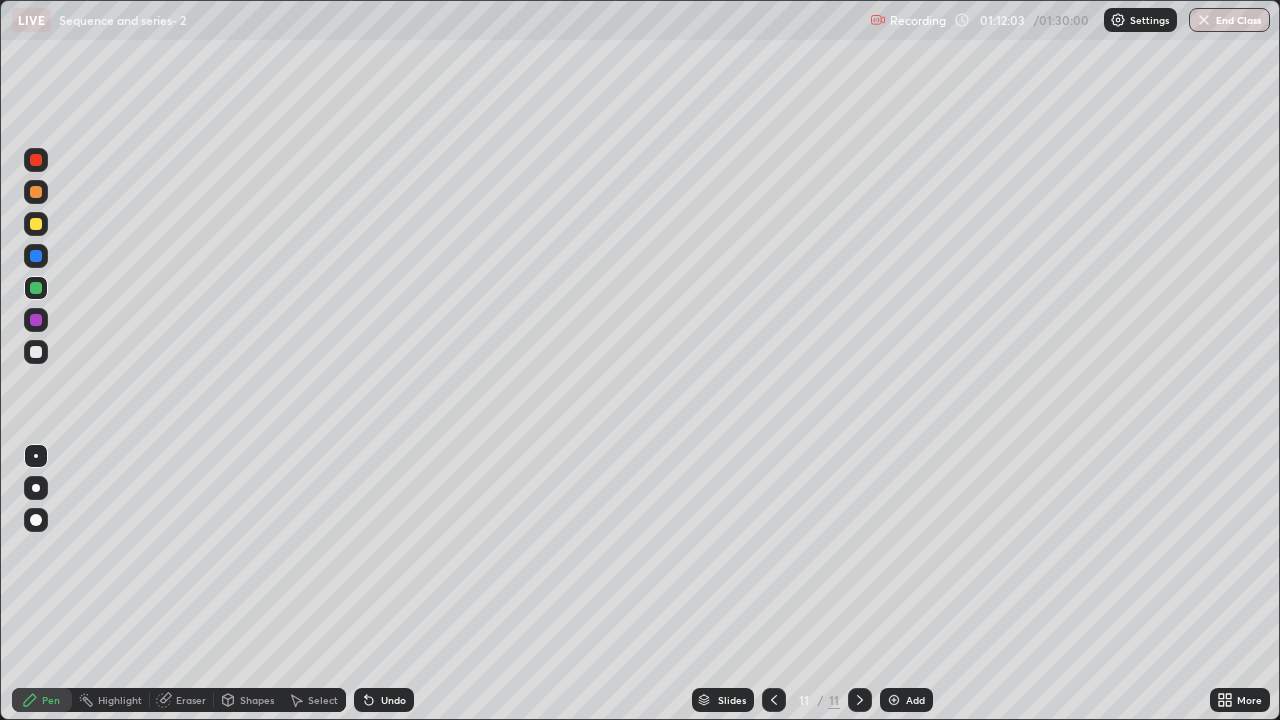 click on "Undo" at bounding box center (393, 700) 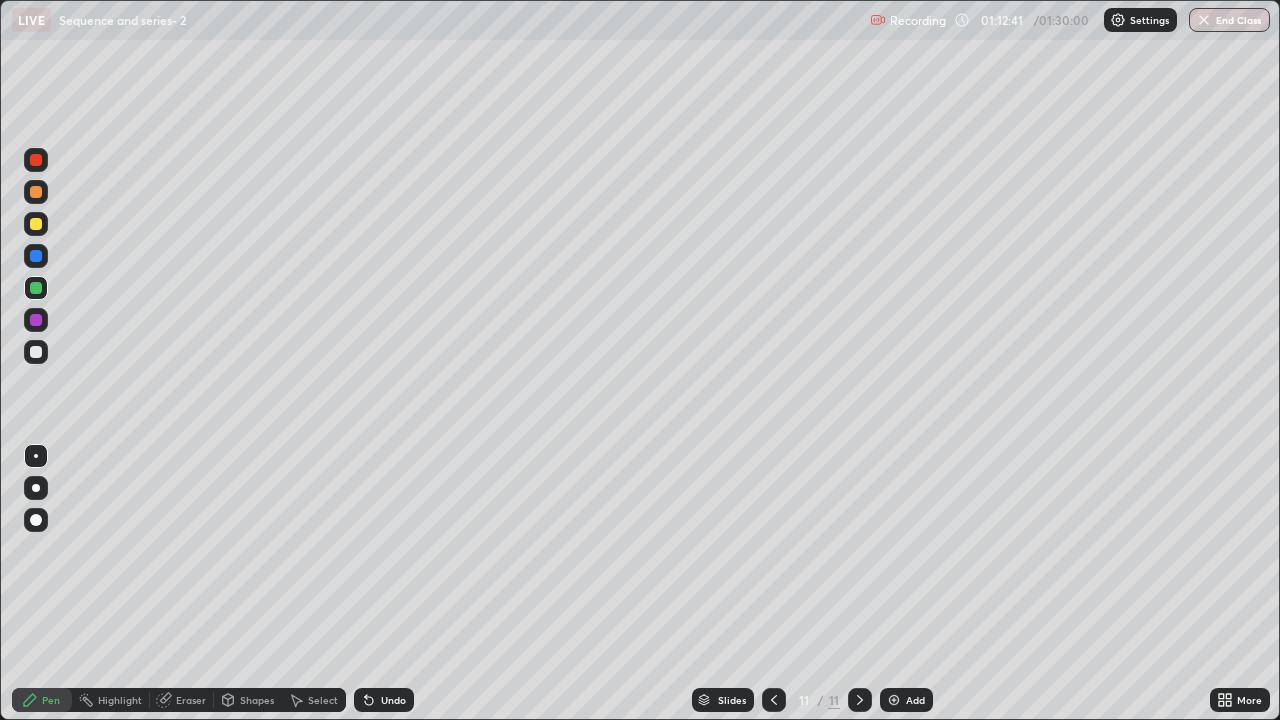 click at bounding box center [36, 352] 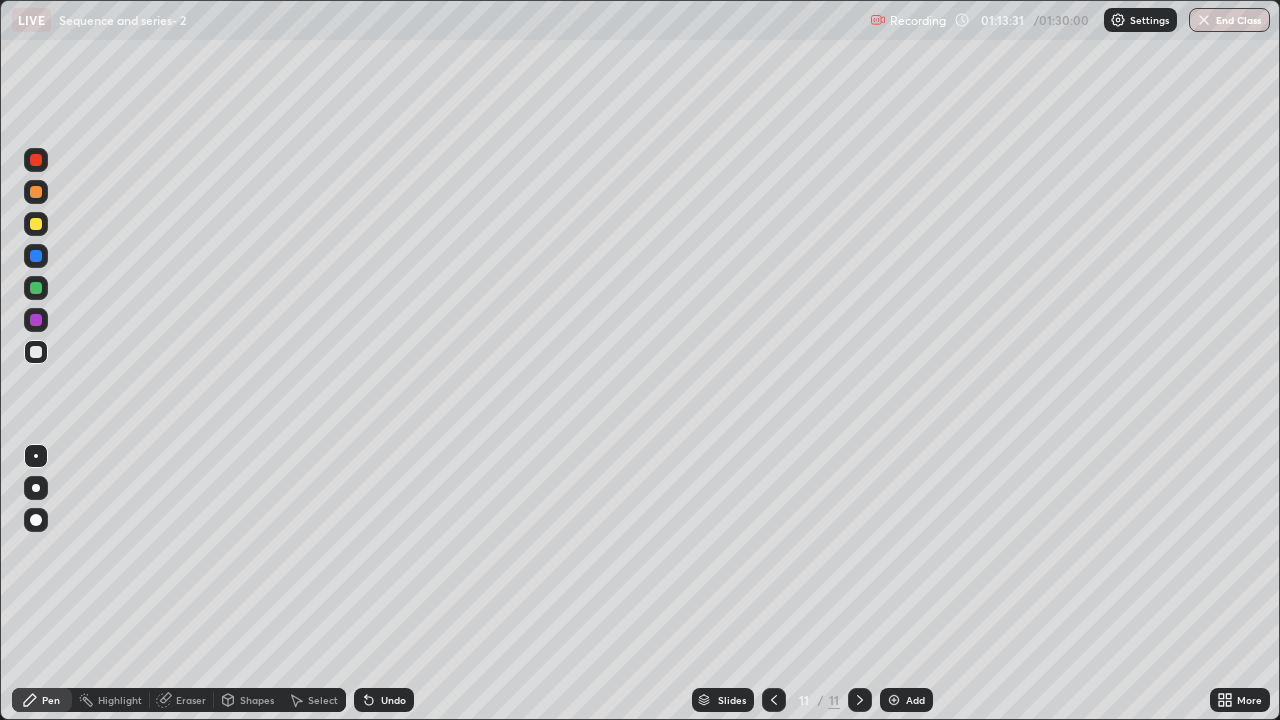 click at bounding box center (36, 288) 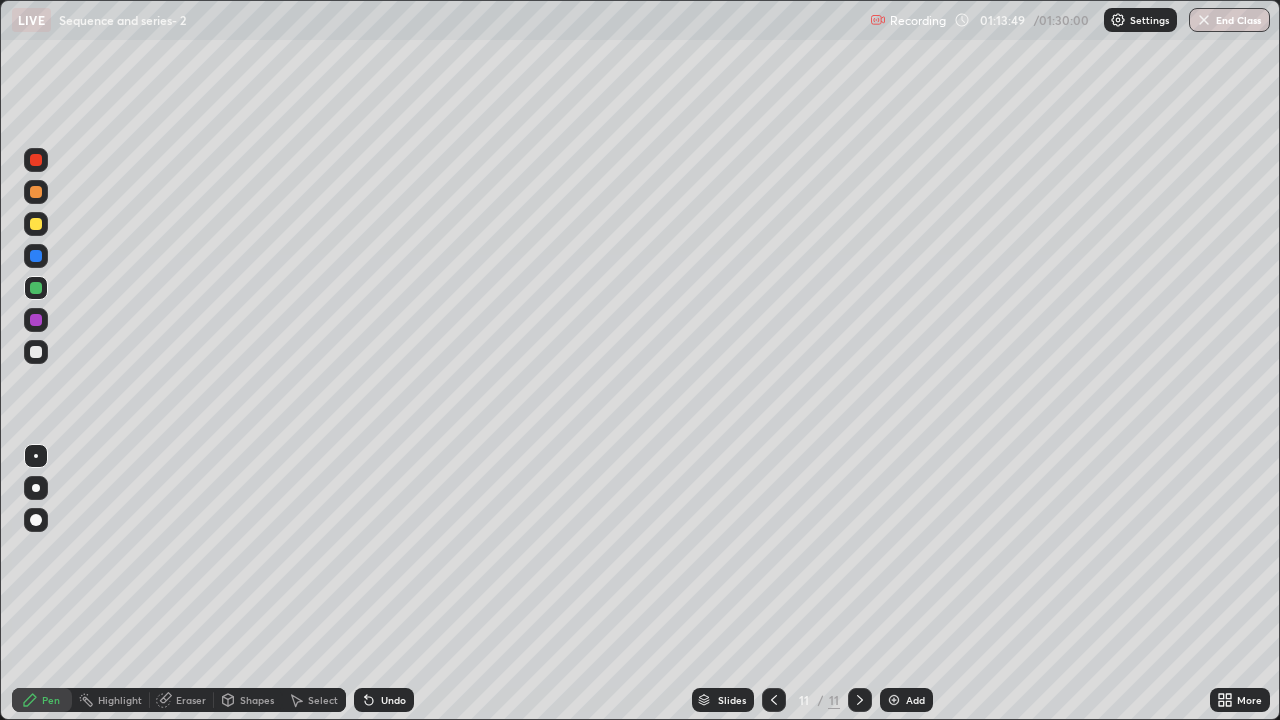 click at bounding box center (36, 352) 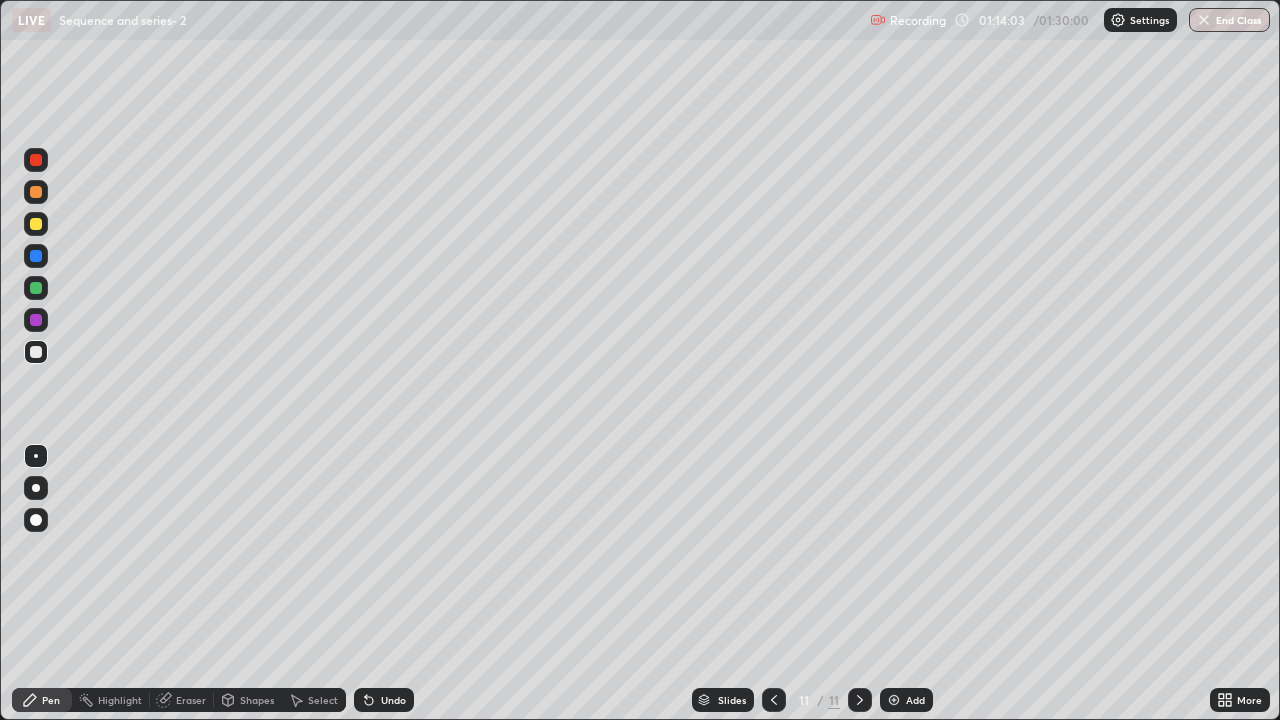click on "Undo" at bounding box center [393, 700] 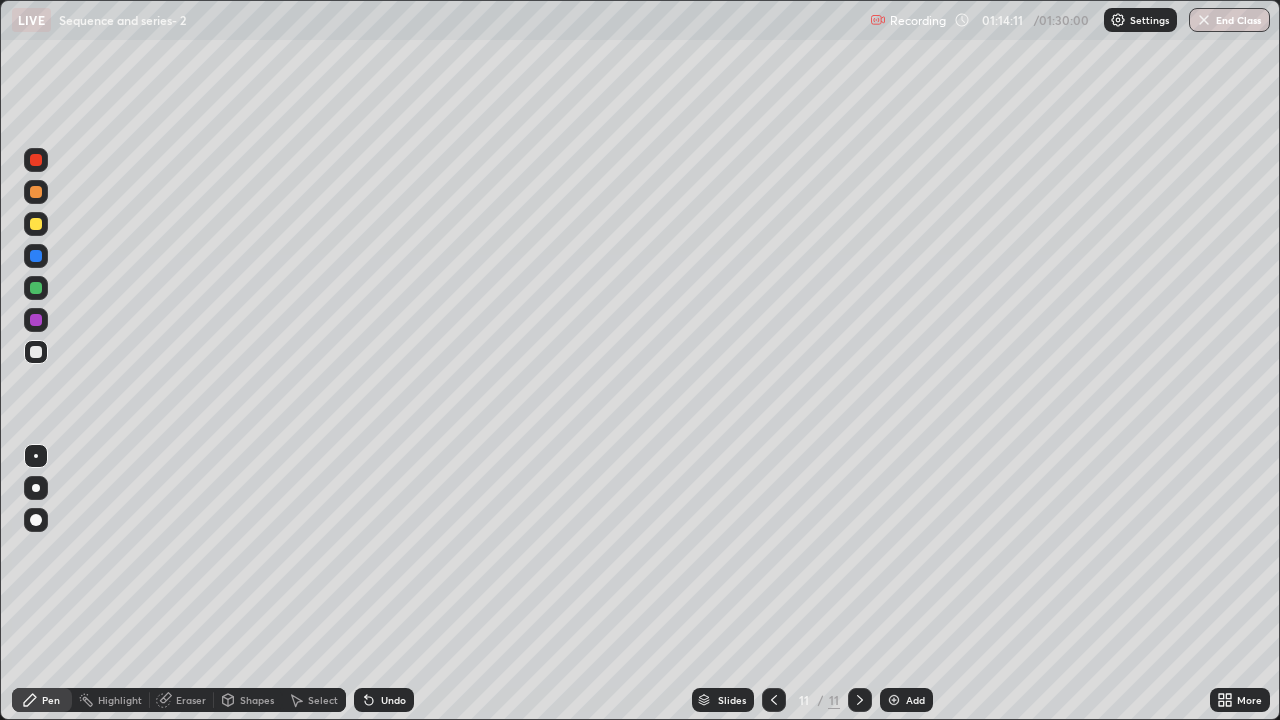 click on "Undo" at bounding box center [384, 700] 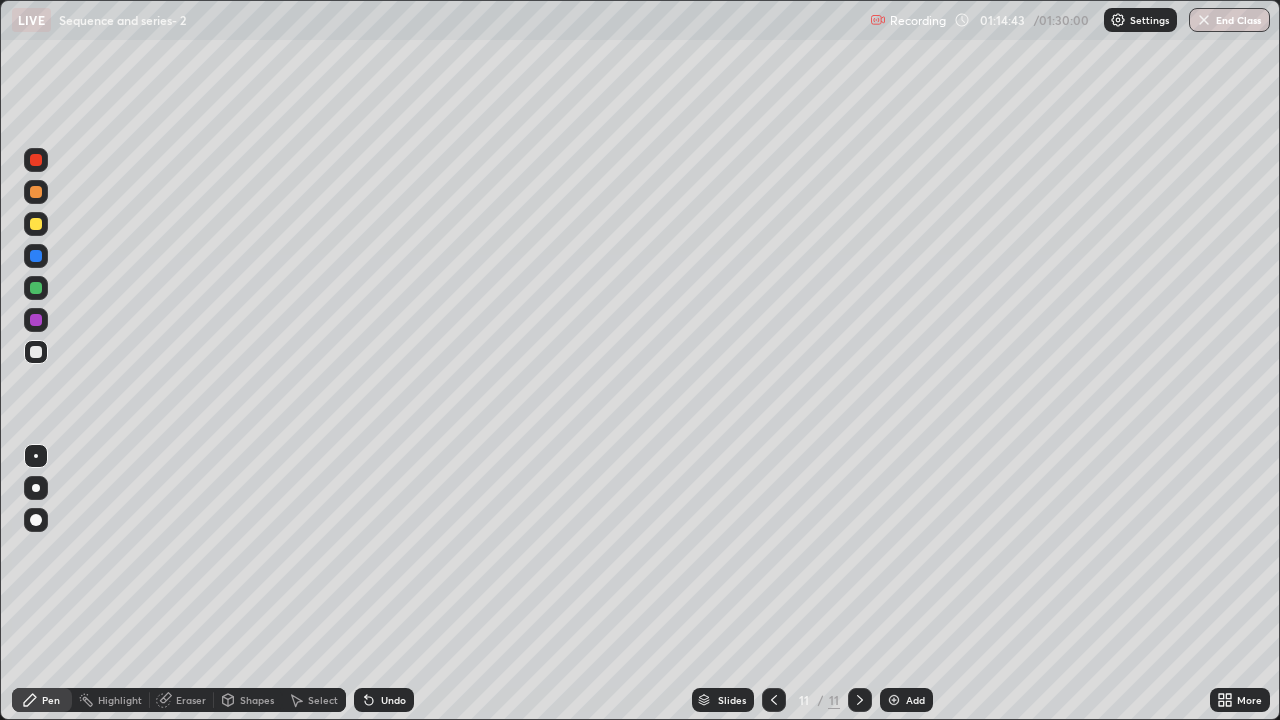 click at bounding box center (36, 224) 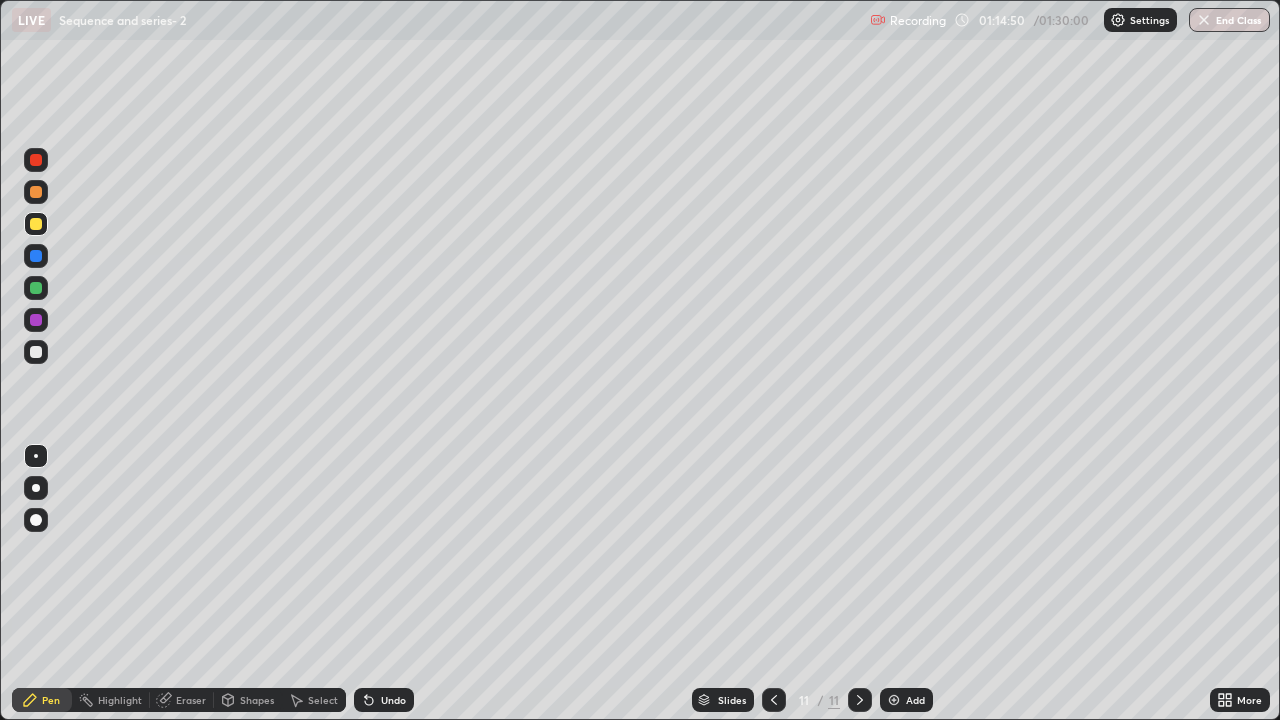 click on "Undo" at bounding box center [393, 700] 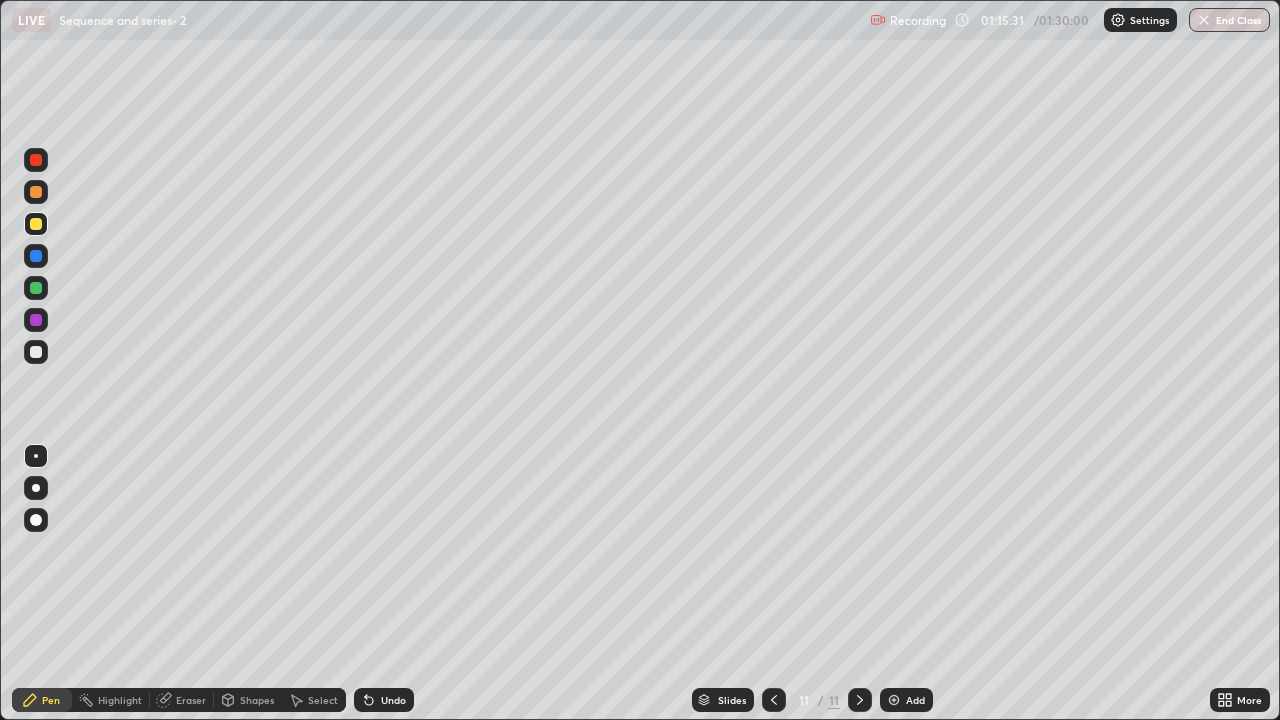 click at bounding box center [36, 352] 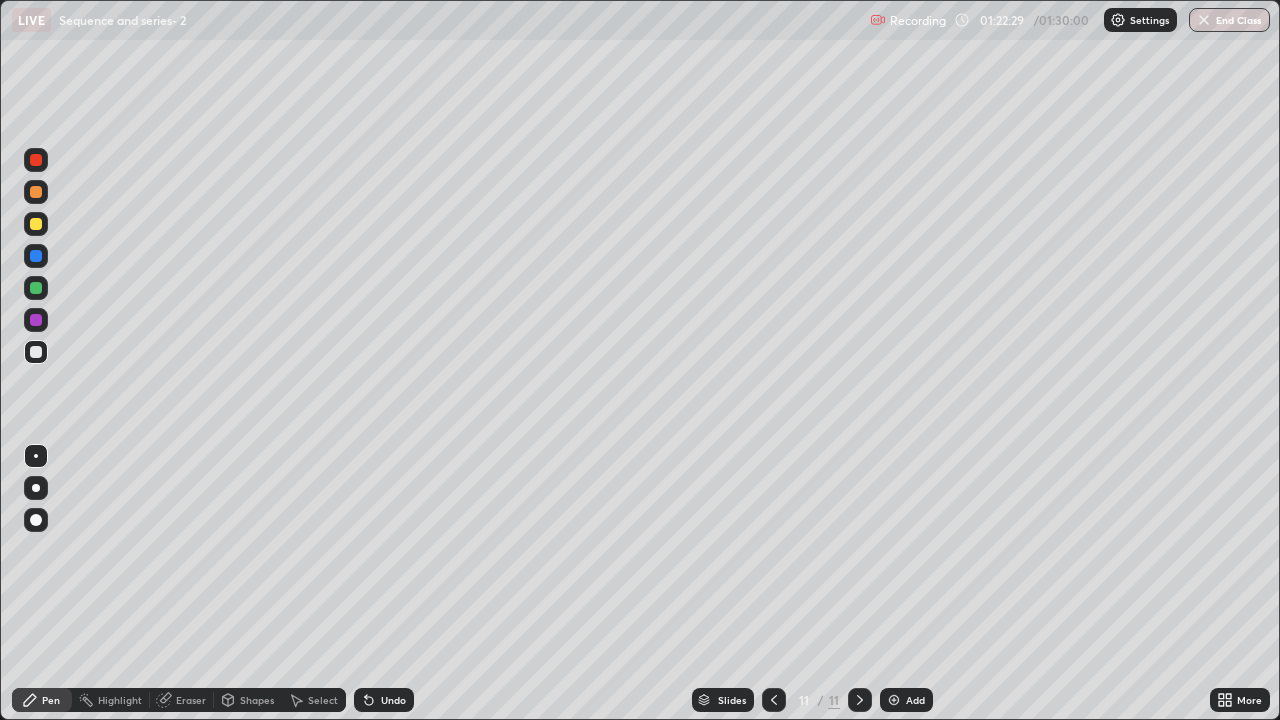 click on "End Class" at bounding box center (1229, 20) 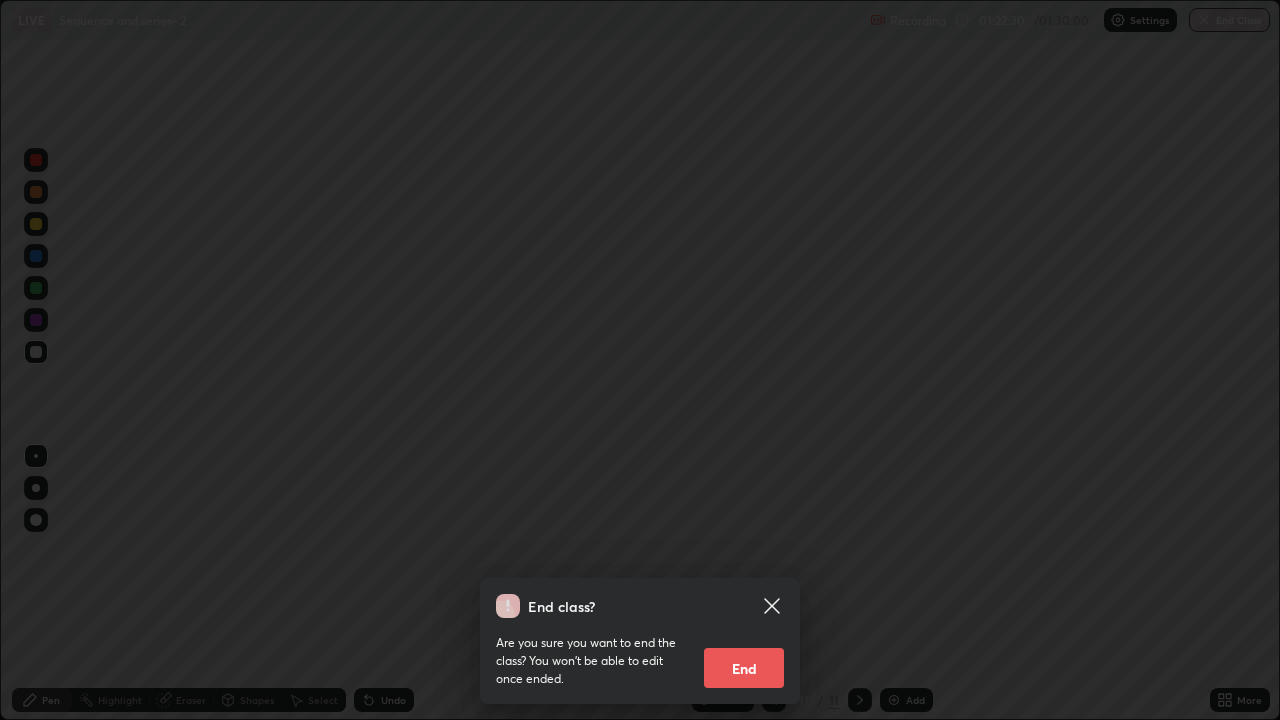 click on "End" at bounding box center [744, 668] 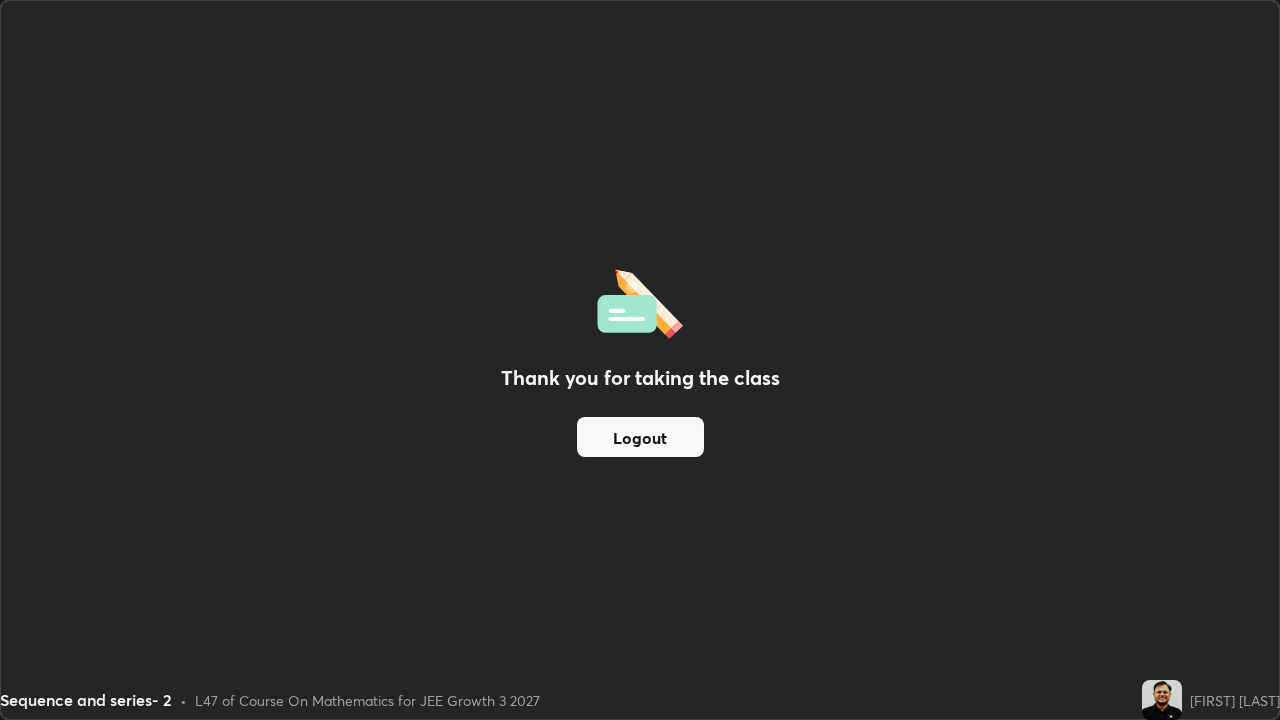 click on "Logout" at bounding box center [640, 437] 